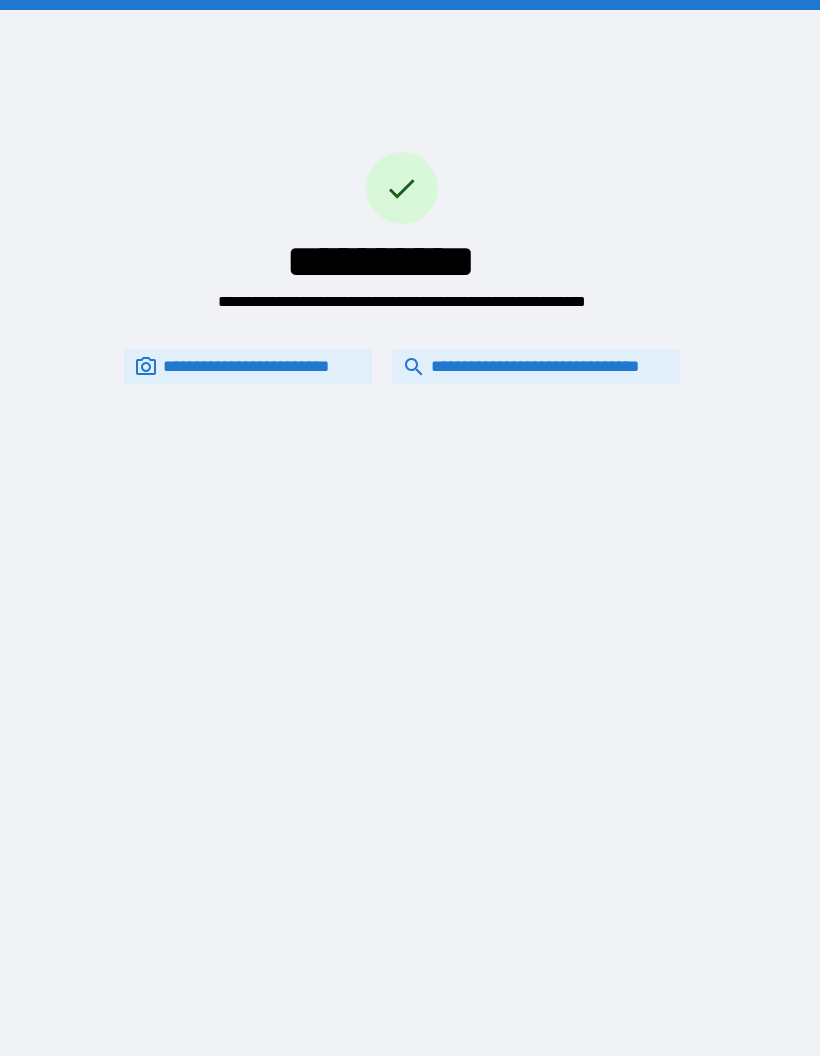 scroll, scrollTop: 0, scrollLeft: 0, axis: both 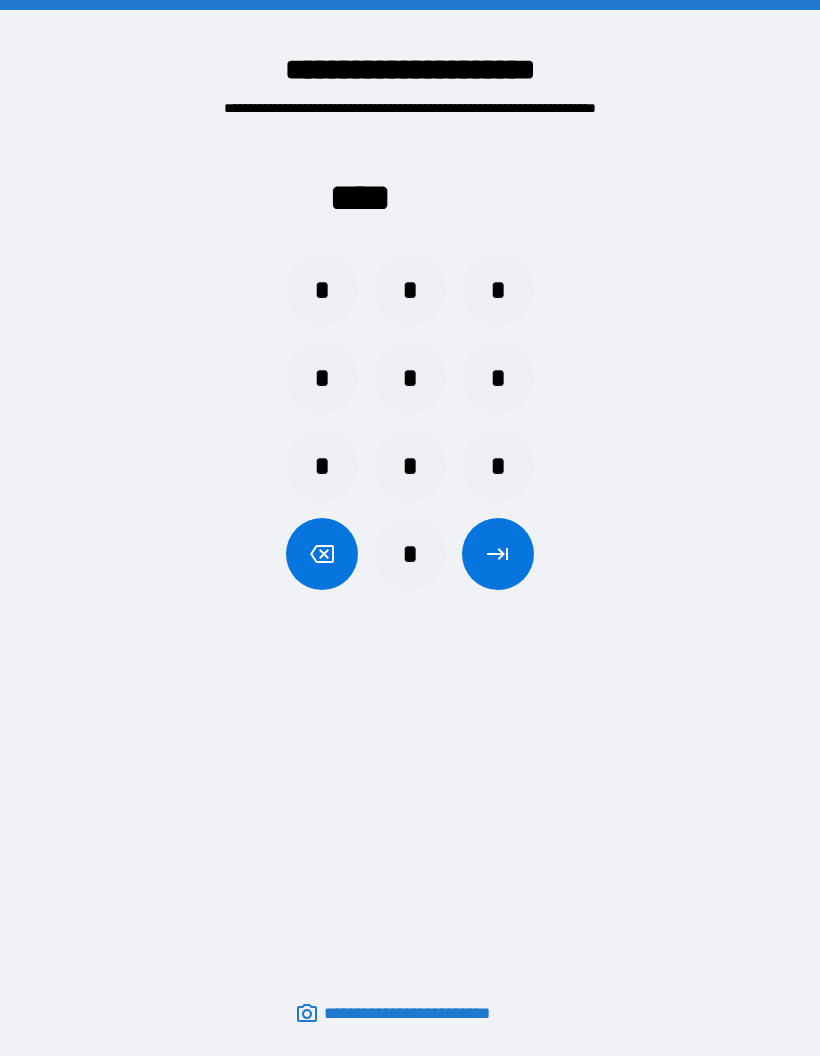 click on "*" at bounding box center [410, 290] 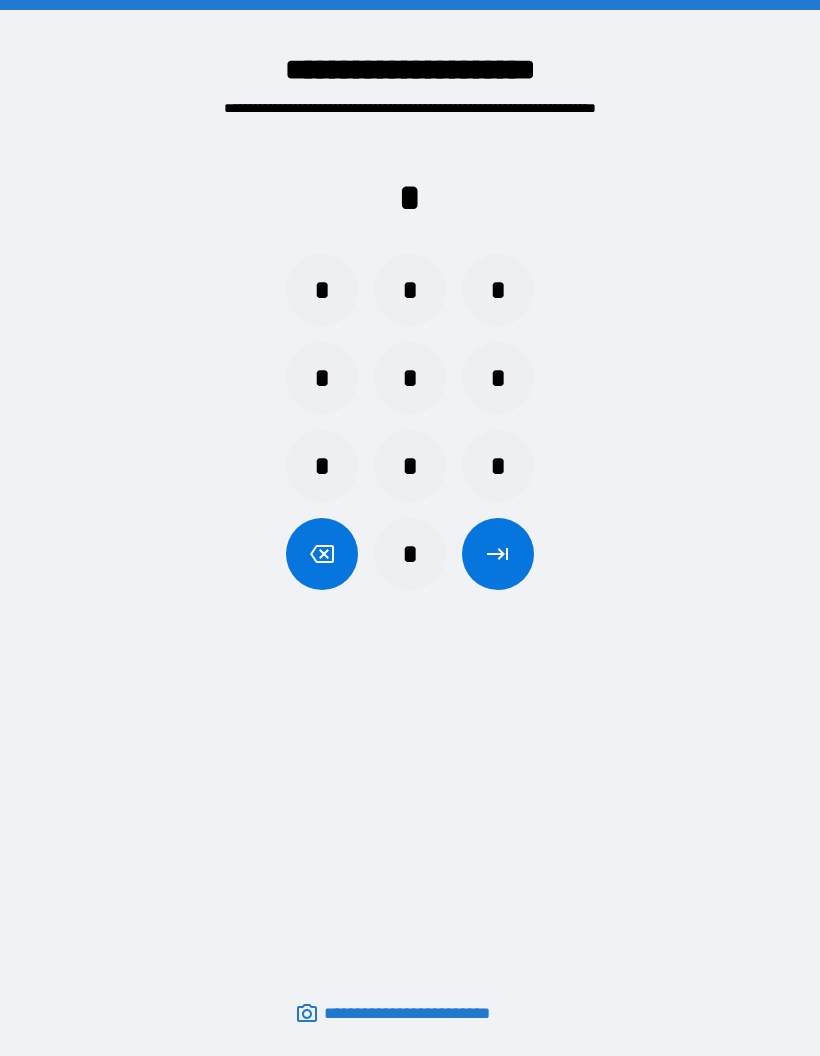 click on "*" at bounding box center [410, 554] 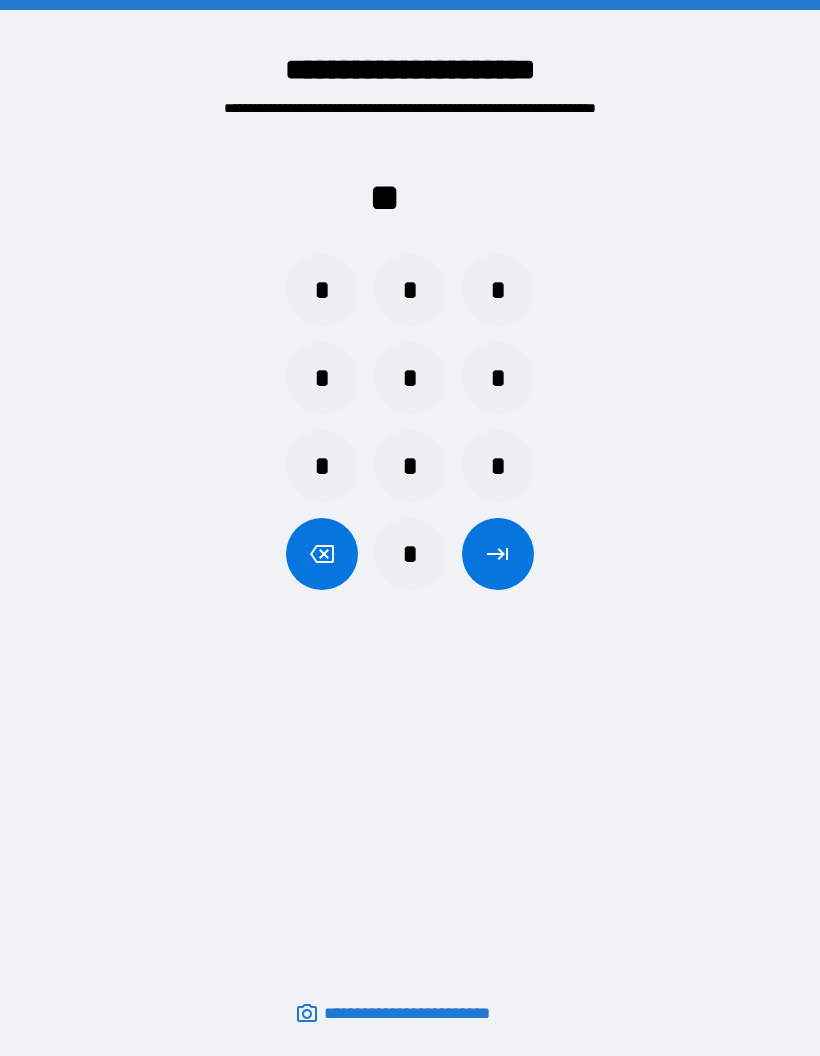 click on "*" at bounding box center [498, 290] 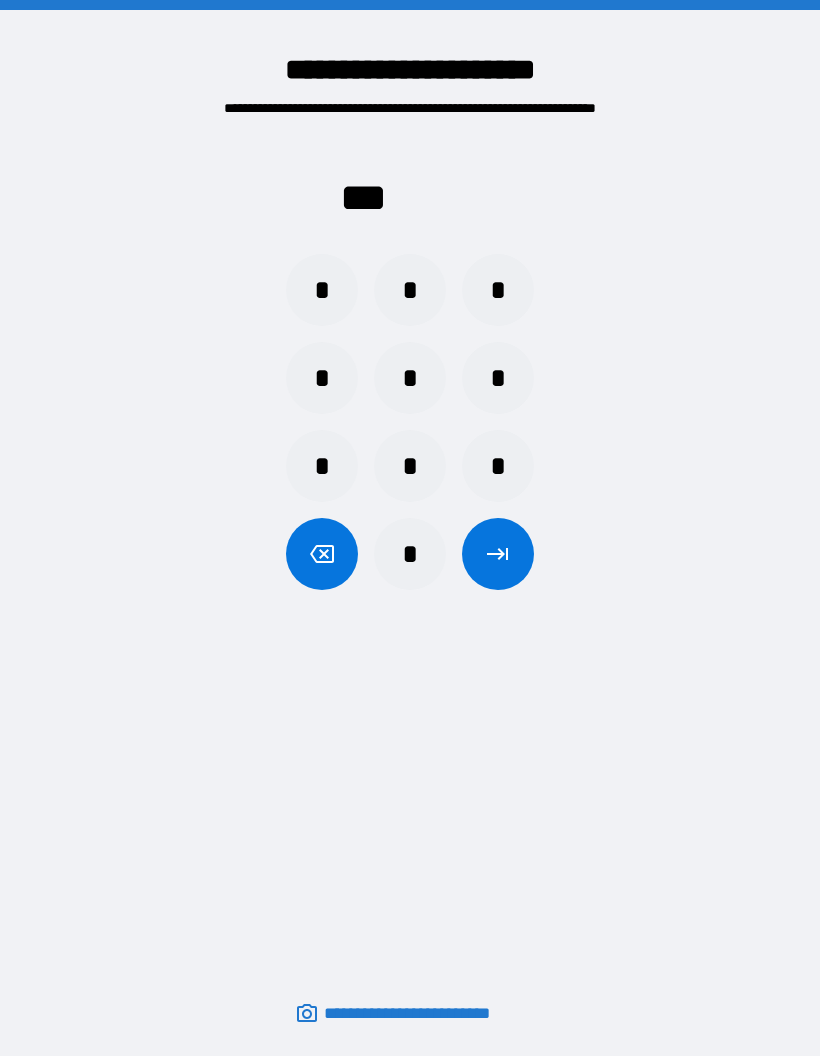 click on "*" at bounding box center [498, 466] 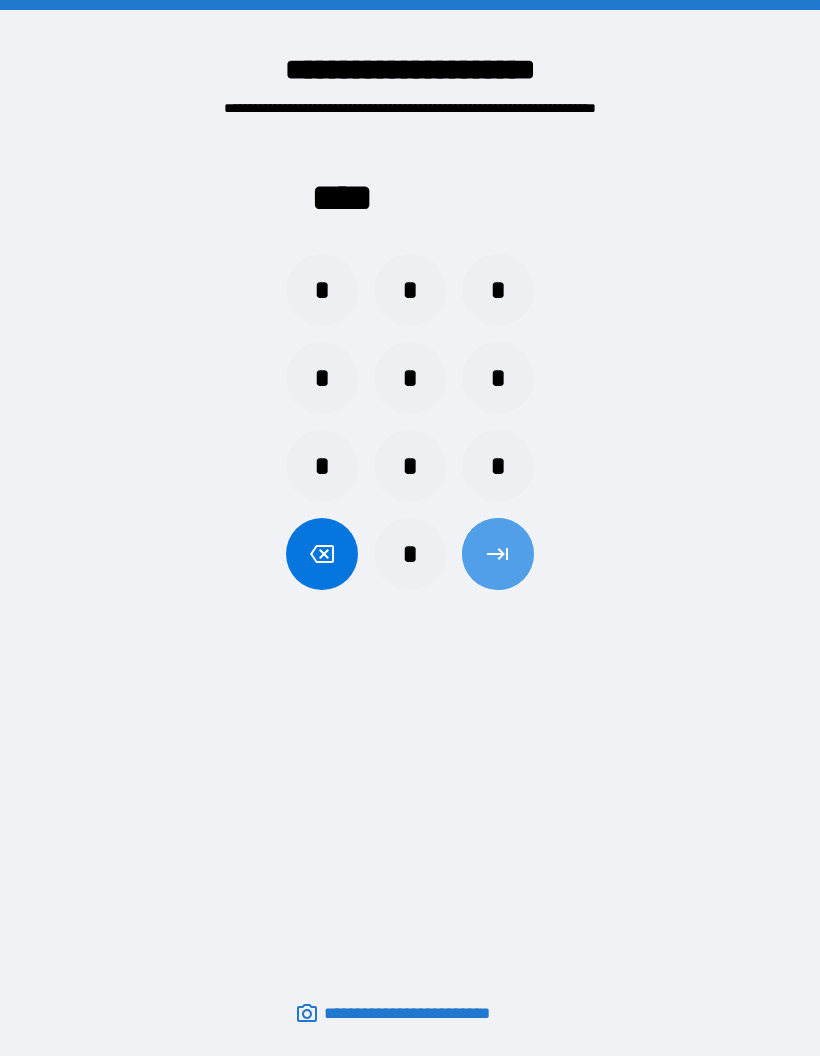click 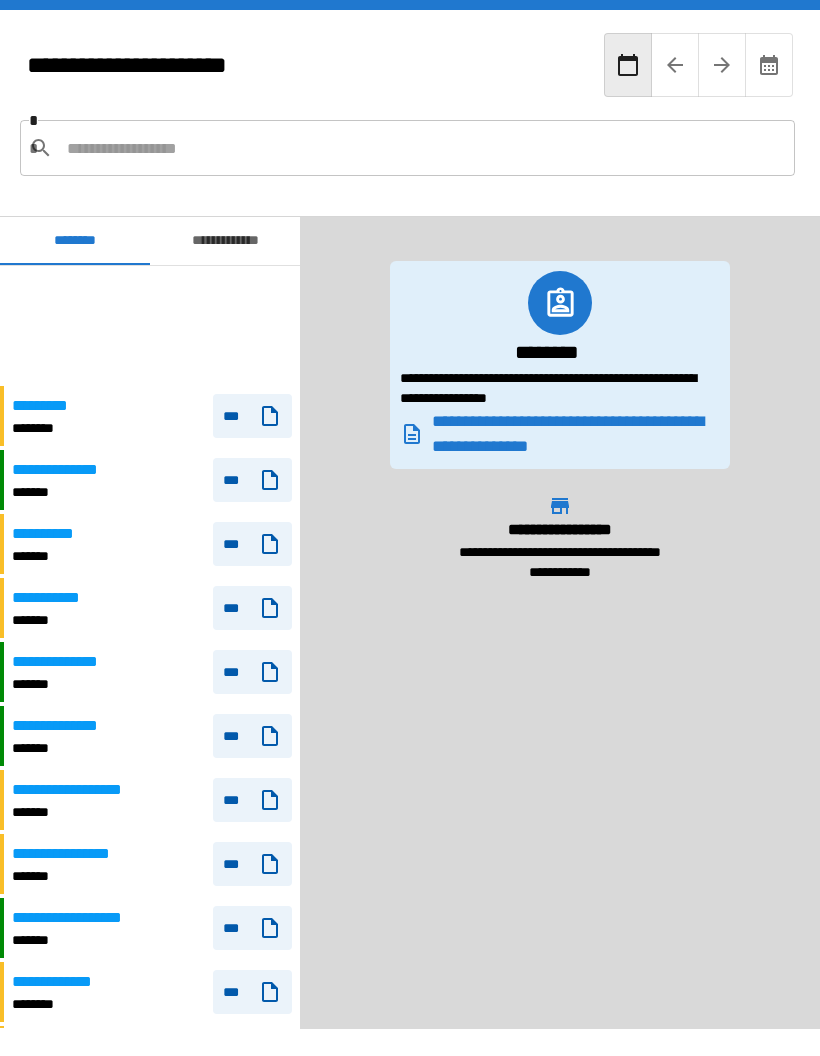 scroll, scrollTop: 120, scrollLeft: 0, axis: vertical 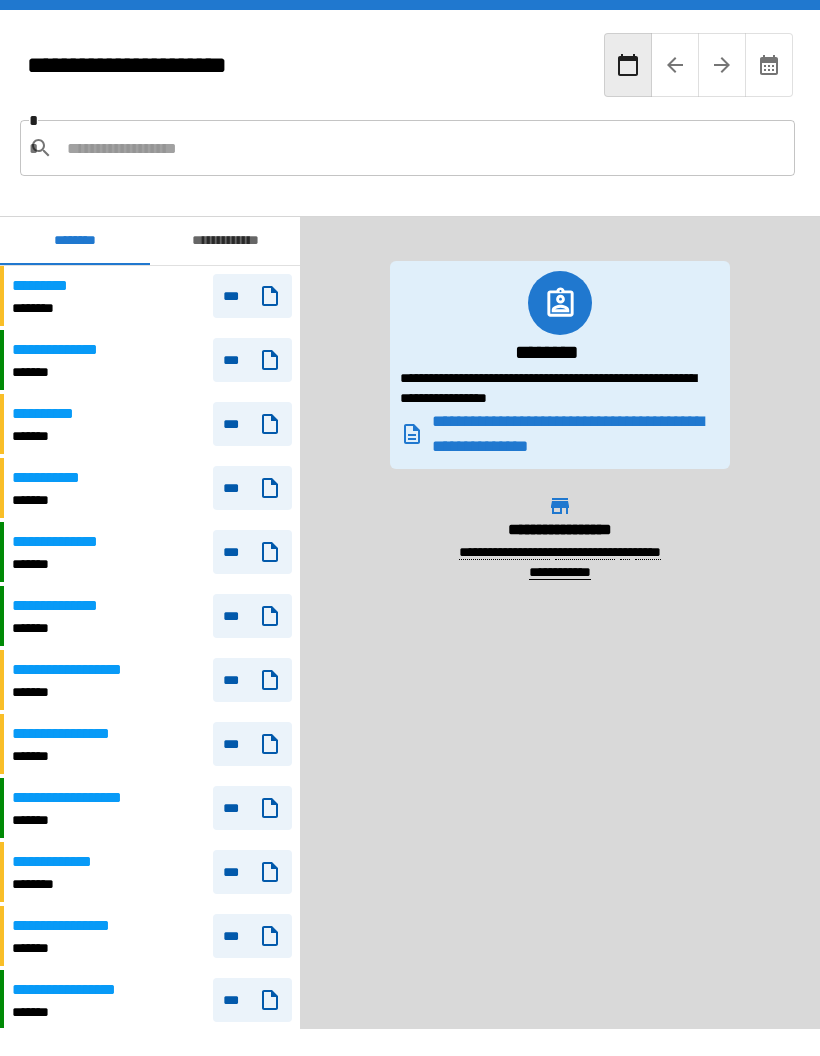 click at bounding box center [423, 148] 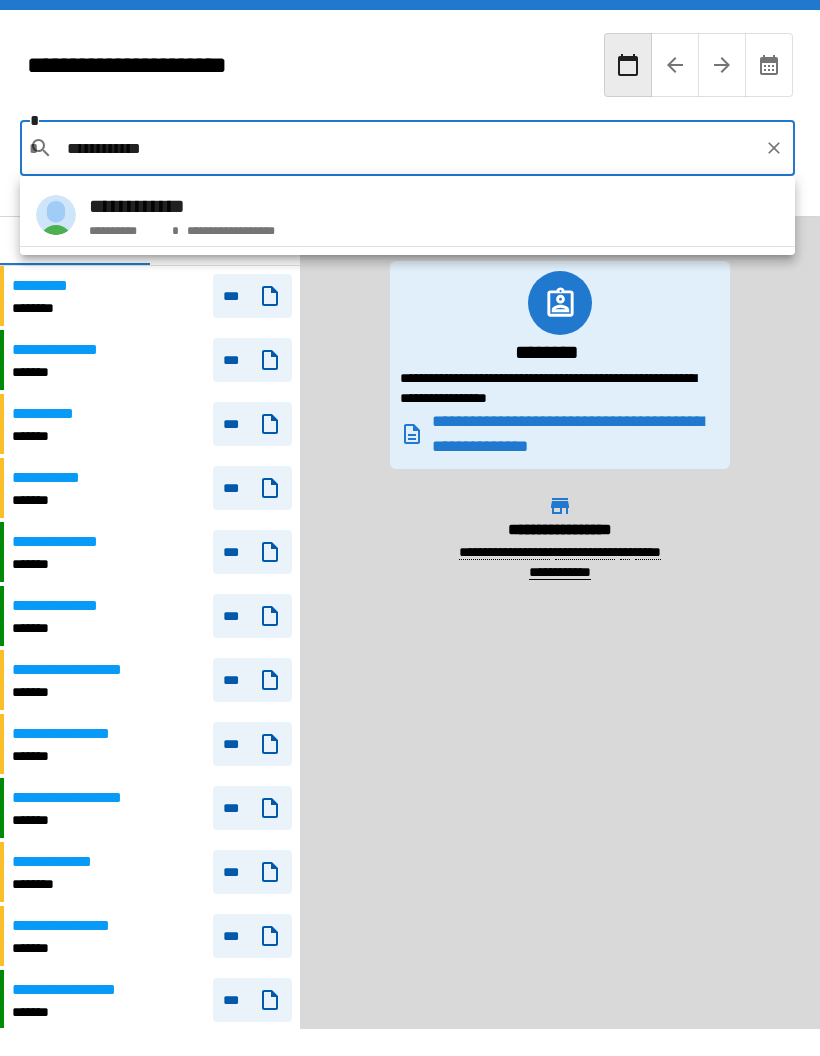 click at bounding box center (56, 215) 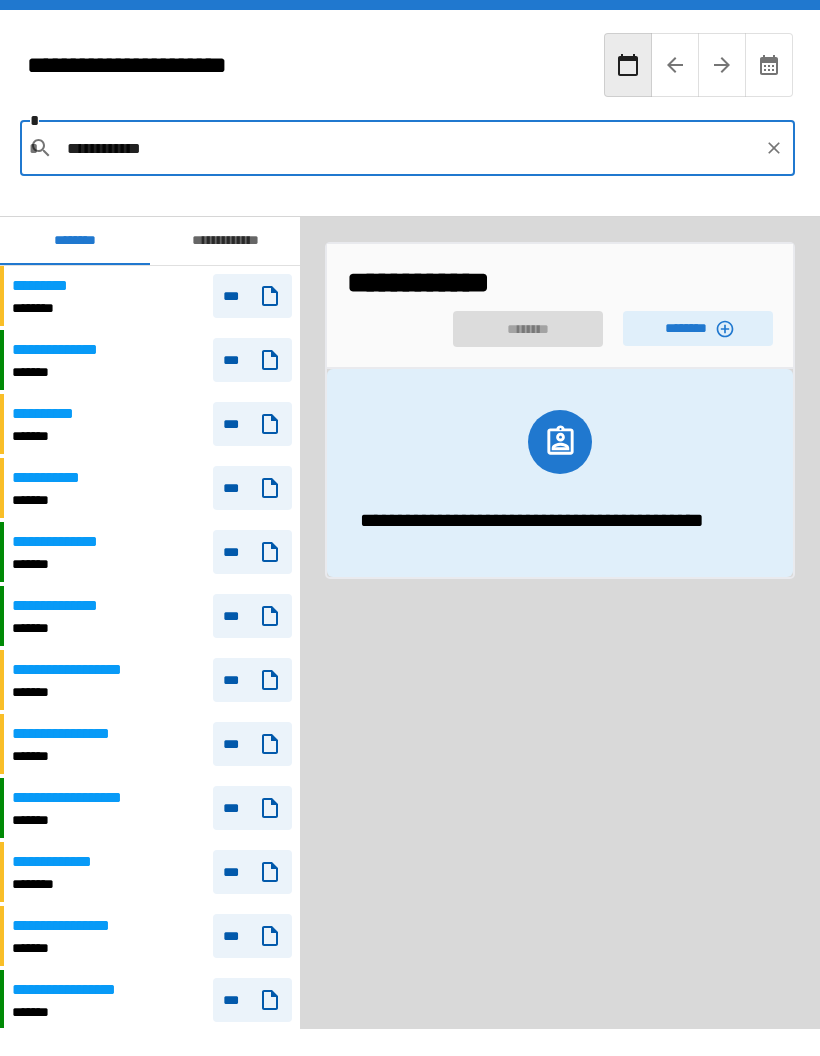 click on "********" at bounding box center [698, 328] 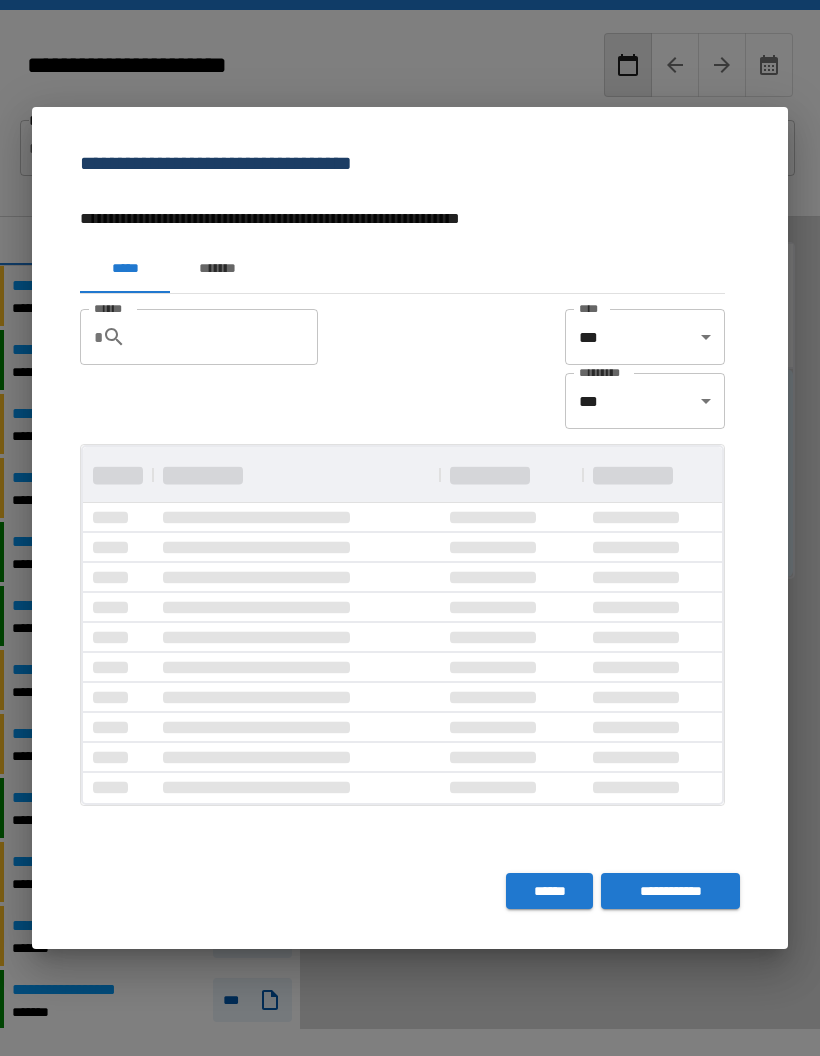 scroll, scrollTop: 0, scrollLeft: 0, axis: both 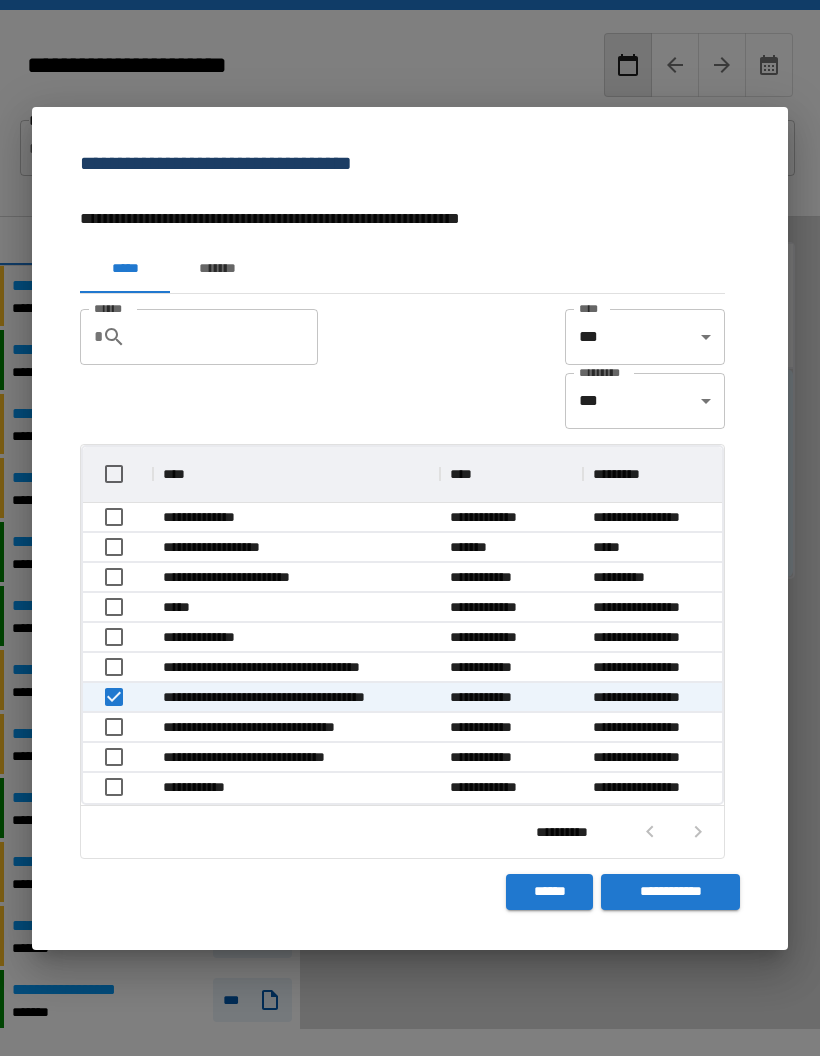 click on "**********" at bounding box center (670, 892) 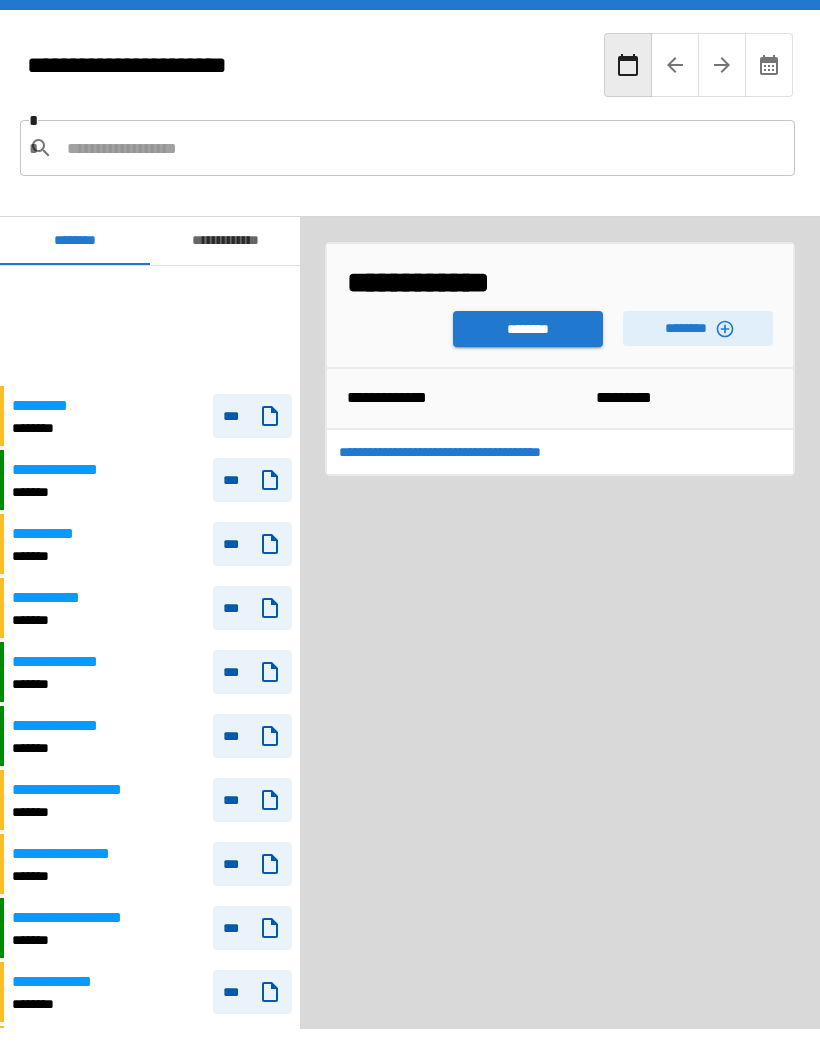 scroll, scrollTop: 120, scrollLeft: 0, axis: vertical 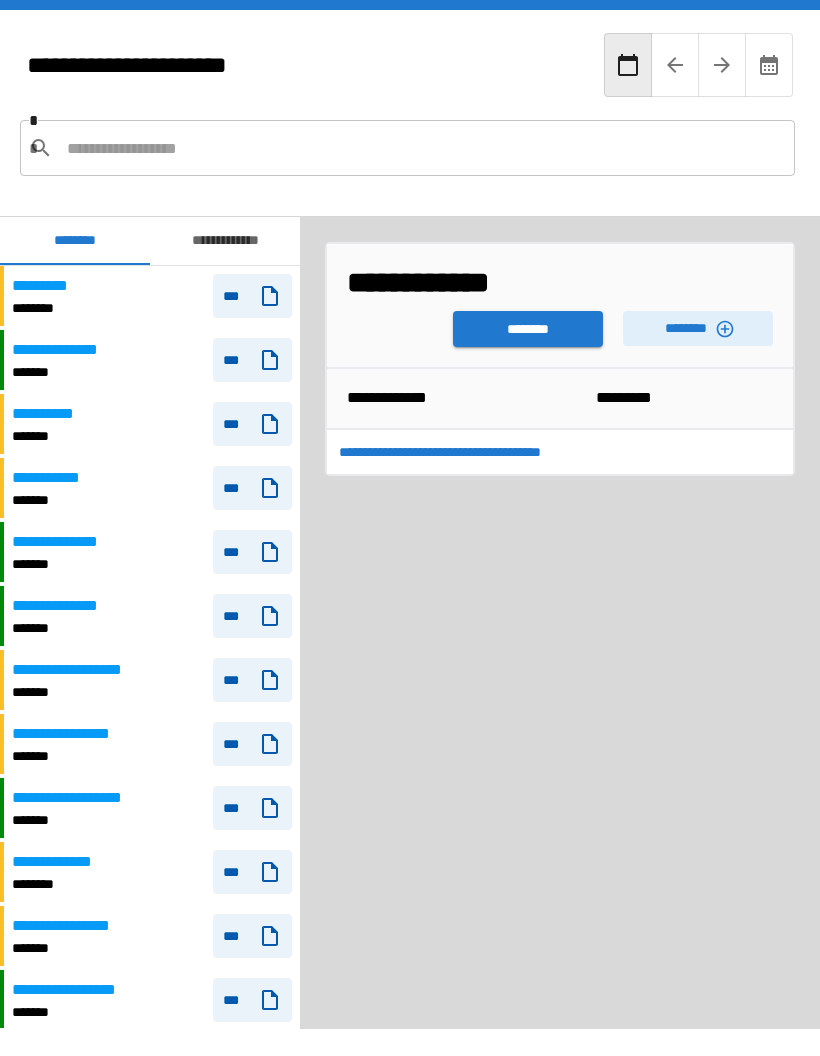 click at bounding box center (423, 148) 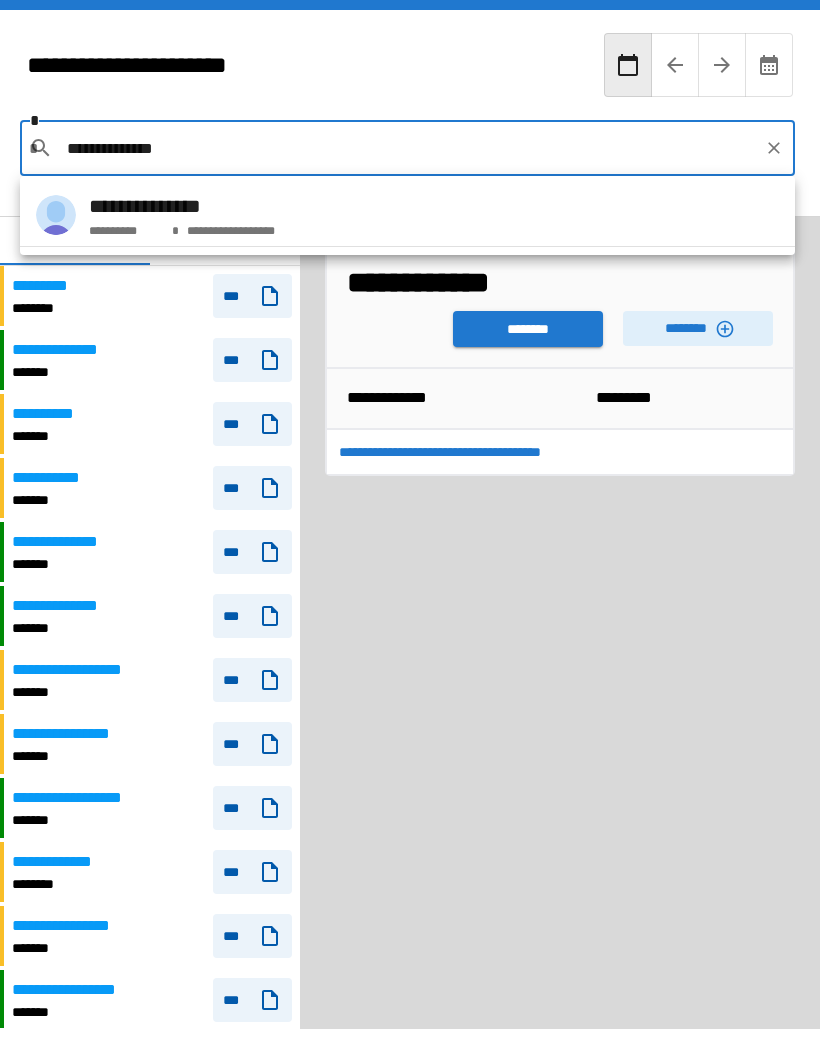click on "**********" at bounding box center (407, 215) 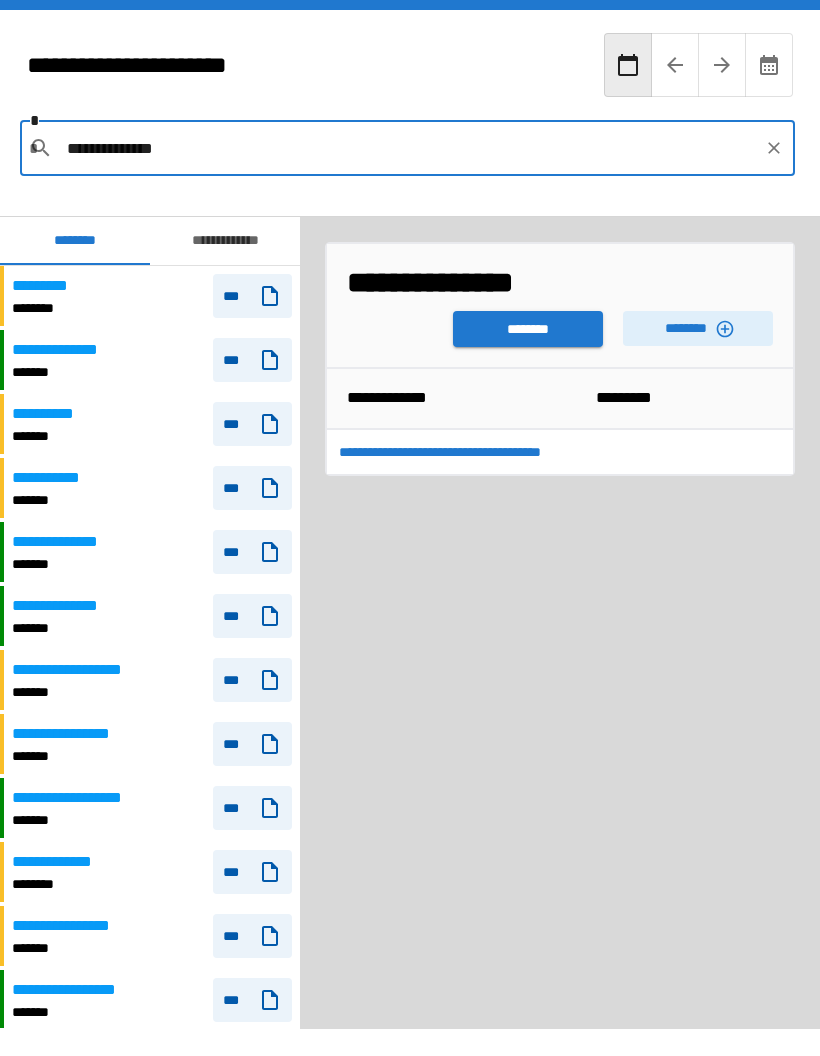 click 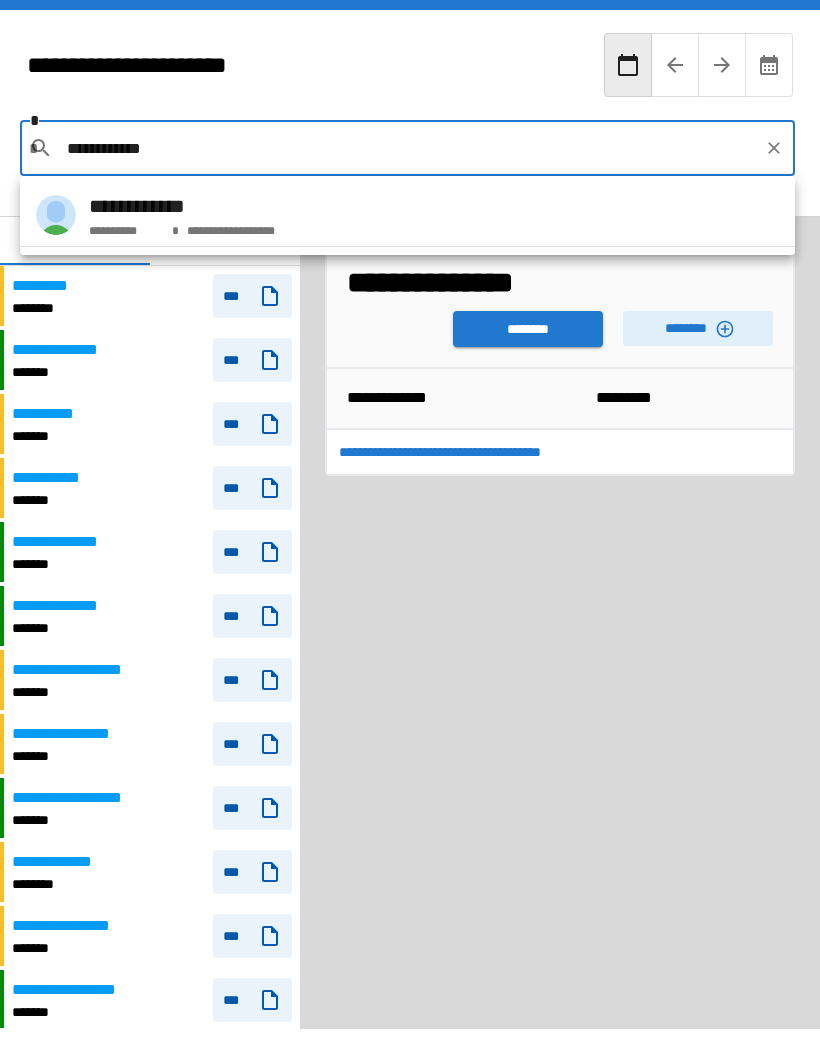 click at bounding box center [56, 215] 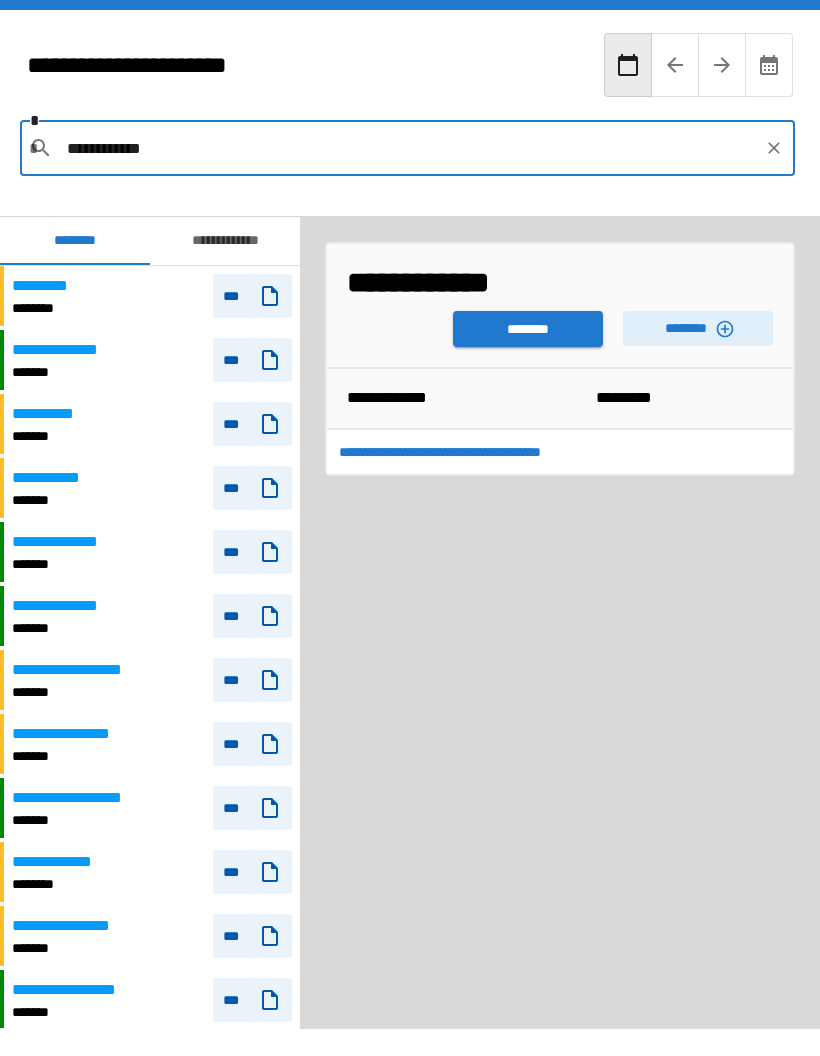 click on "**********" at bounding box center [408, 148] 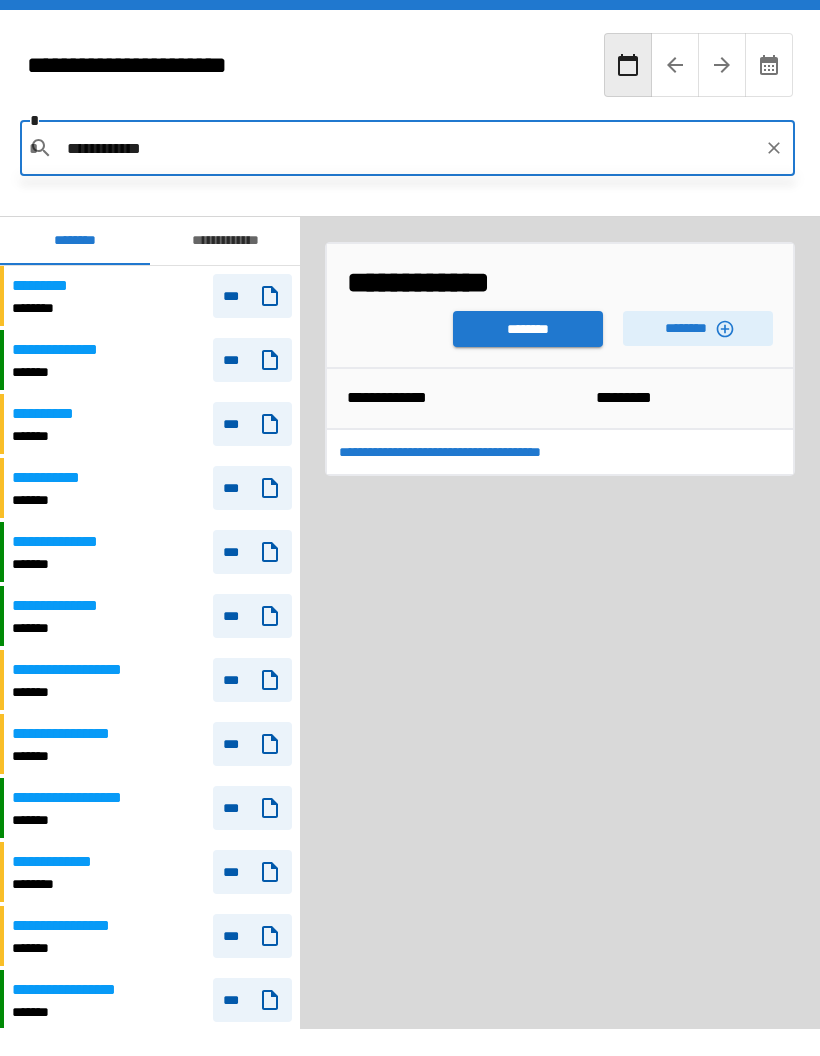 click on "**********" at bounding box center (407, 148) 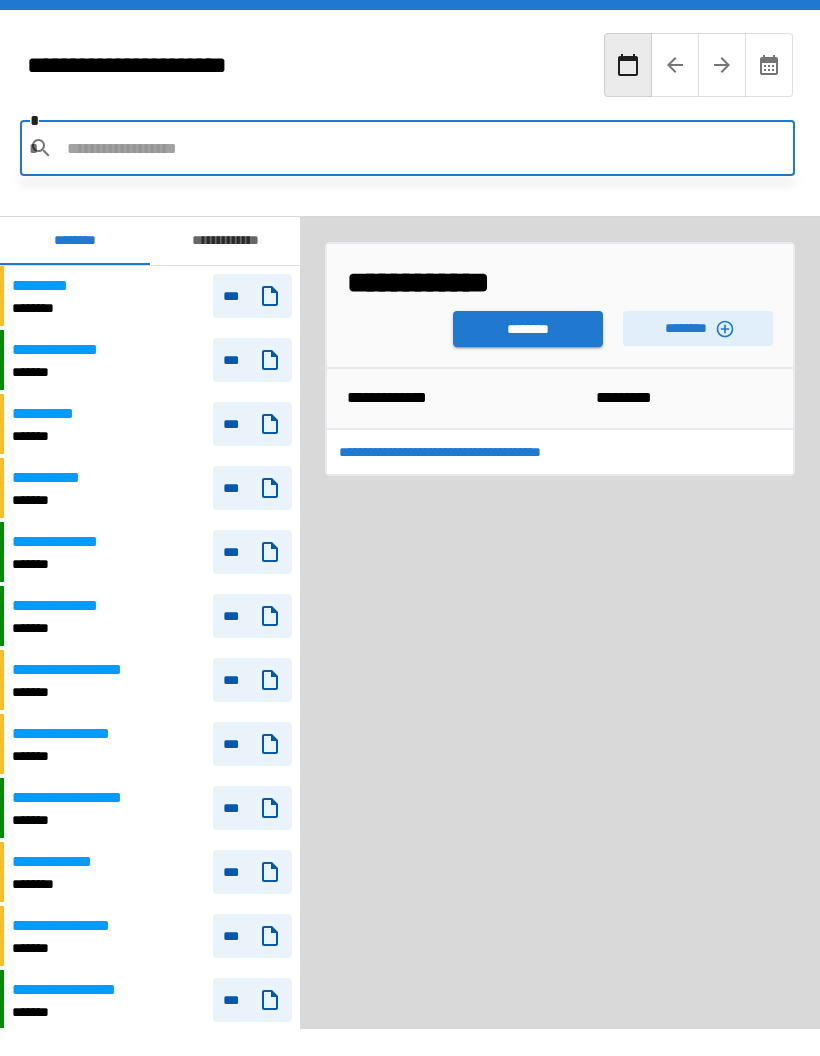 click at bounding box center (423, 148) 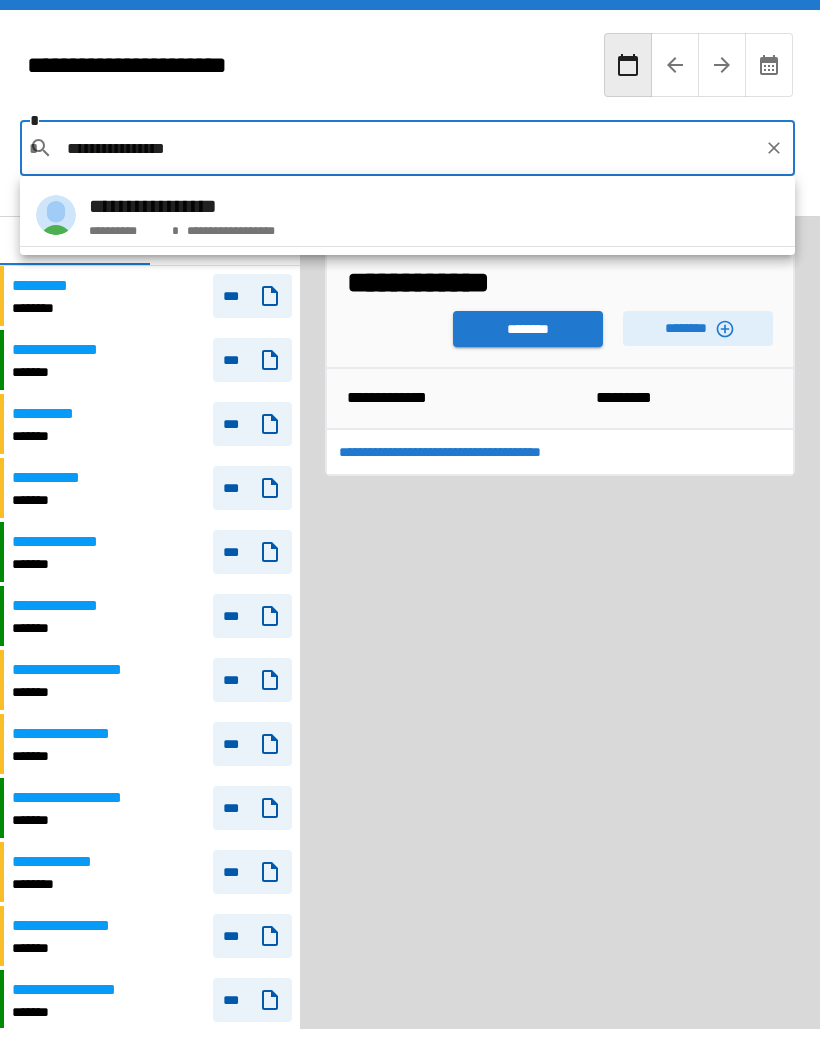 click at bounding box center (56, 215) 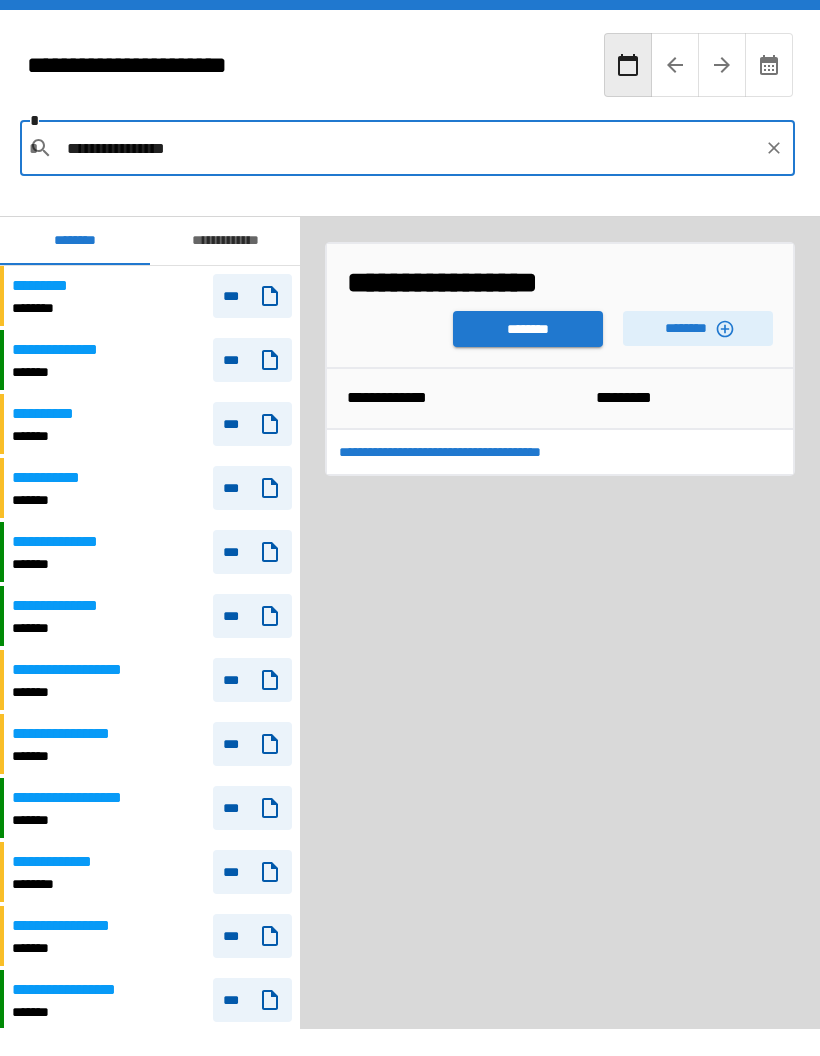click 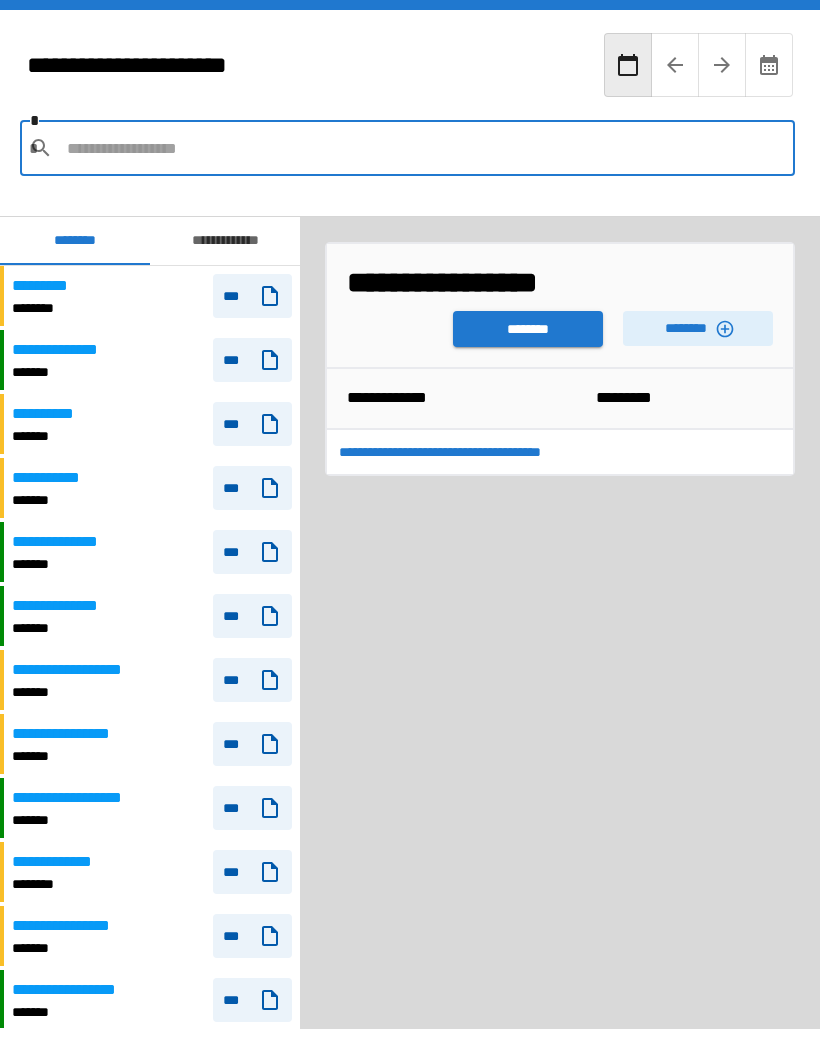 click on "********" at bounding box center [528, 329] 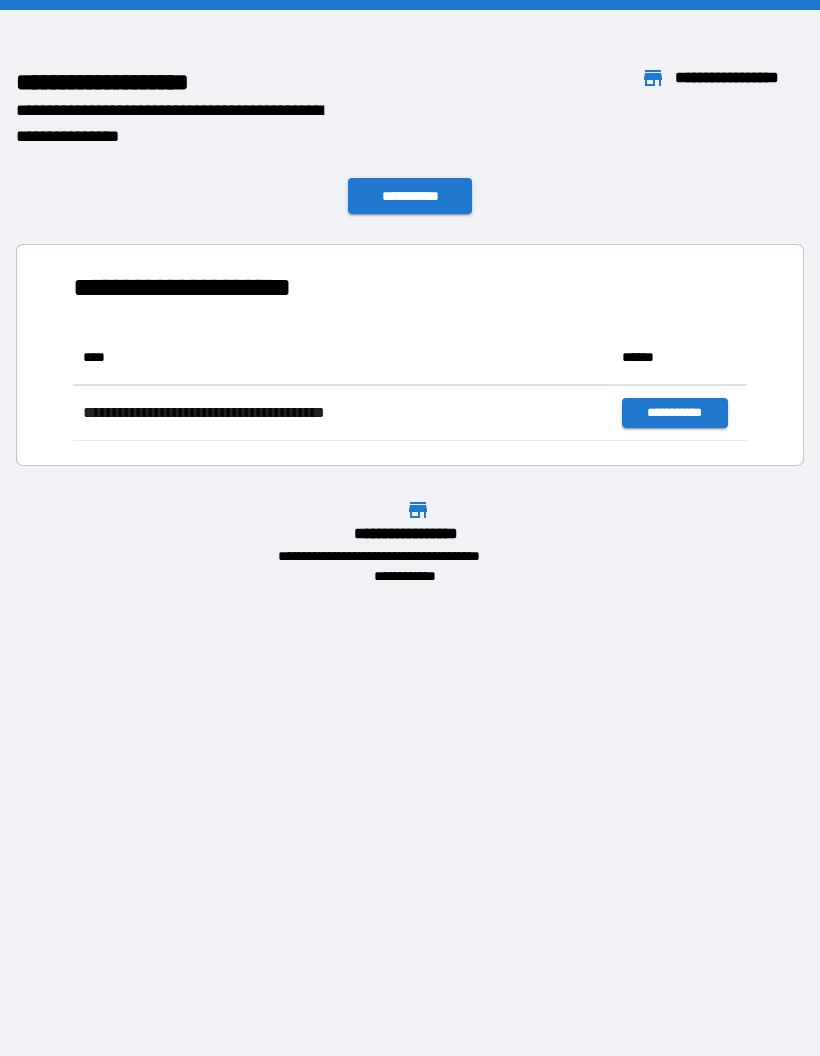 scroll, scrollTop: 1, scrollLeft: 1, axis: both 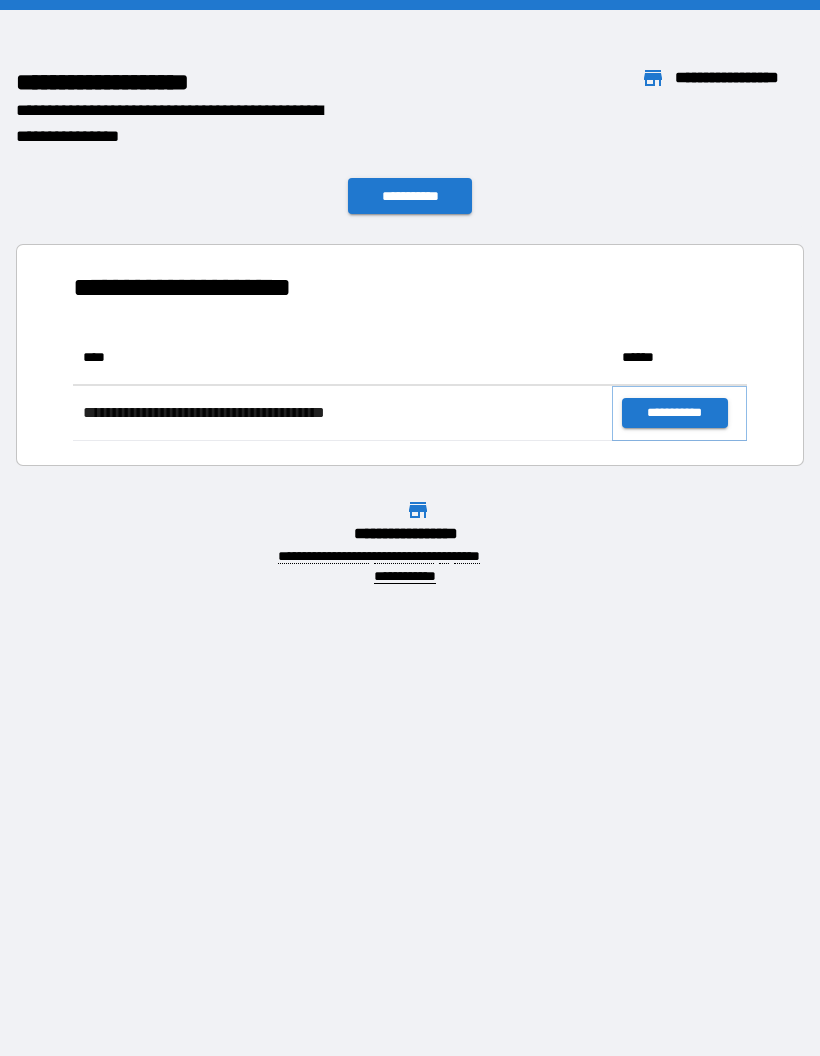 click on "**********" at bounding box center [674, 413] 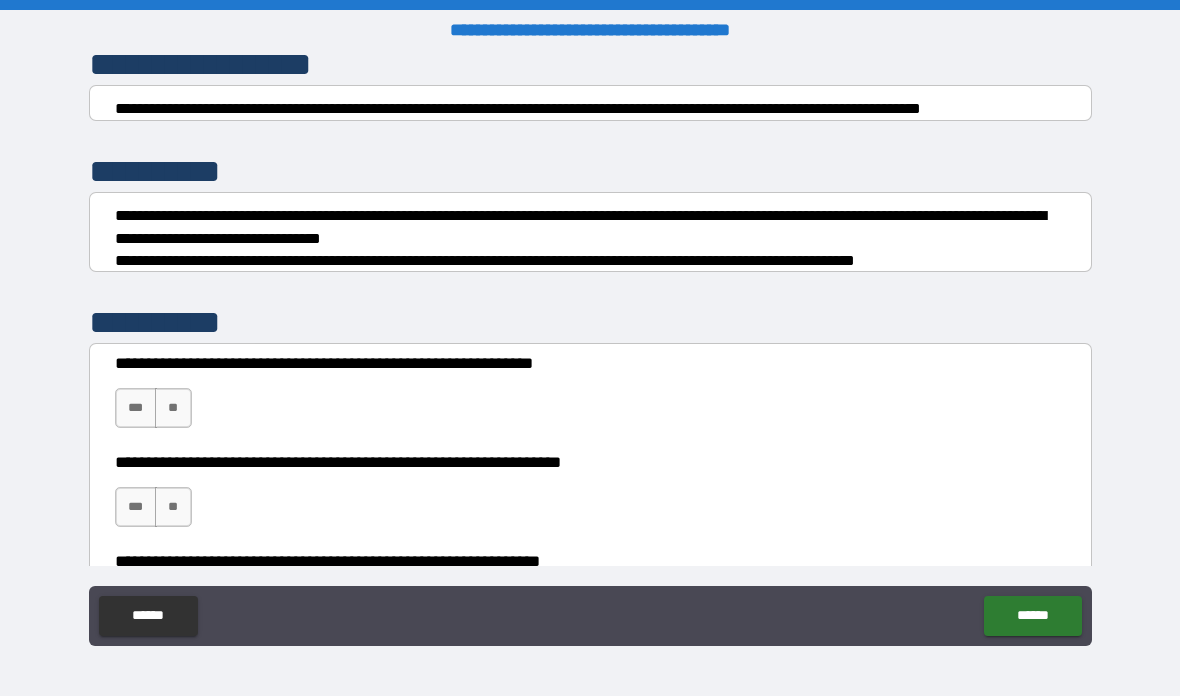 scroll, scrollTop: 283, scrollLeft: 0, axis: vertical 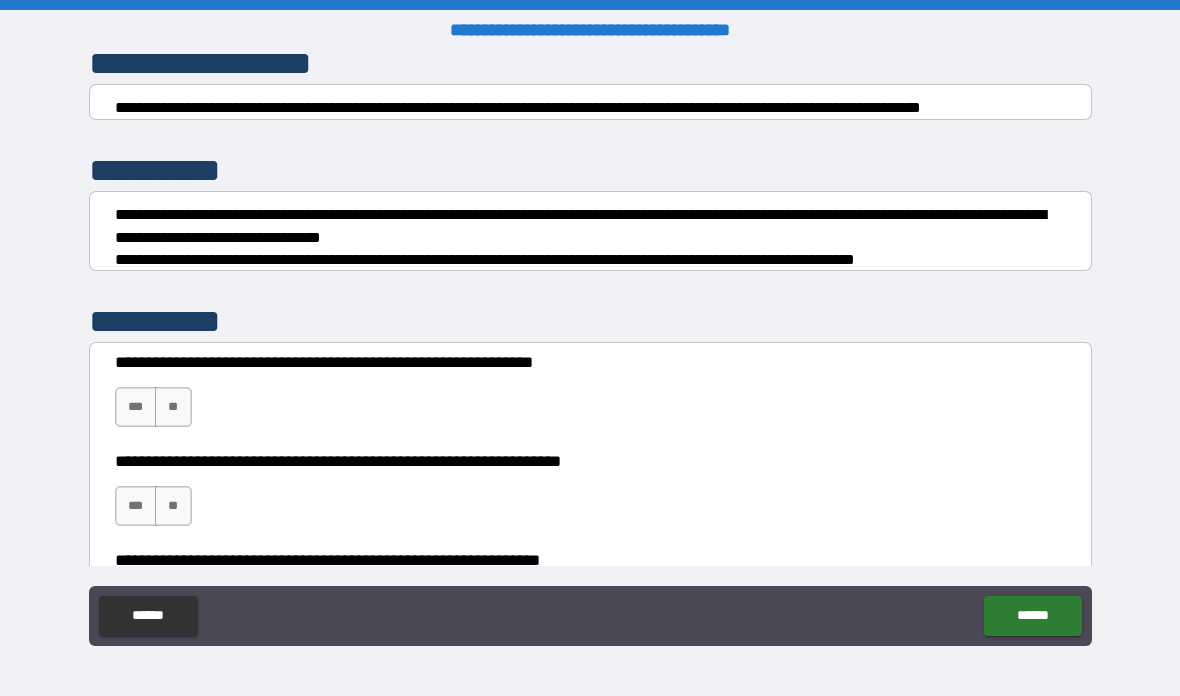 click on "**" at bounding box center (173, 407) 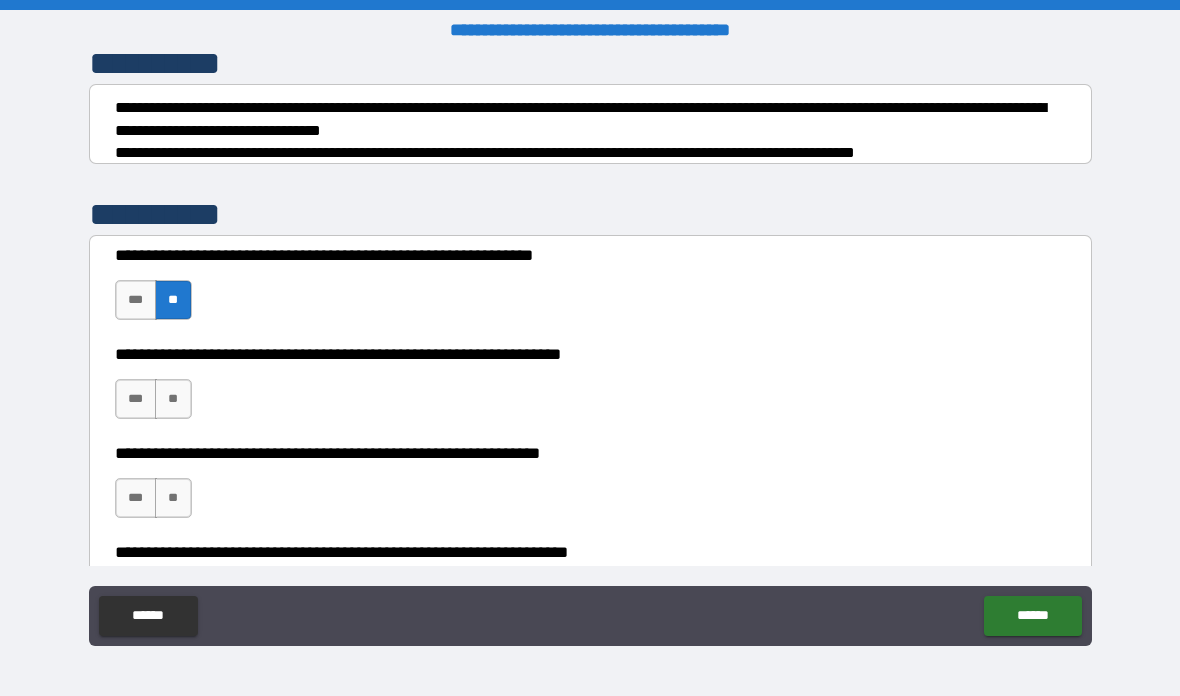 scroll, scrollTop: 391, scrollLeft: 0, axis: vertical 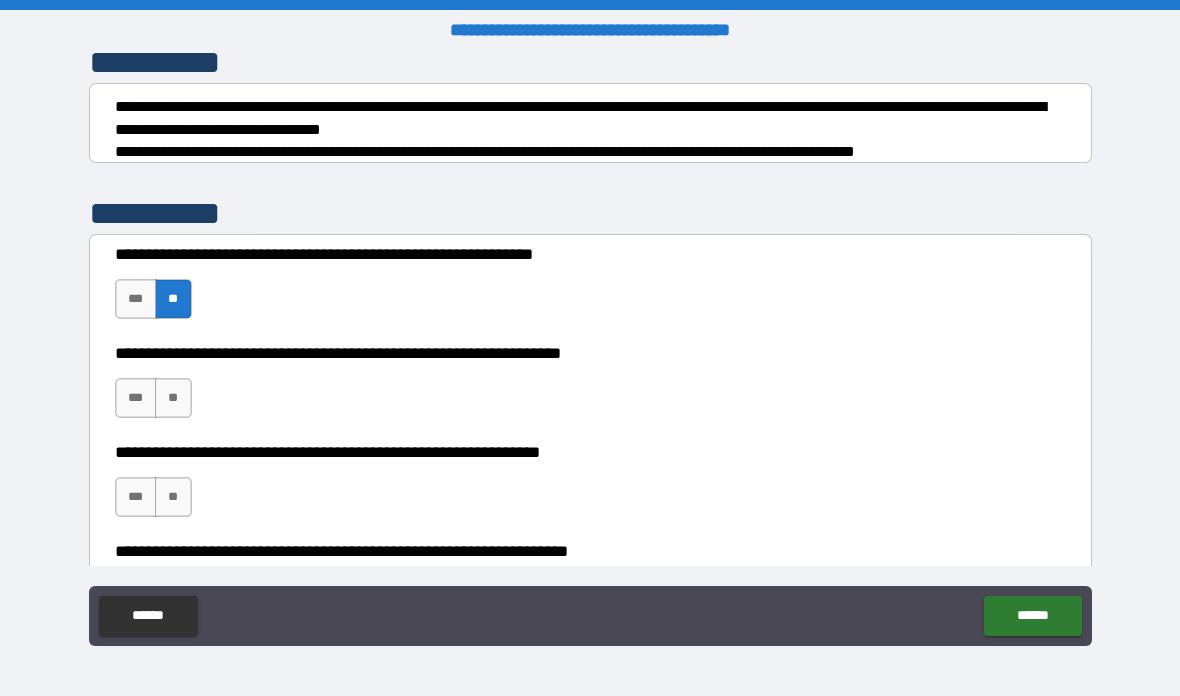 click on "**" at bounding box center (173, 398) 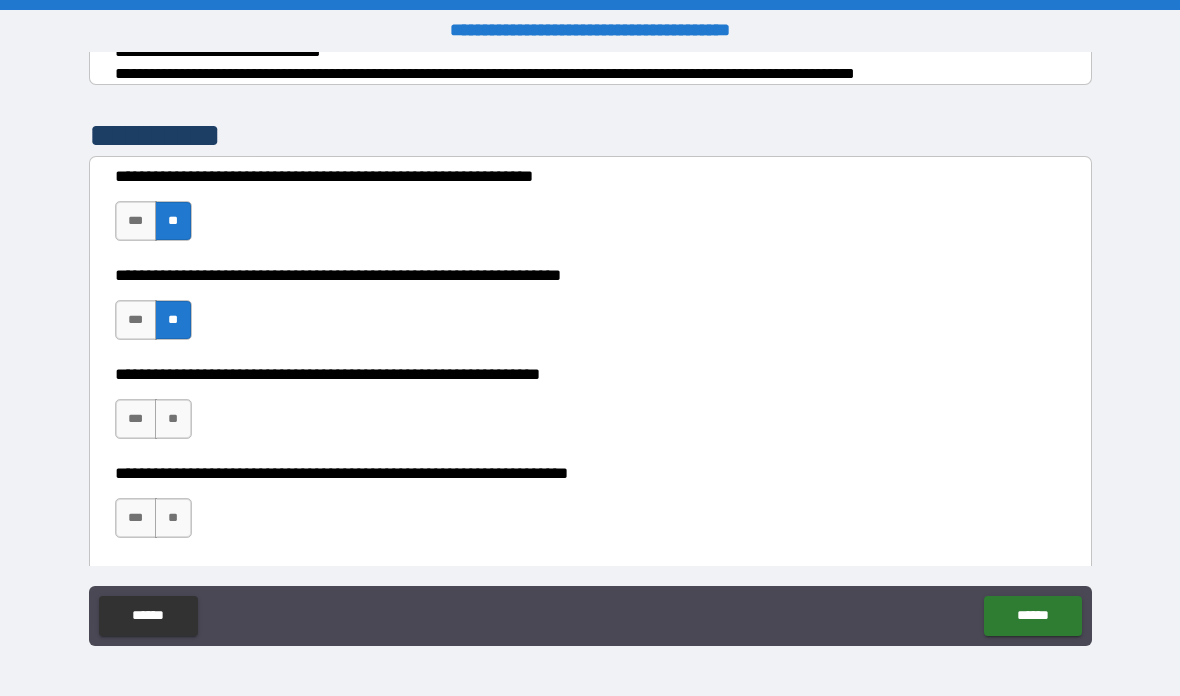 scroll, scrollTop: 470, scrollLeft: 0, axis: vertical 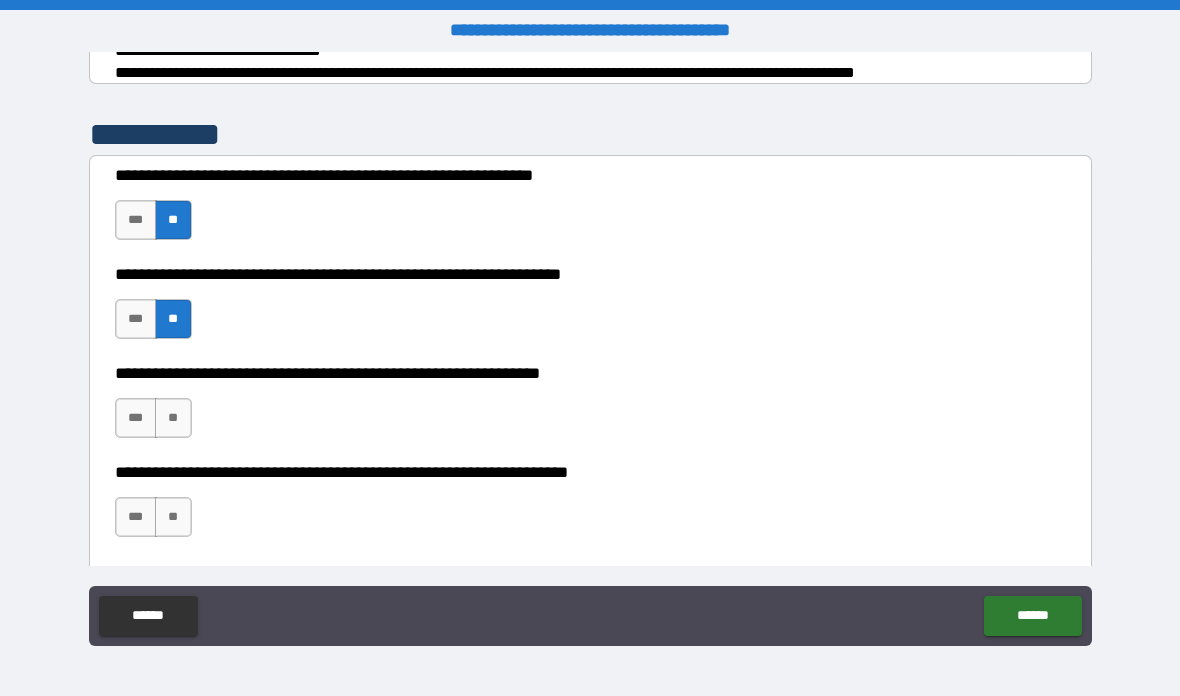 click on "**" at bounding box center [173, 418] 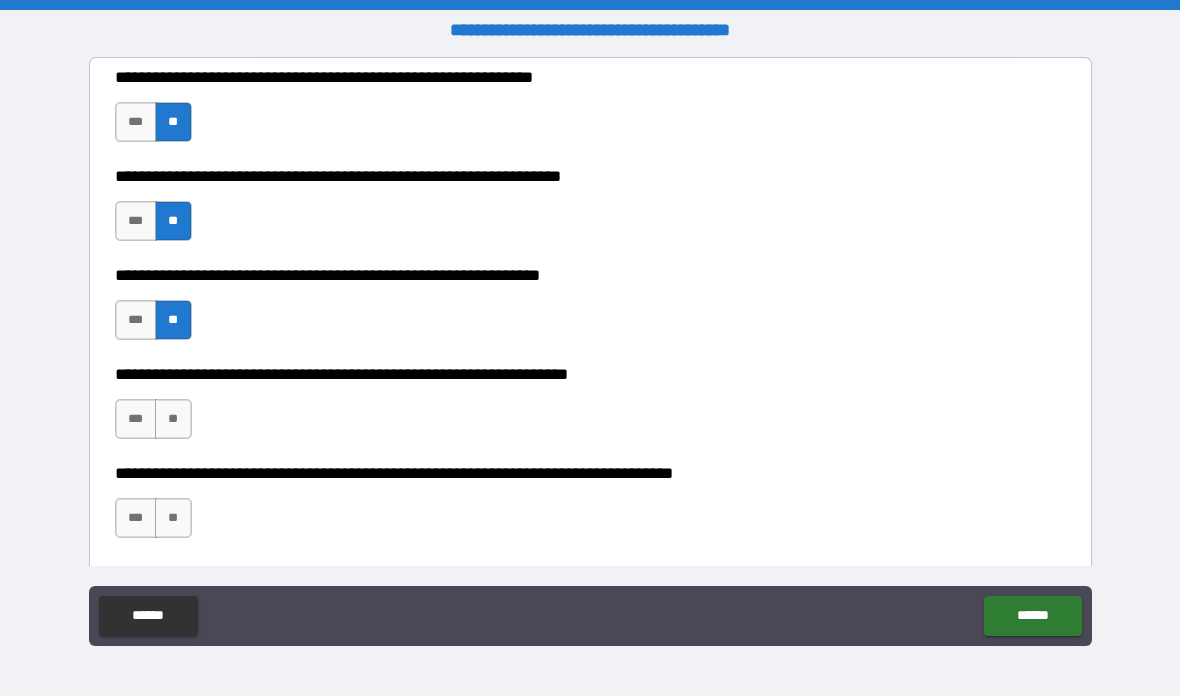 click on "**" at bounding box center [173, 419] 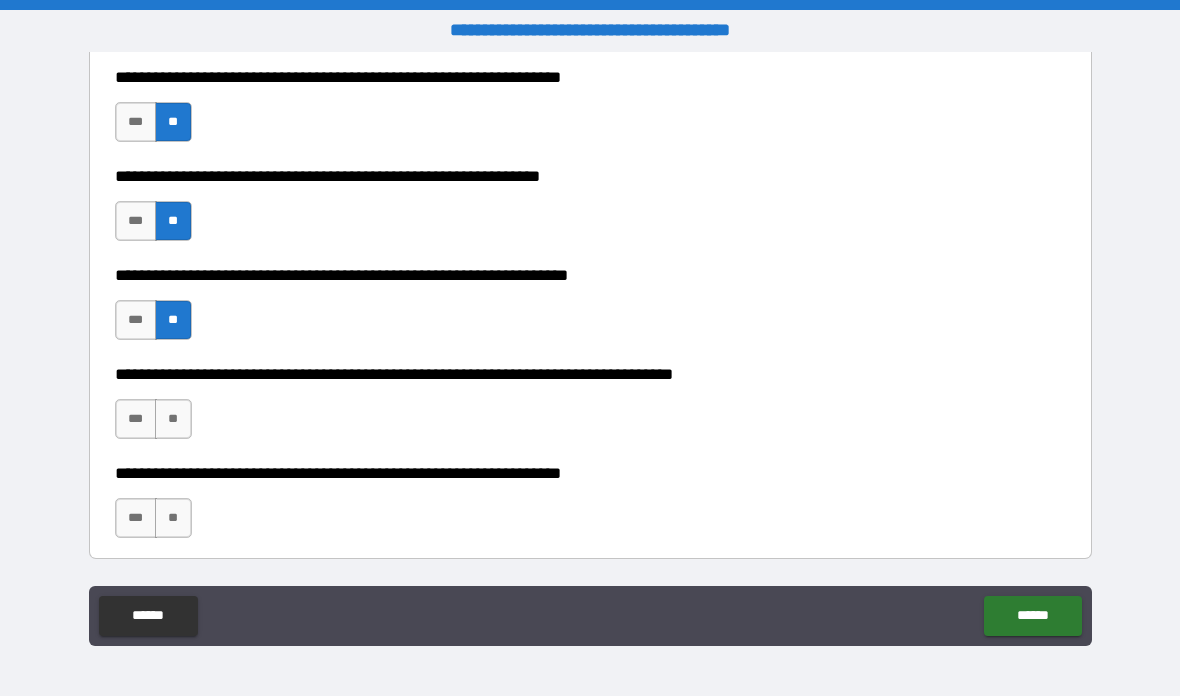 scroll, scrollTop: 668, scrollLeft: 0, axis: vertical 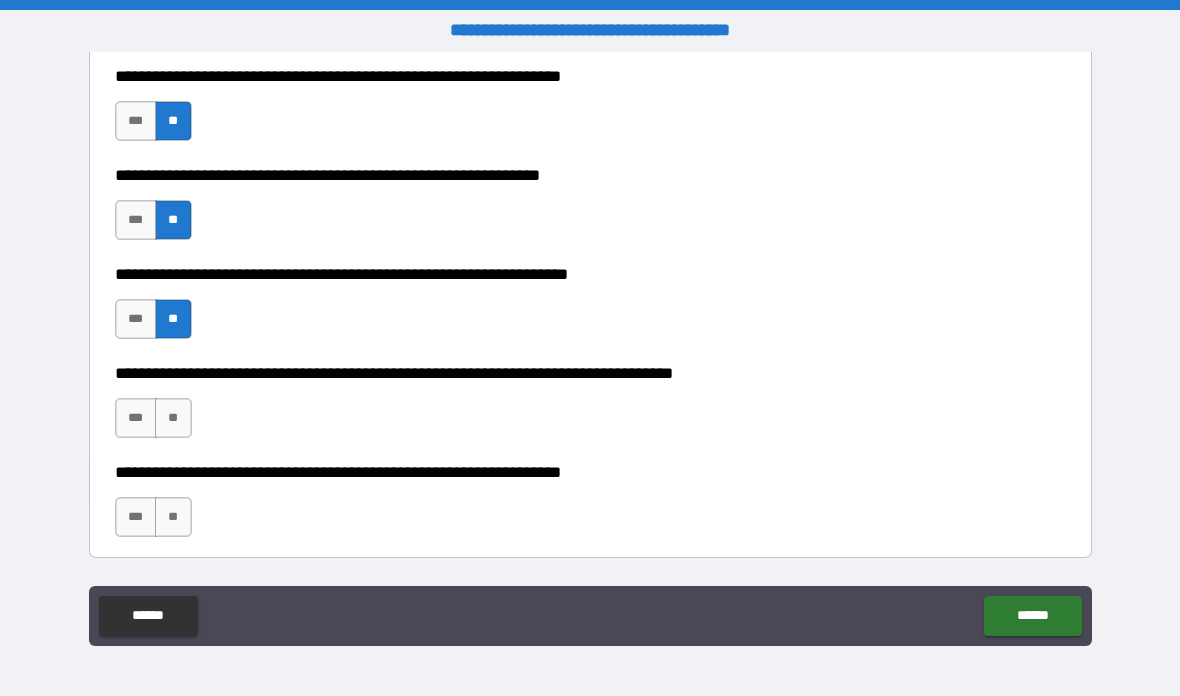 click on "**" at bounding box center [173, 418] 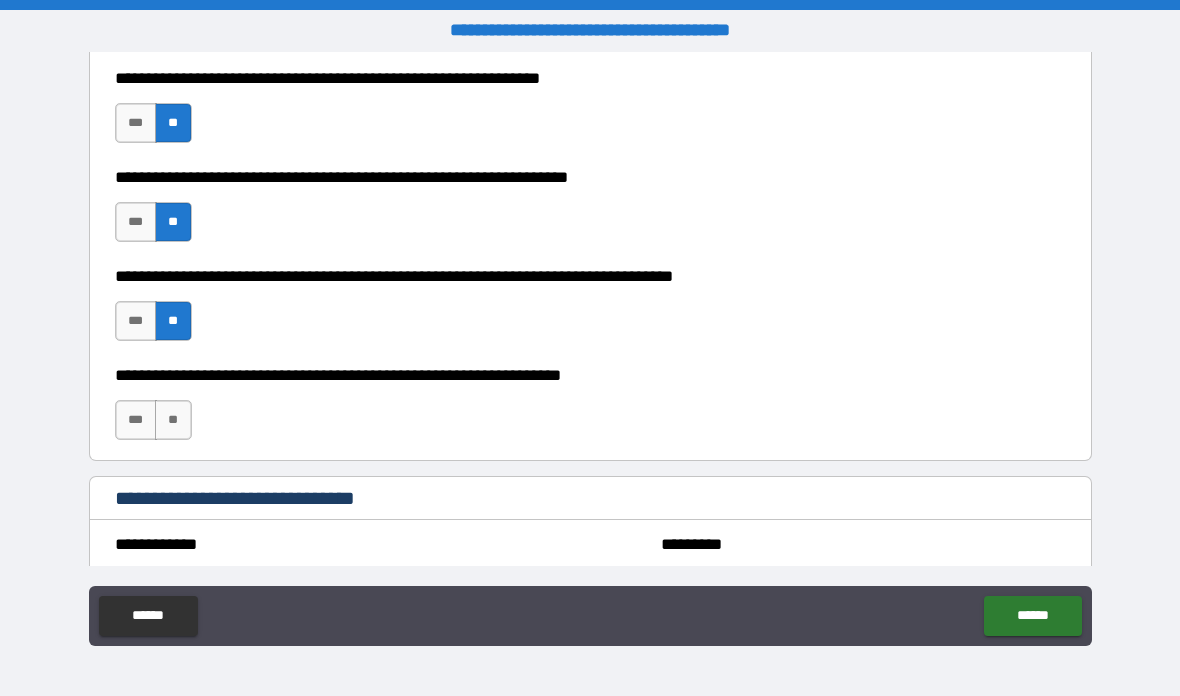 click on "**" at bounding box center [173, 420] 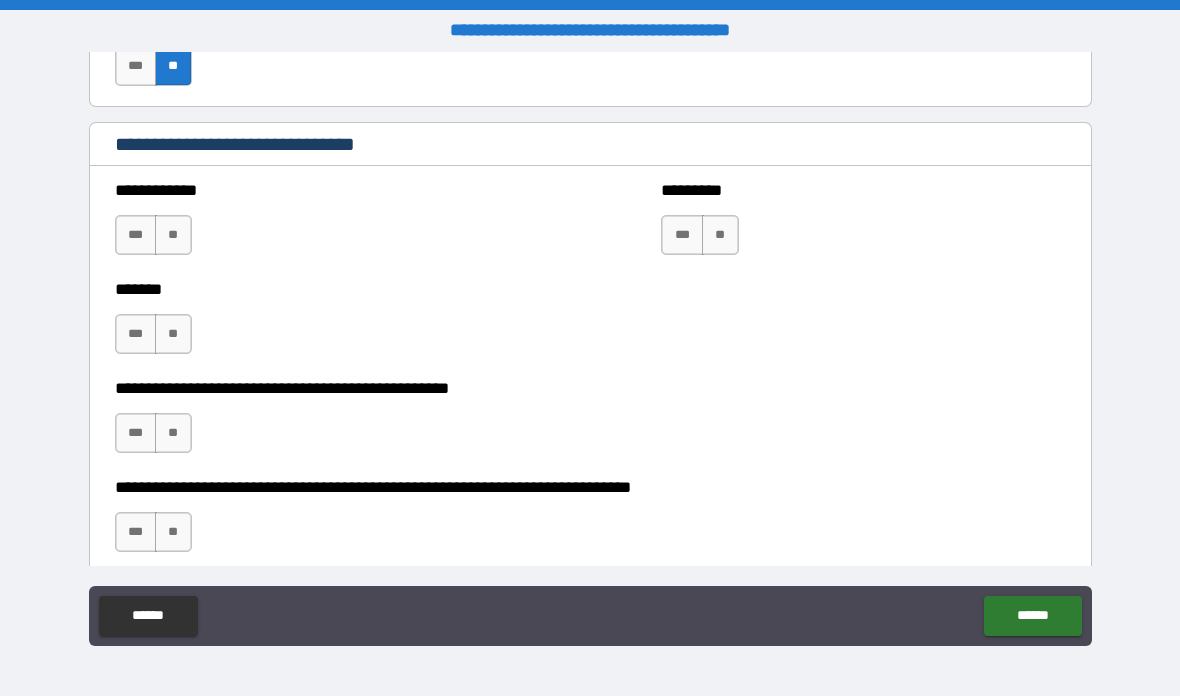scroll, scrollTop: 1112, scrollLeft: 0, axis: vertical 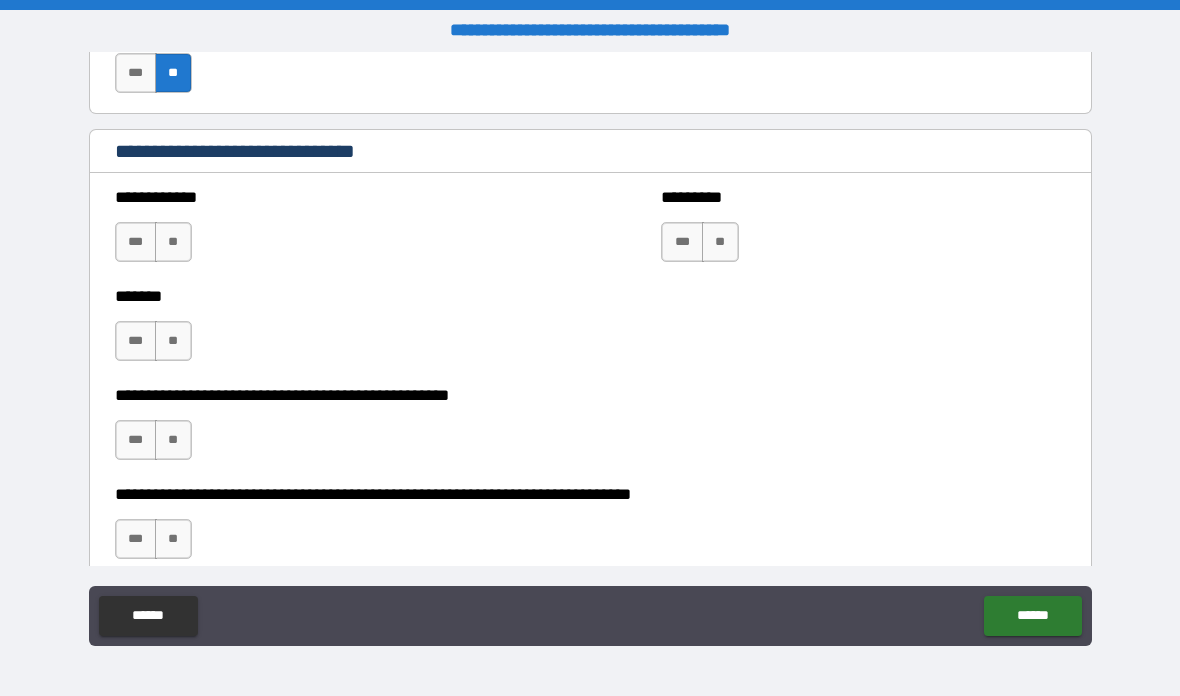 click on "***" at bounding box center [136, 242] 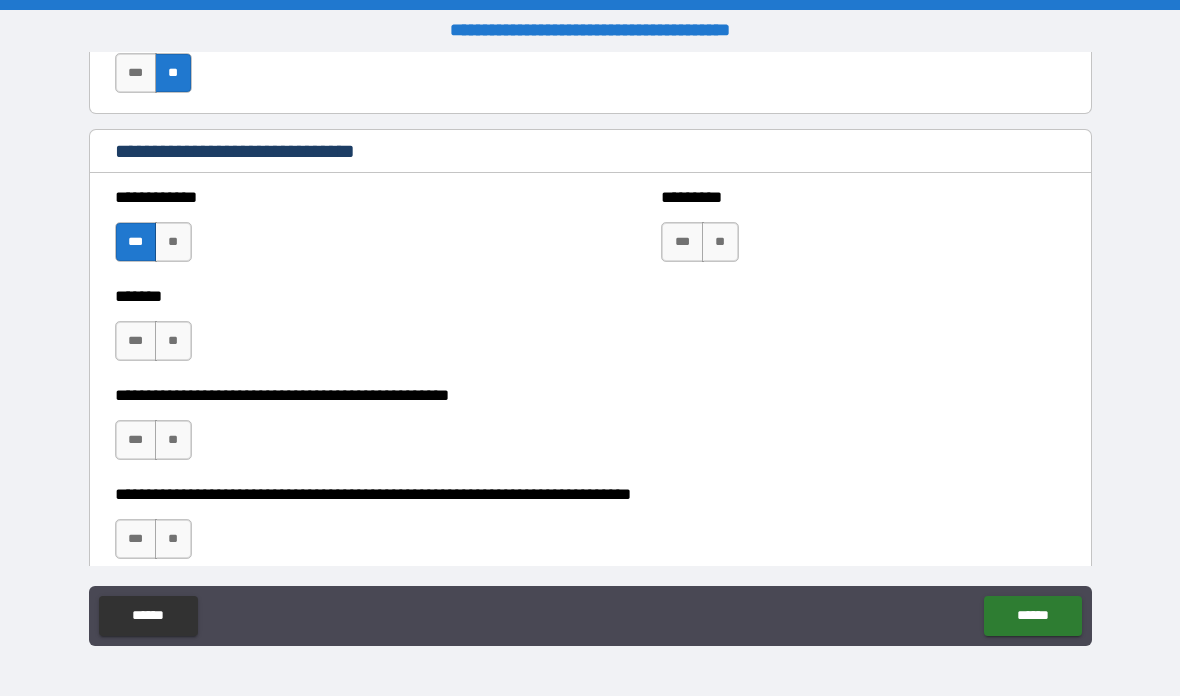 click on "**********" at bounding box center (317, 197) 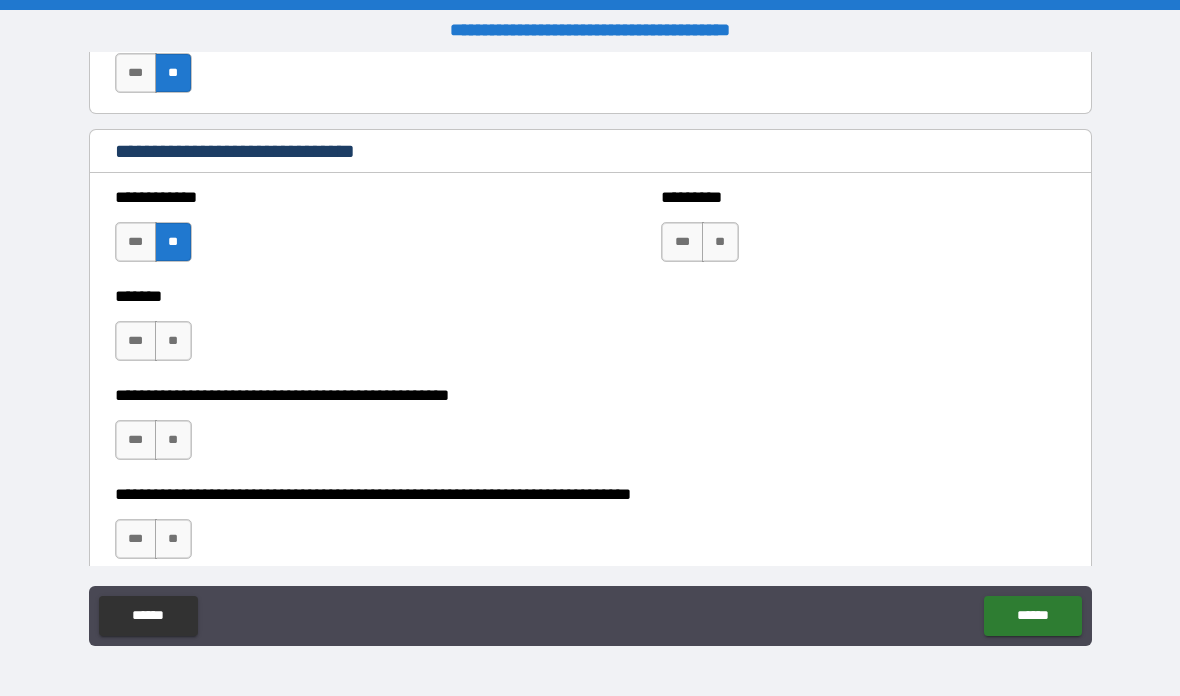 click on "**" at bounding box center (720, 242) 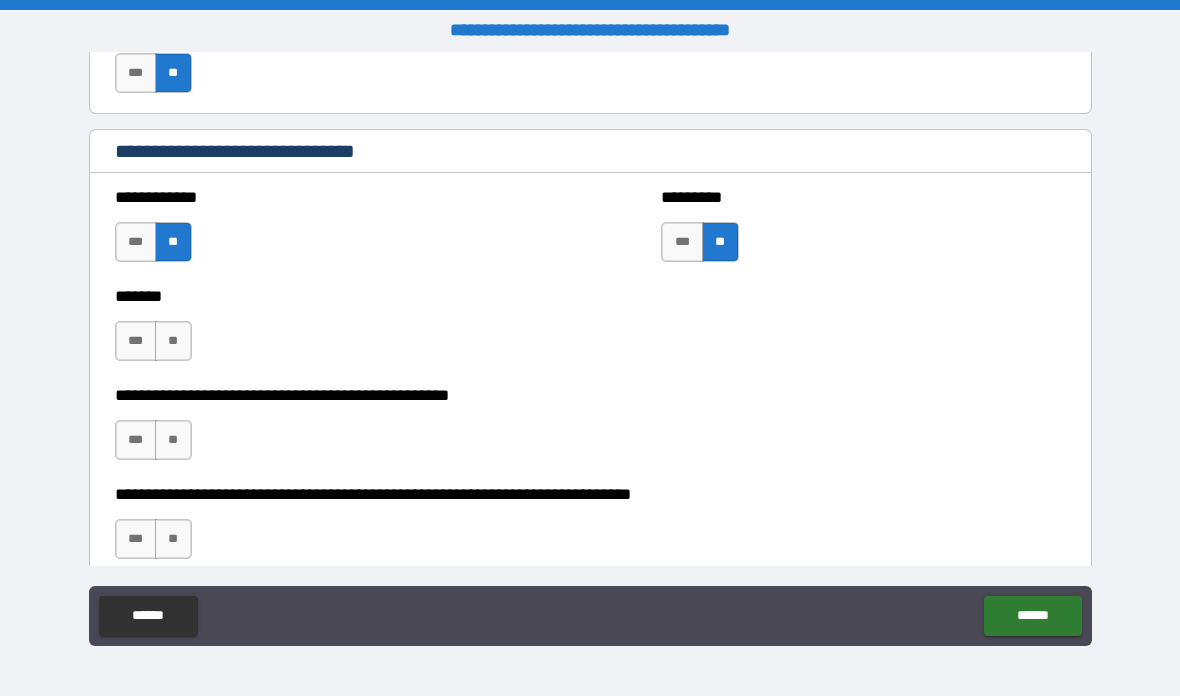 click on "**" at bounding box center (173, 341) 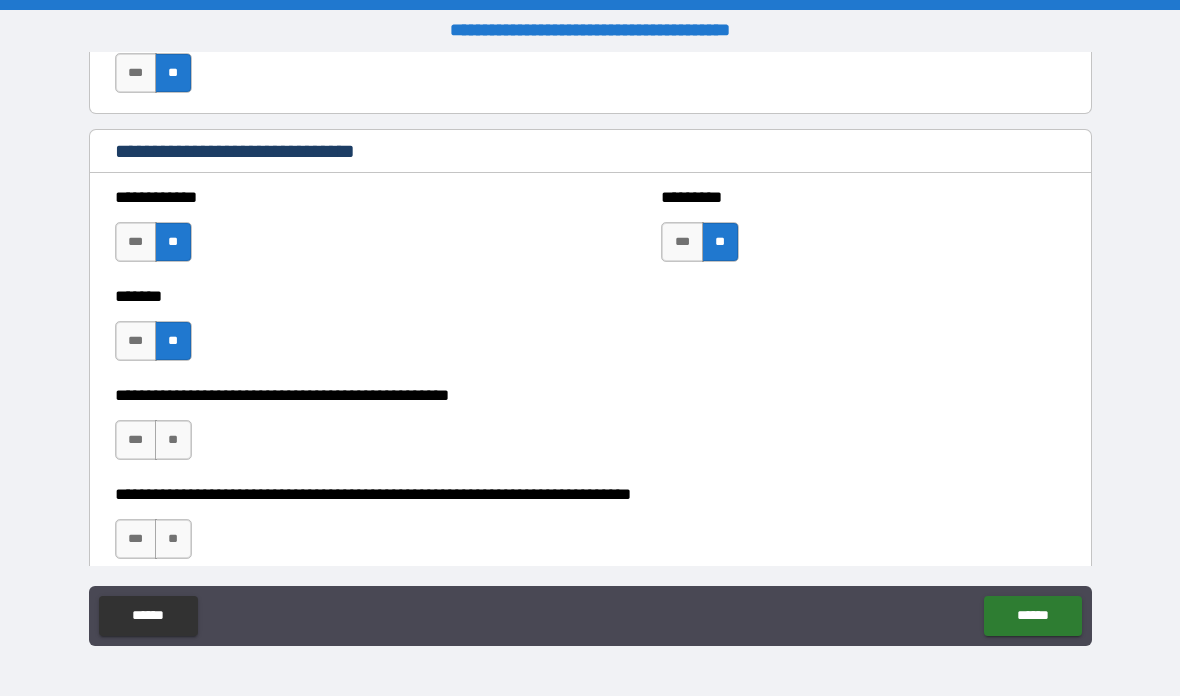 click on "**" at bounding box center (173, 440) 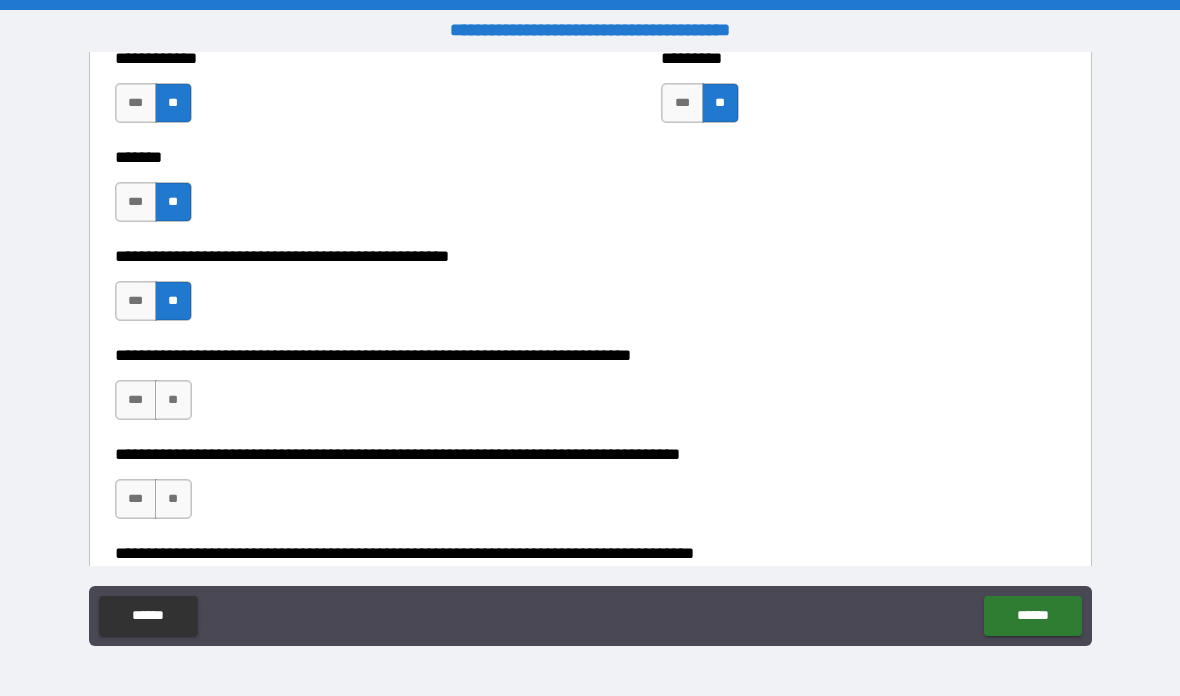scroll, scrollTop: 1252, scrollLeft: 0, axis: vertical 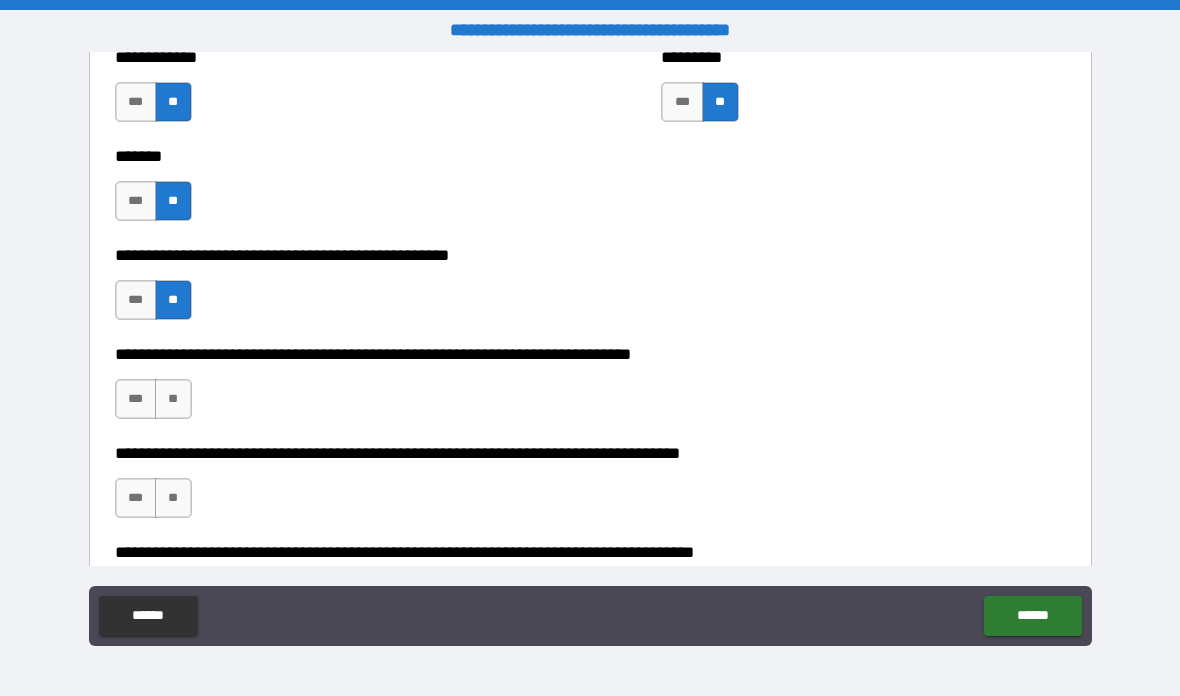 click on "**" at bounding box center (173, 399) 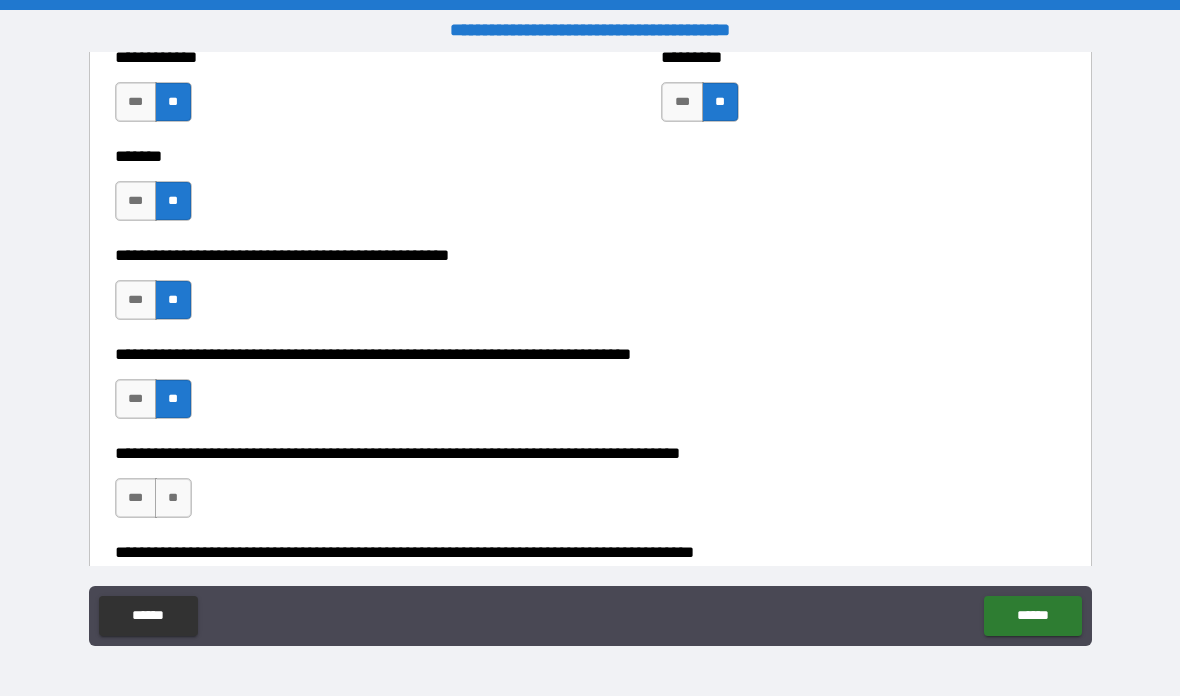 click on "**" at bounding box center [173, 498] 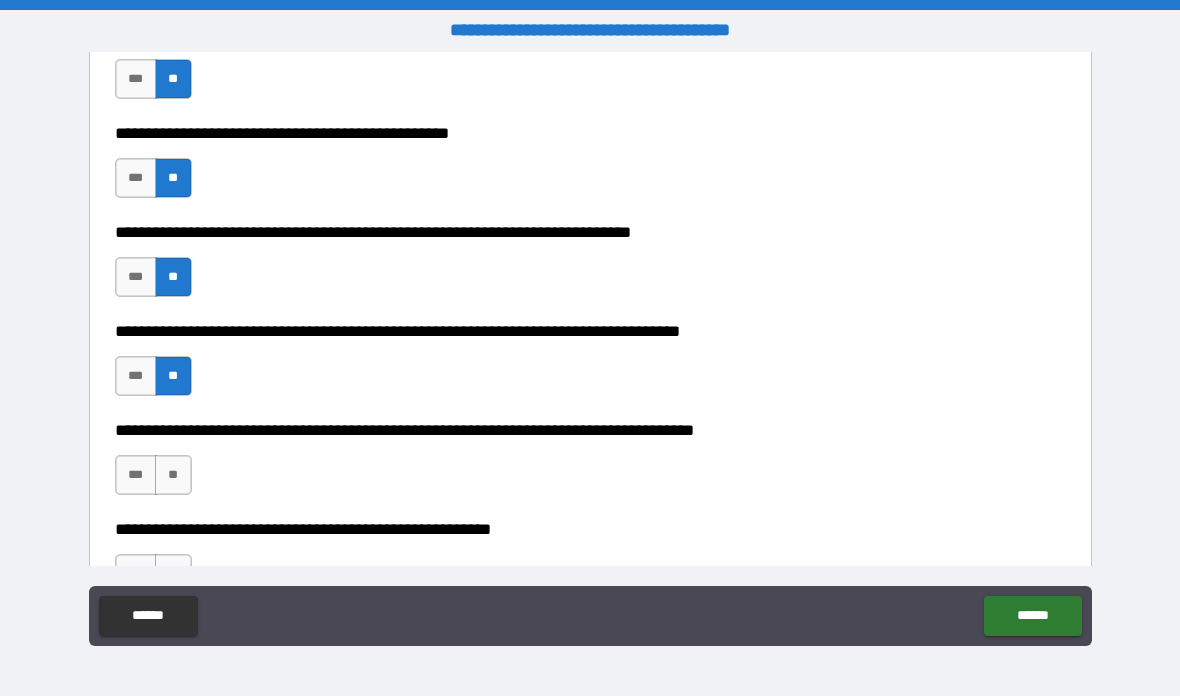 scroll, scrollTop: 1459, scrollLeft: 0, axis: vertical 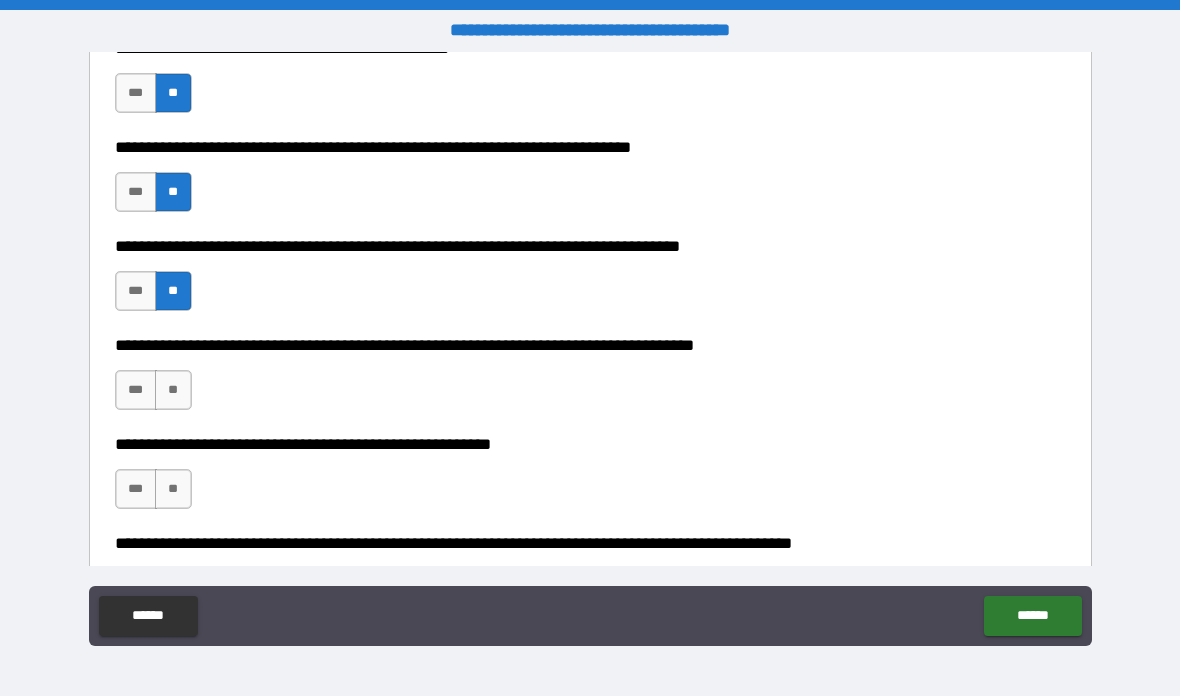 click on "**" at bounding box center (173, 390) 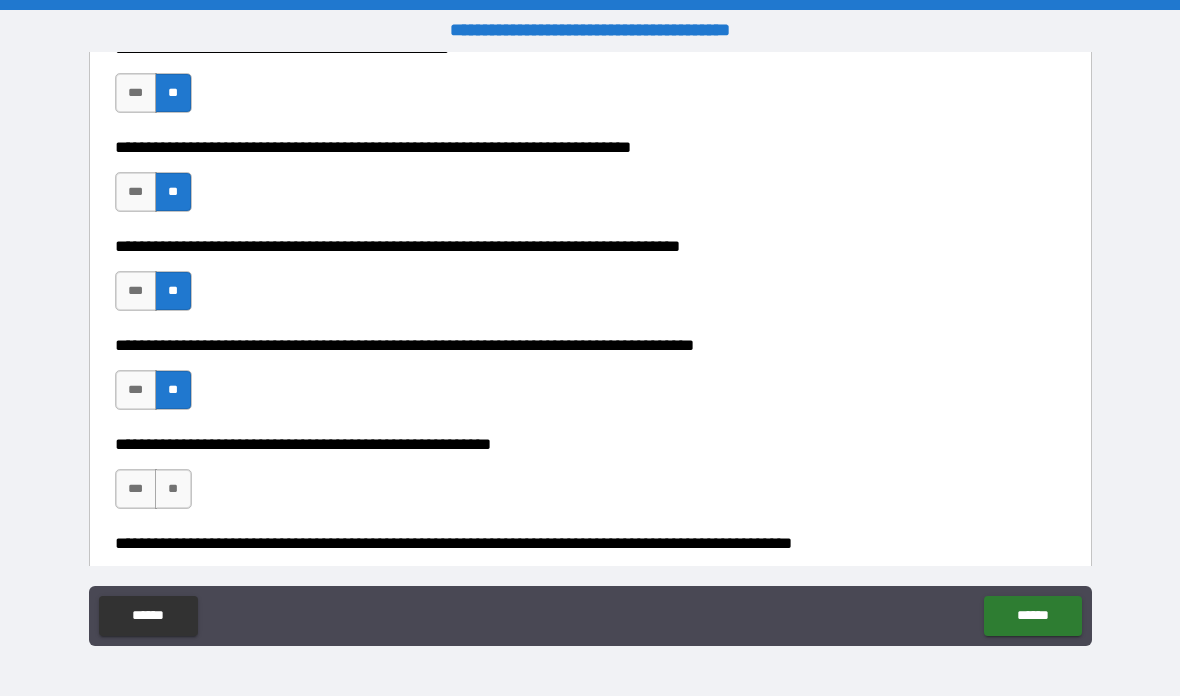 click on "**" at bounding box center (173, 489) 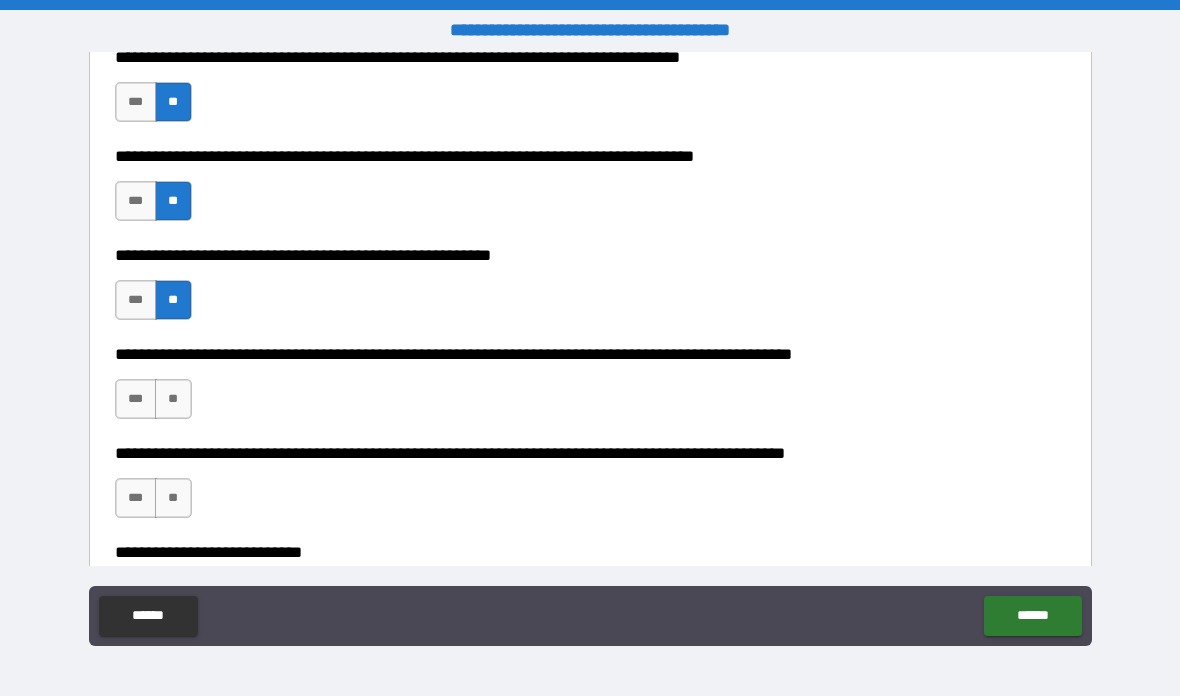 scroll, scrollTop: 1649, scrollLeft: 0, axis: vertical 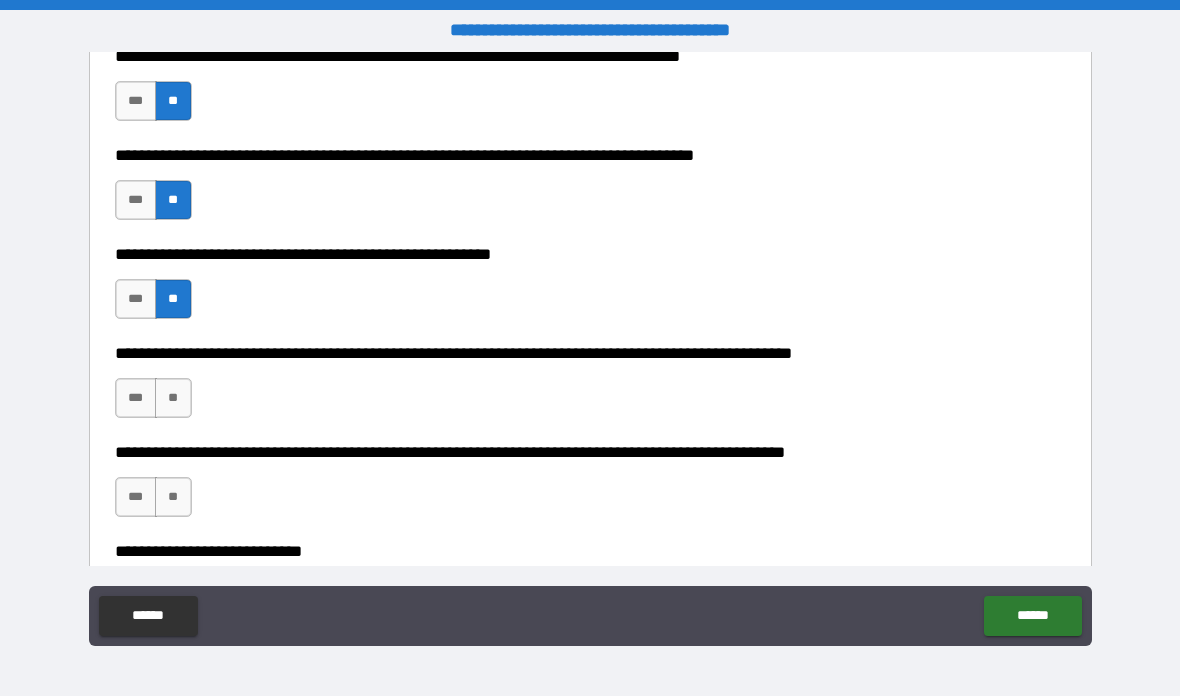 click on "**" at bounding box center [173, 398] 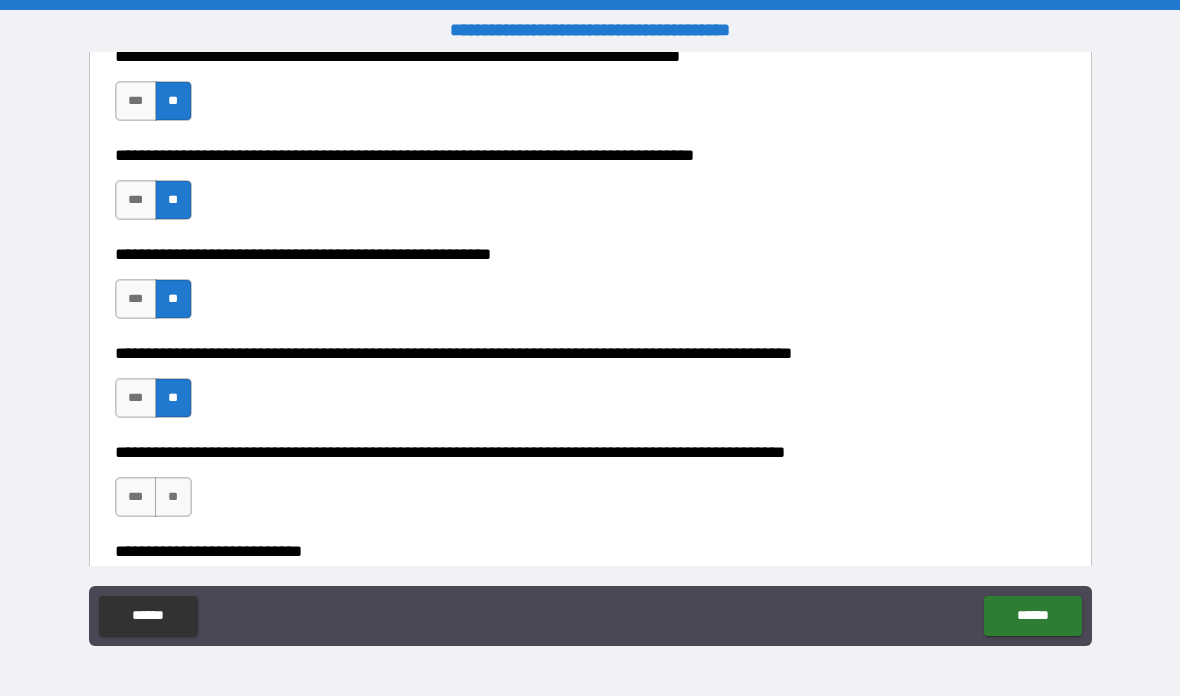 click on "**" at bounding box center [173, 497] 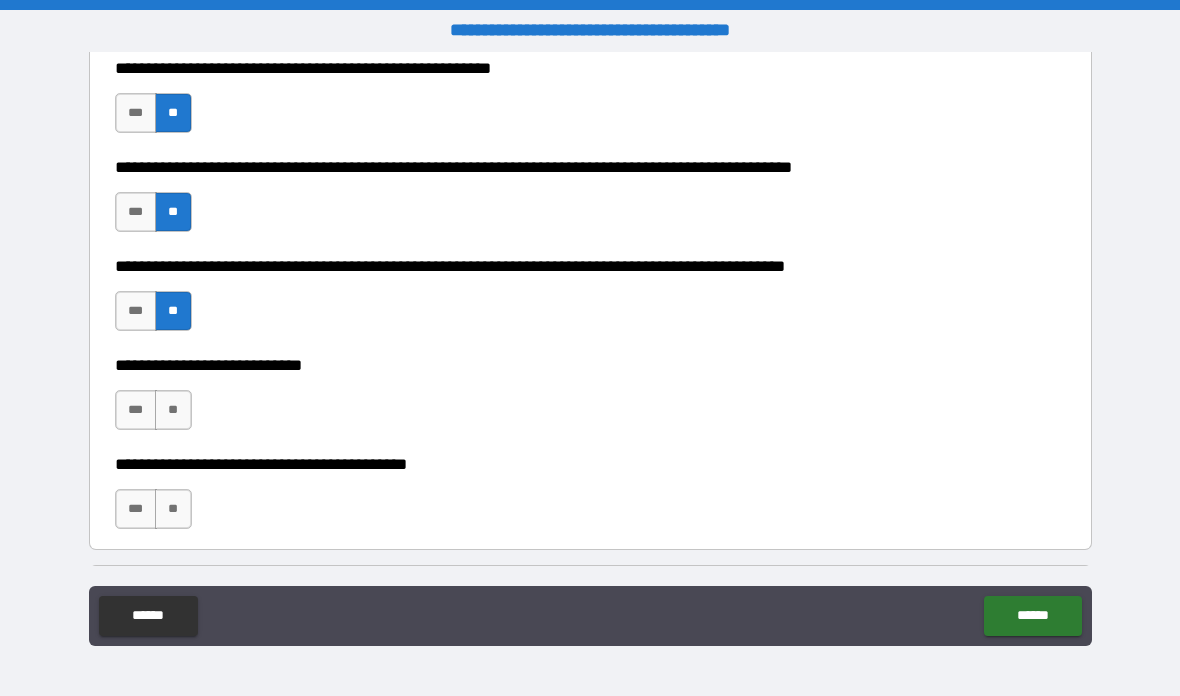 scroll, scrollTop: 1840, scrollLeft: 0, axis: vertical 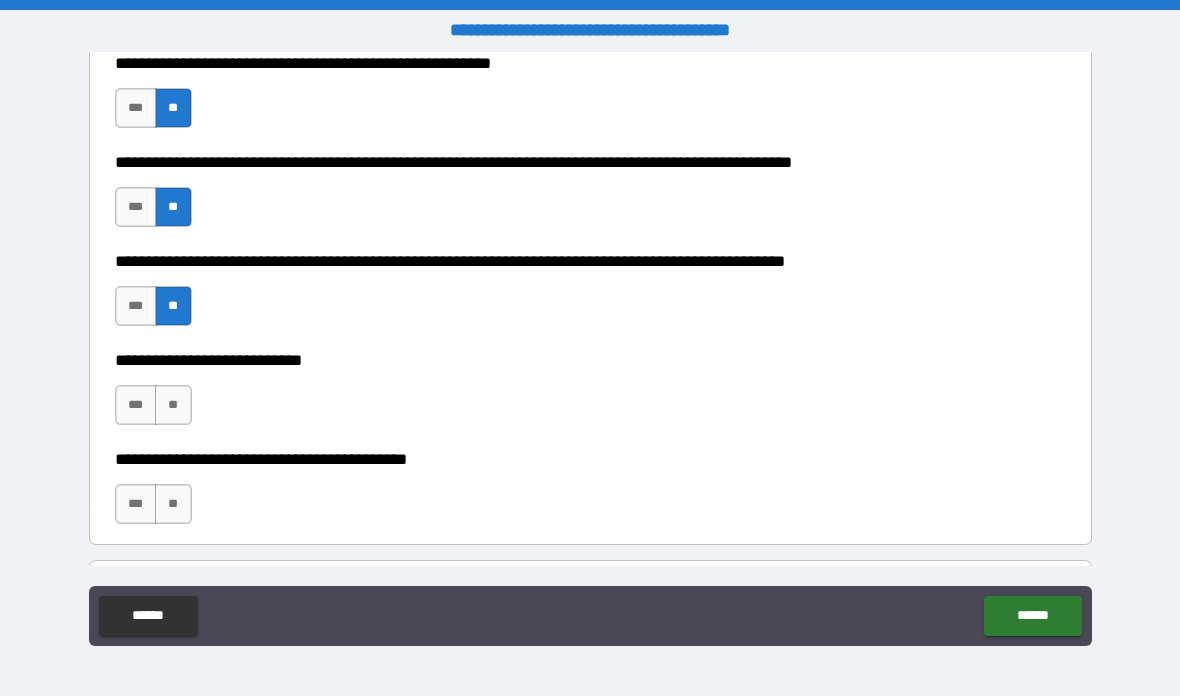 click on "**" at bounding box center [173, 405] 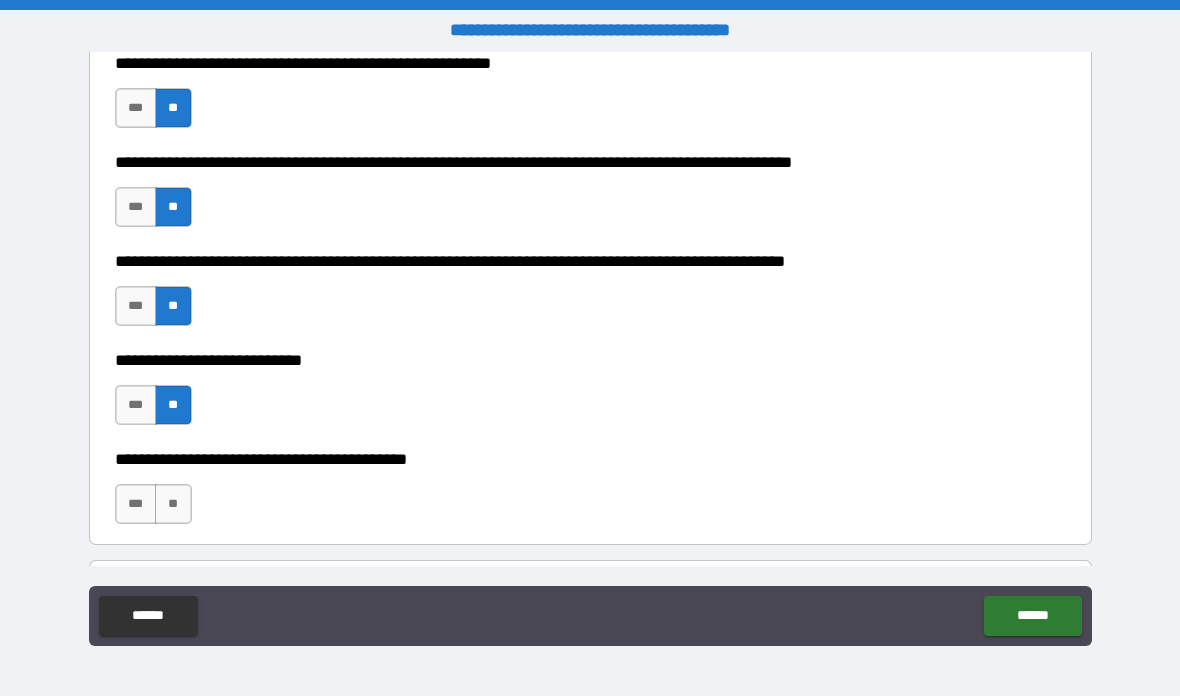 click on "**" at bounding box center (173, 504) 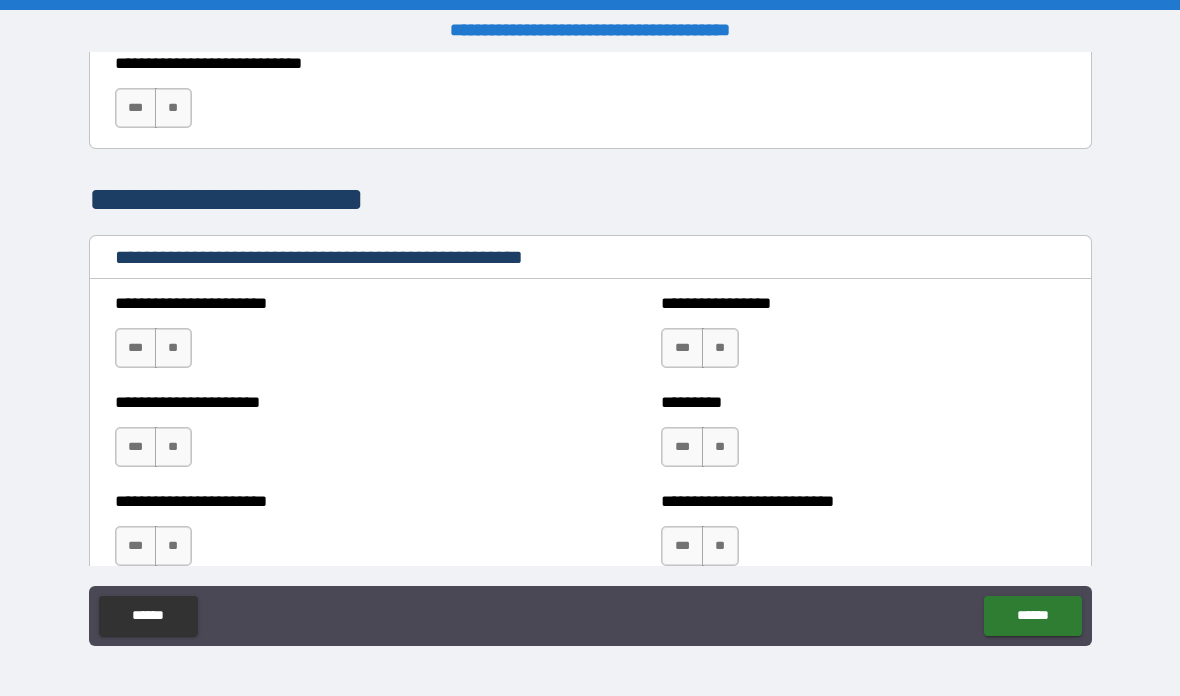 scroll, scrollTop: 2507, scrollLeft: 0, axis: vertical 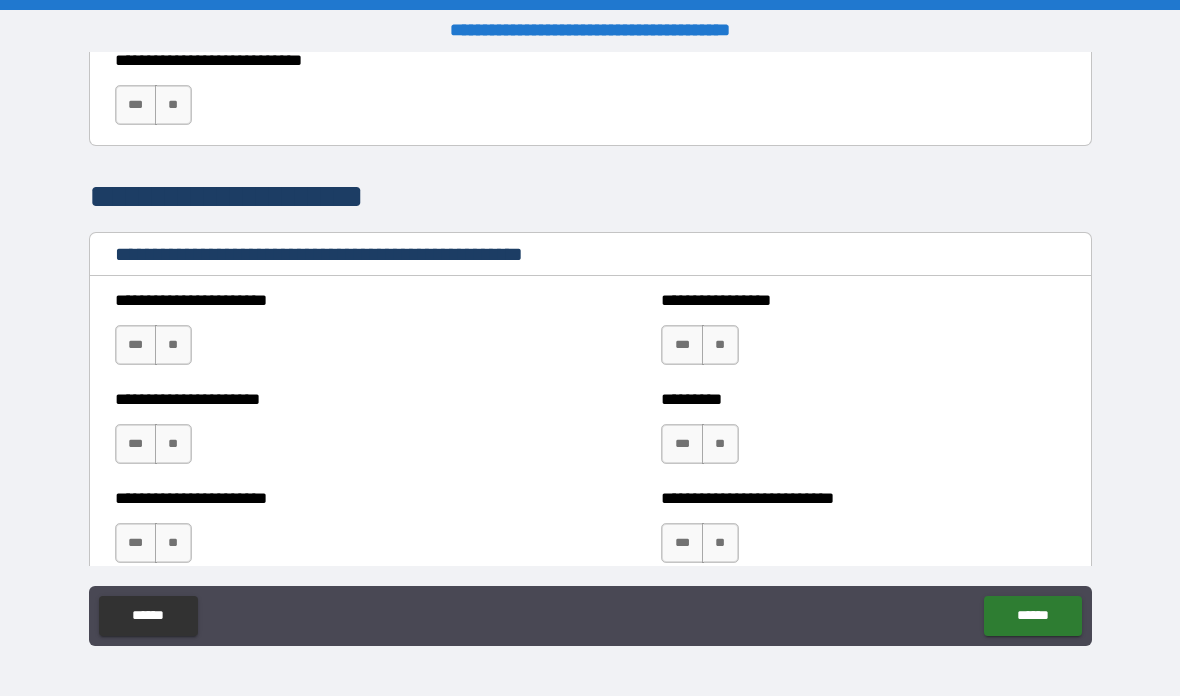 click on "**" at bounding box center (173, 345) 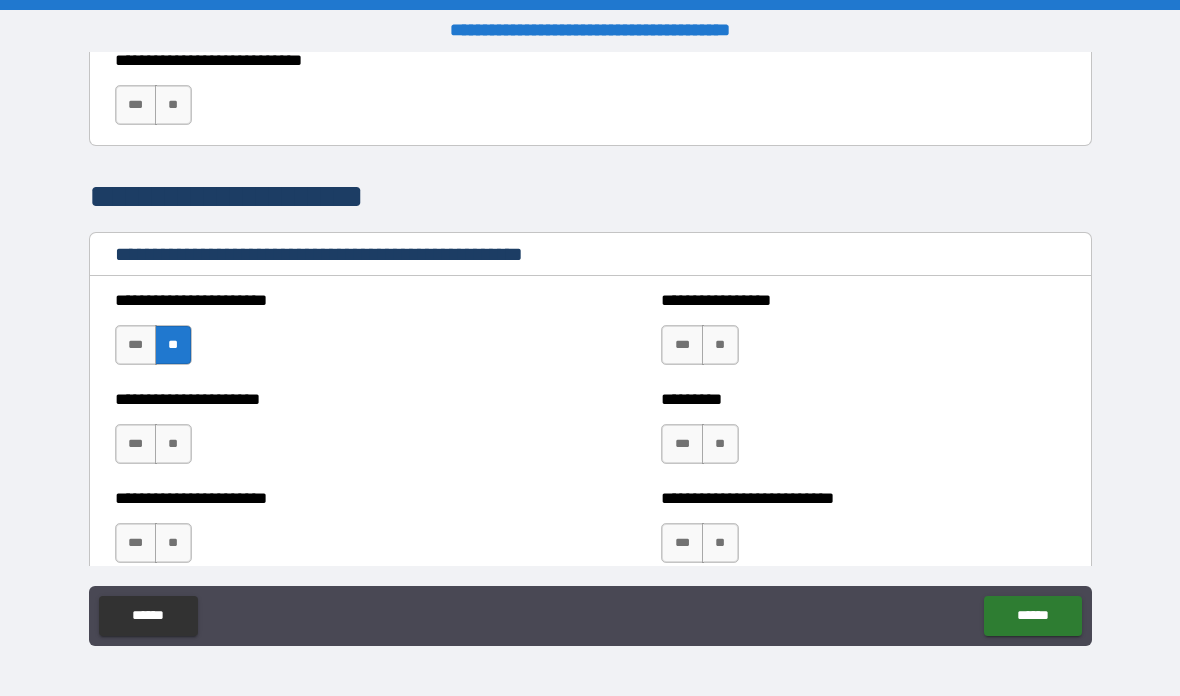 click on "**" at bounding box center [173, 444] 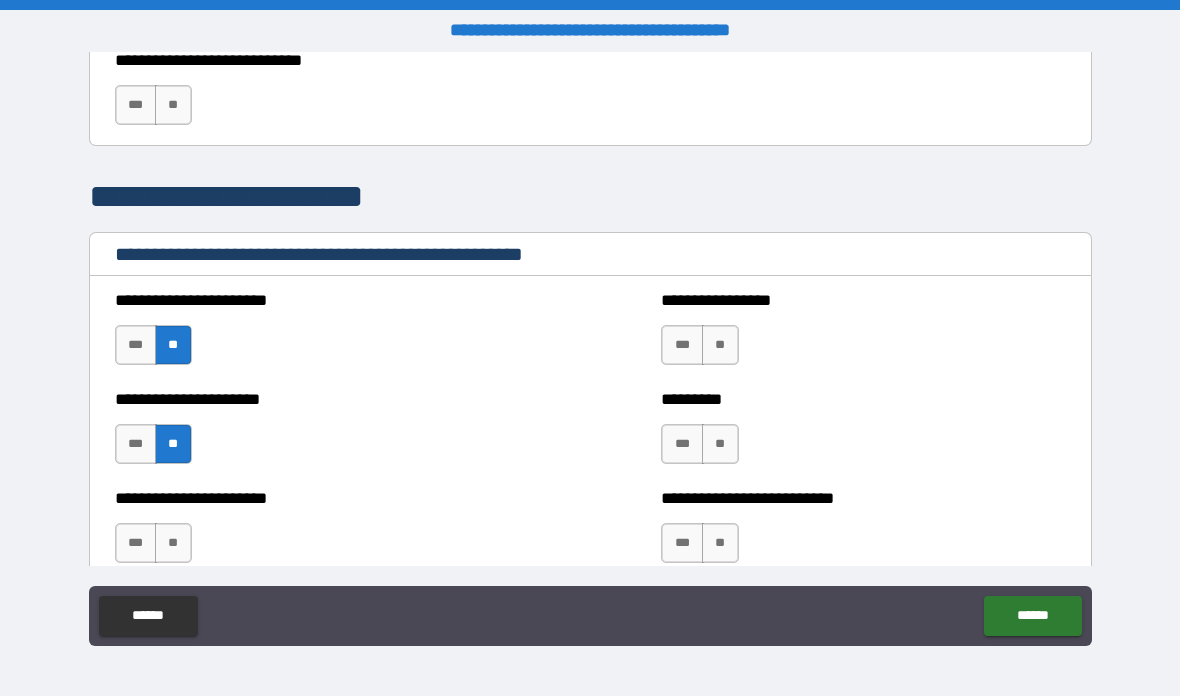 click on "**" at bounding box center (173, 543) 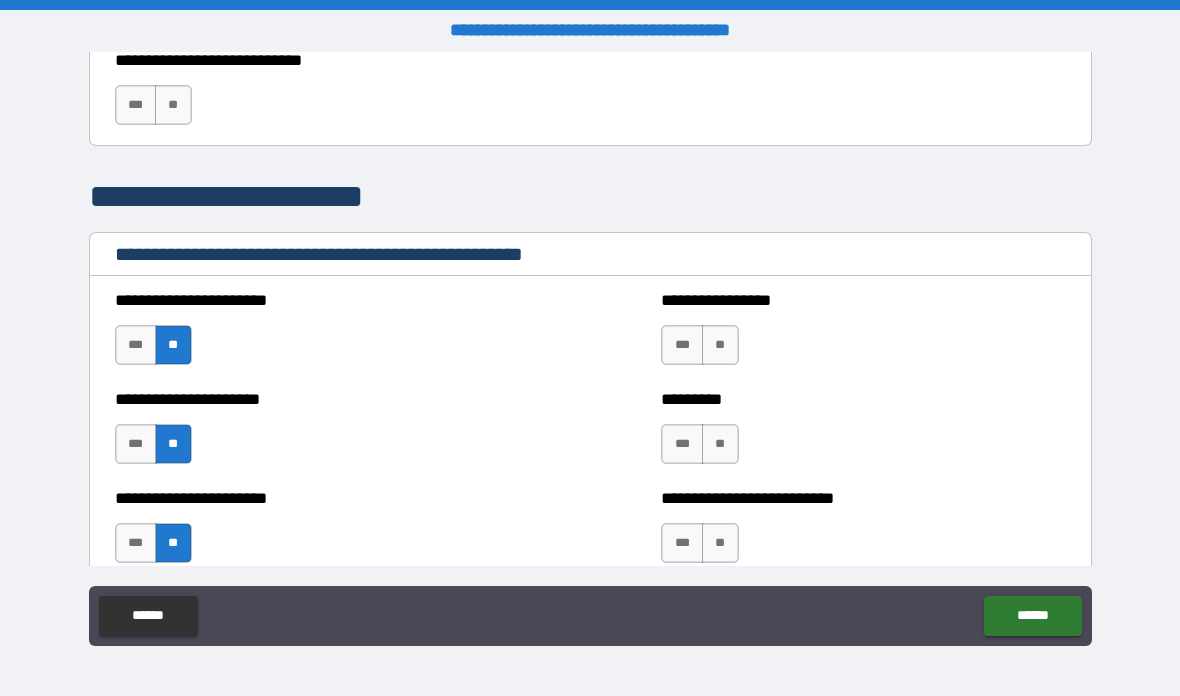 click on "**" at bounding box center [720, 345] 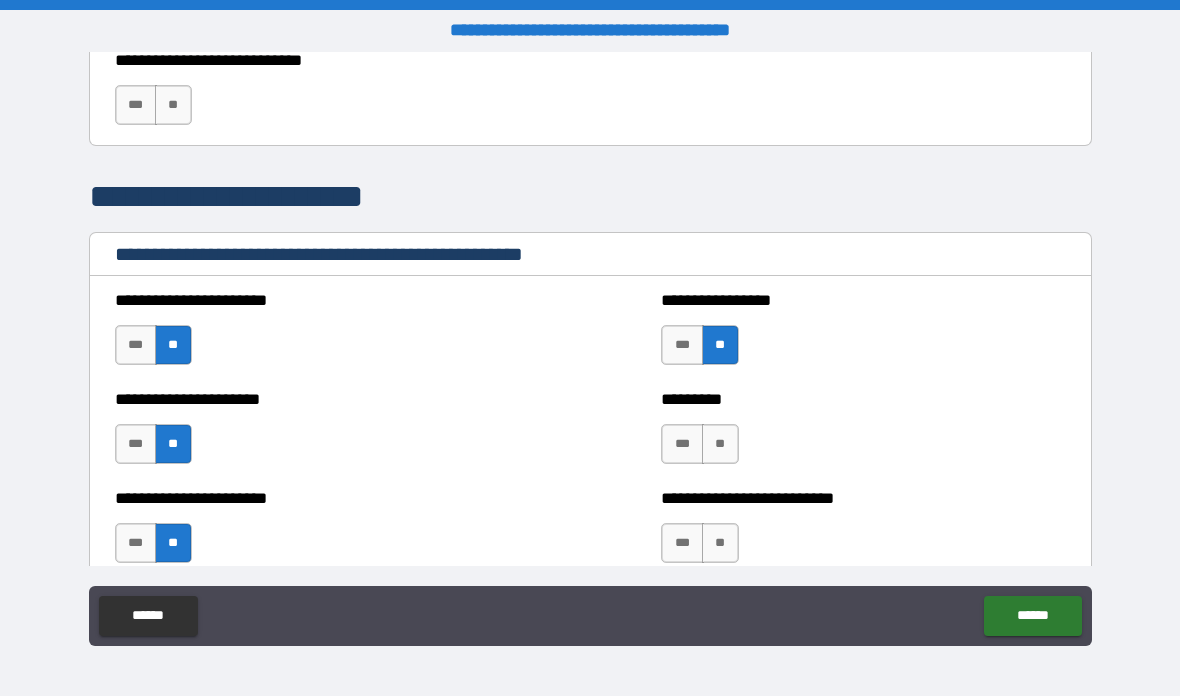 click on "**" at bounding box center [720, 444] 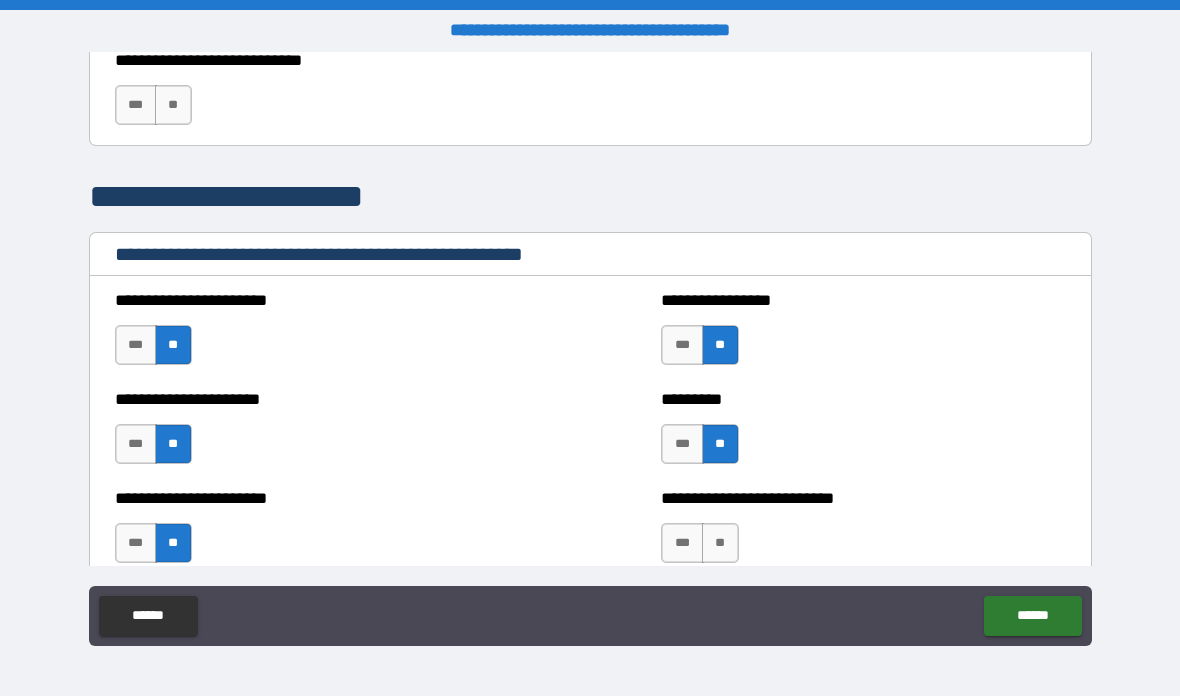 click on "**" at bounding box center [720, 543] 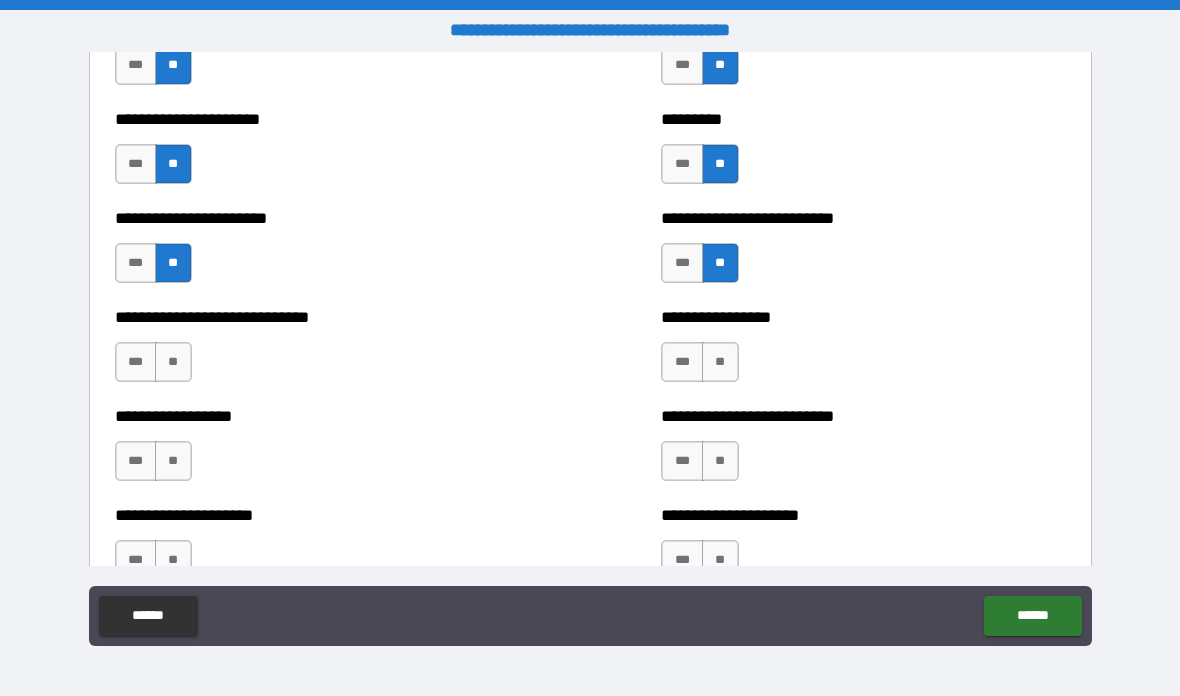 scroll, scrollTop: 2795, scrollLeft: 0, axis: vertical 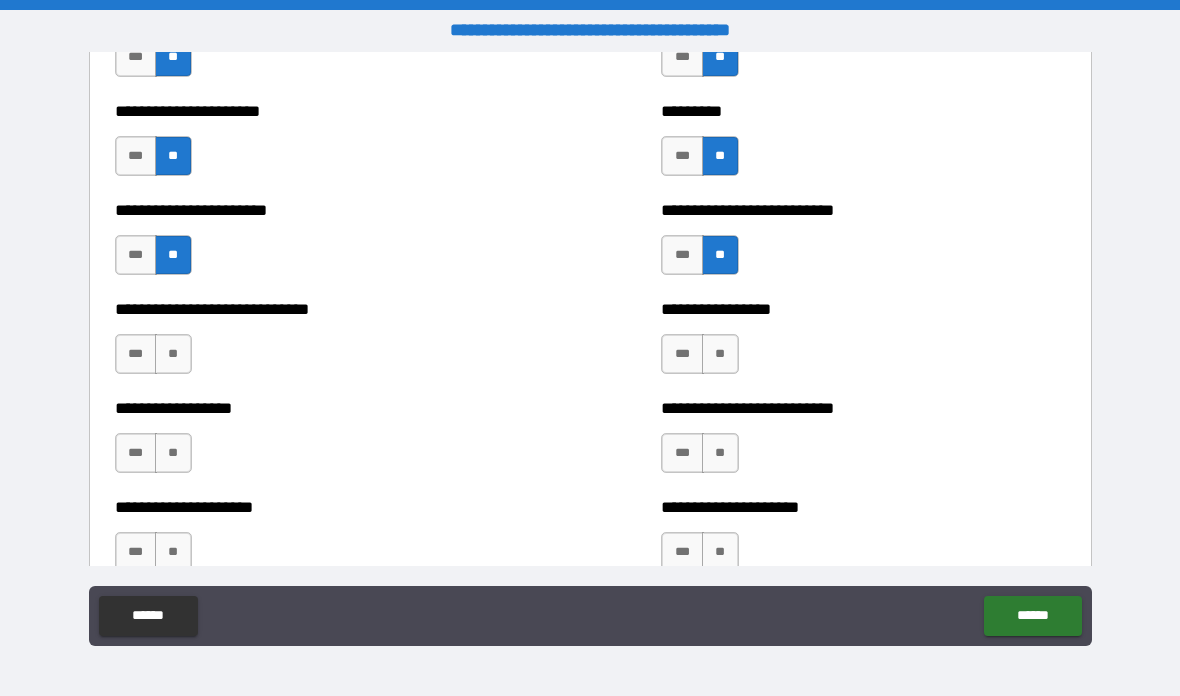 click on "**" at bounding box center (173, 354) 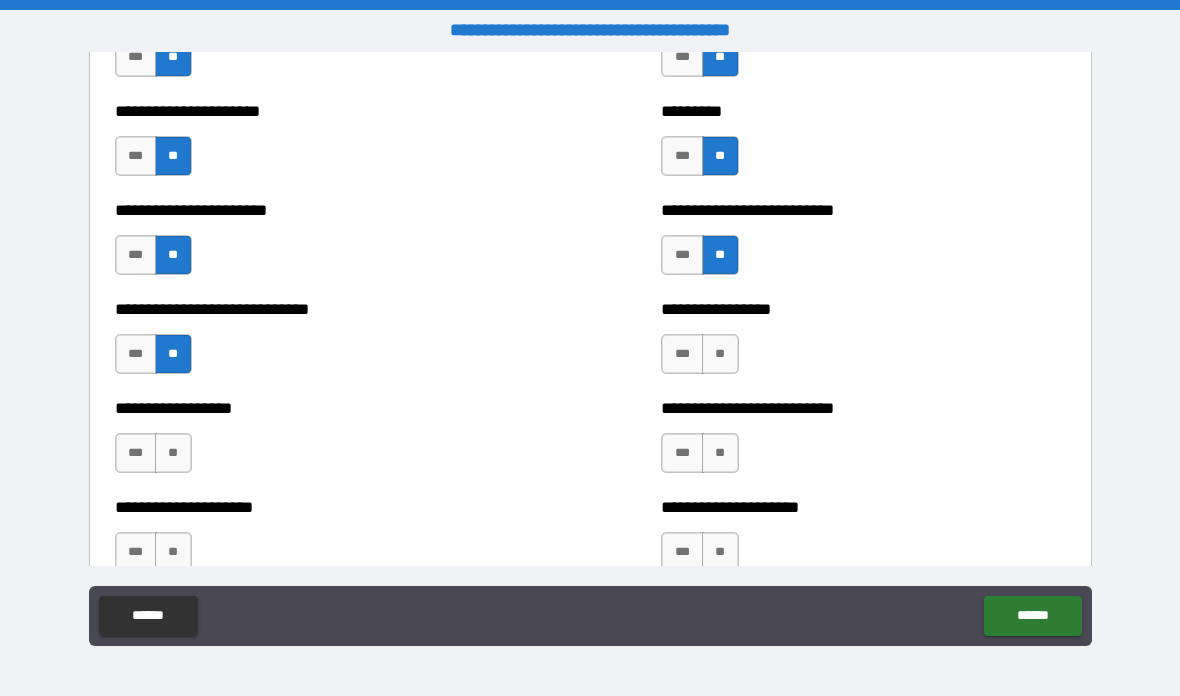 click on "**" at bounding box center (173, 453) 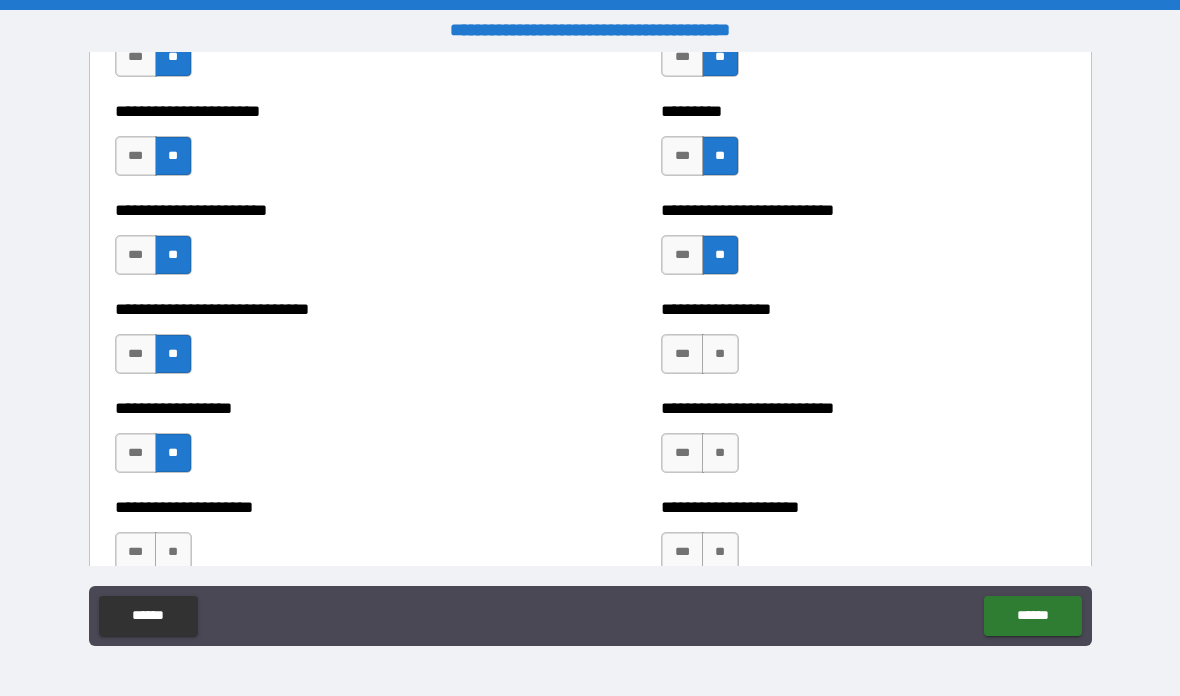 click on "**" at bounding box center (173, 552) 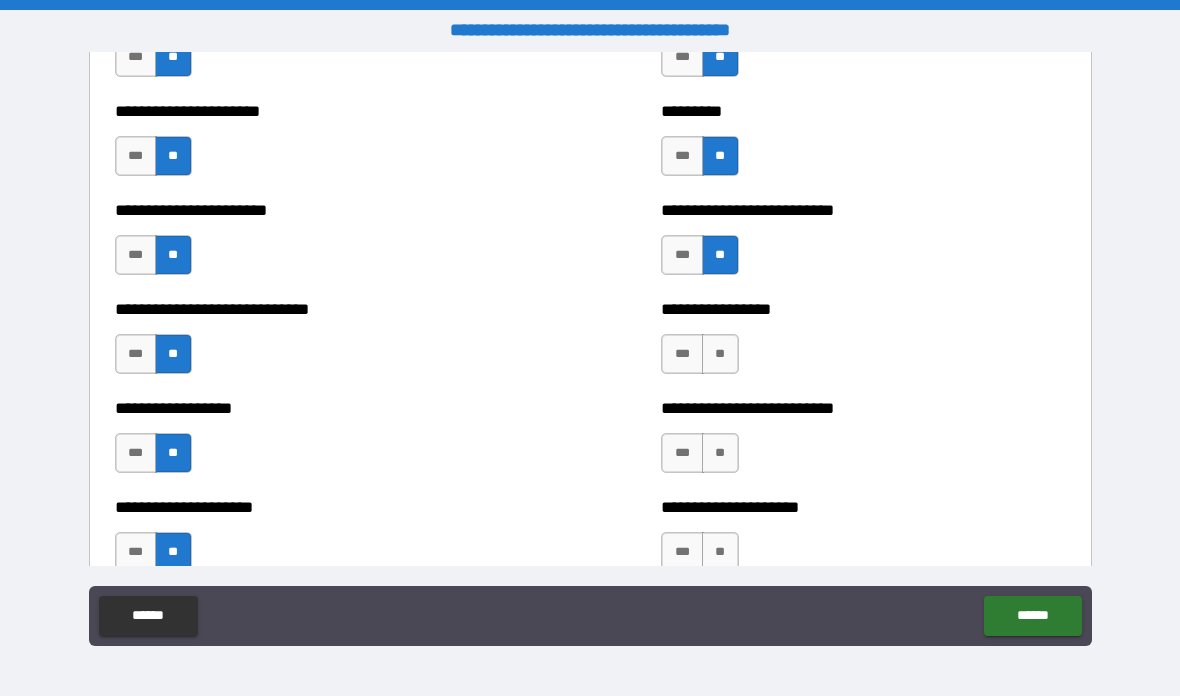 click on "**" at bounding box center [720, 354] 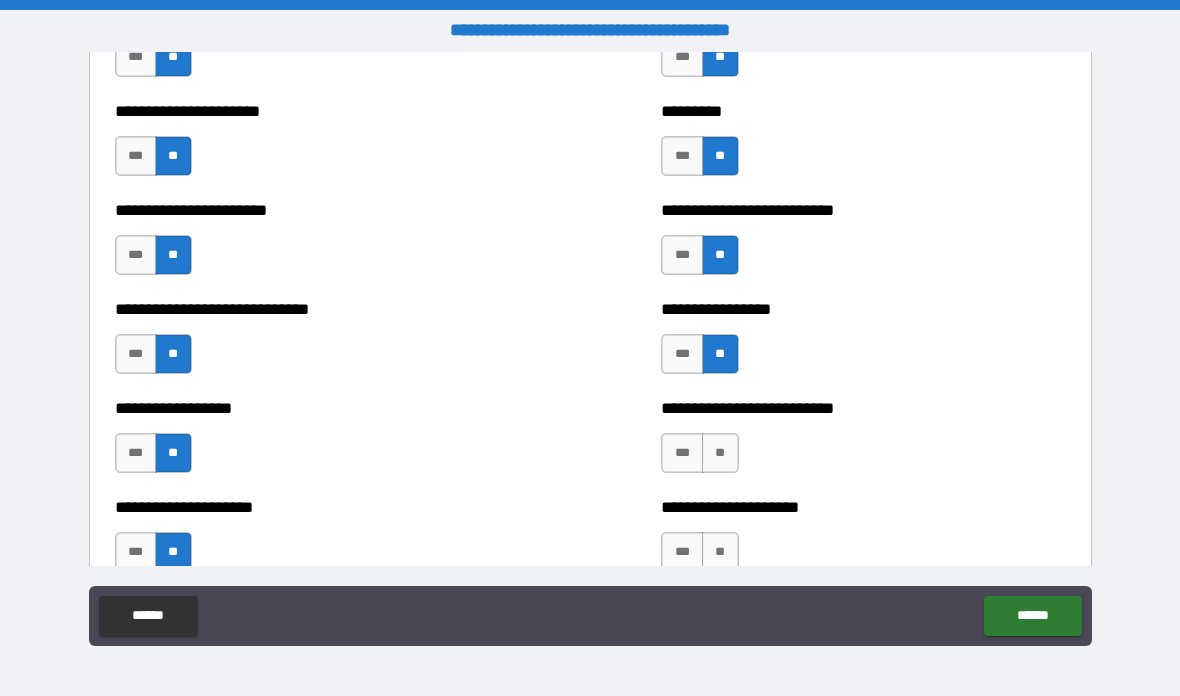 click on "**" at bounding box center (720, 453) 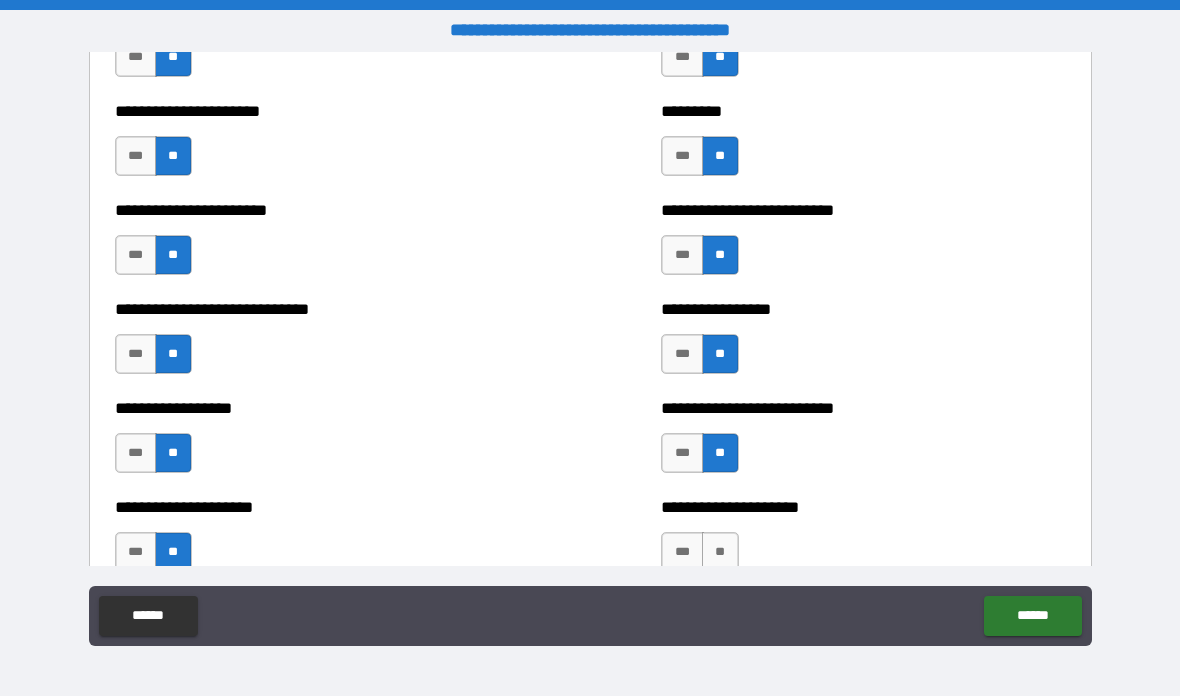 click on "**" at bounding box center (720, 552) 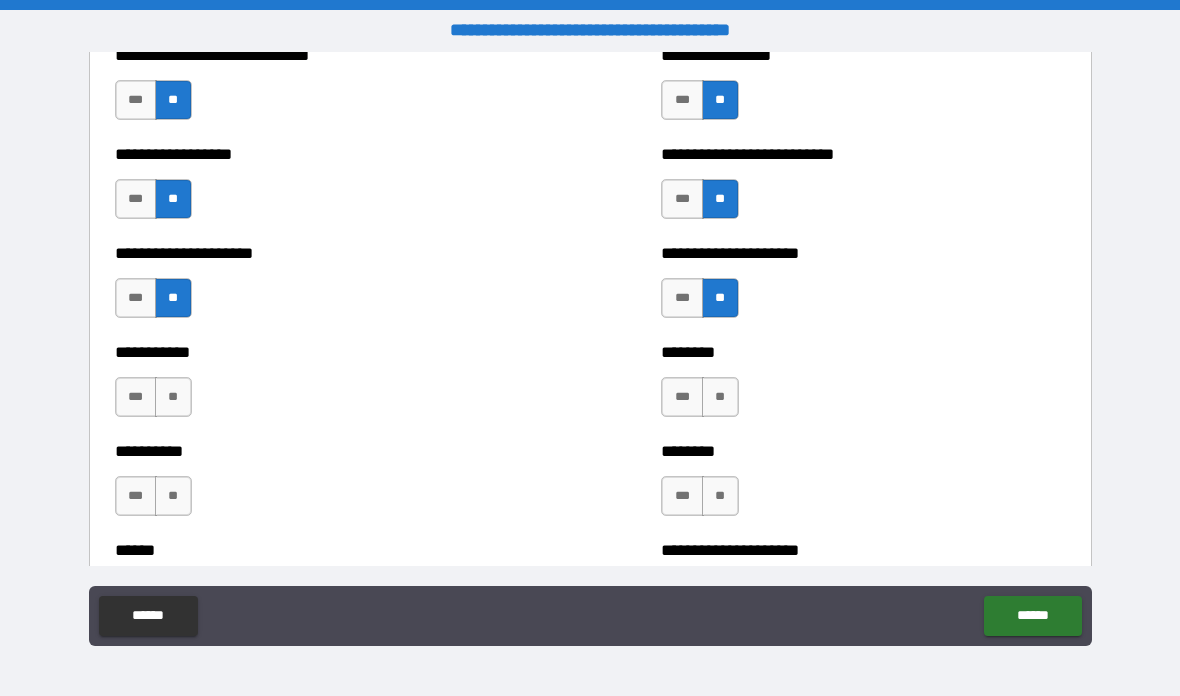 scroll, scrollTop: 3067, scrollLeft: 0, axis: vertical 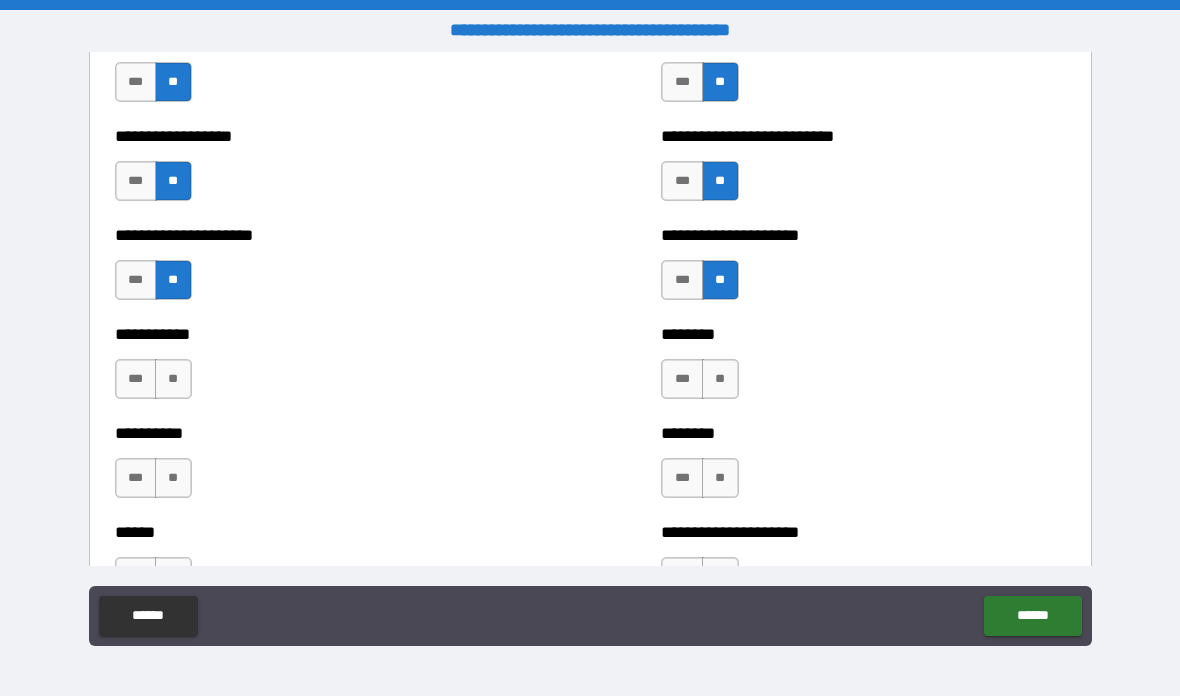 click on "**" at bounding box center [173, 379] 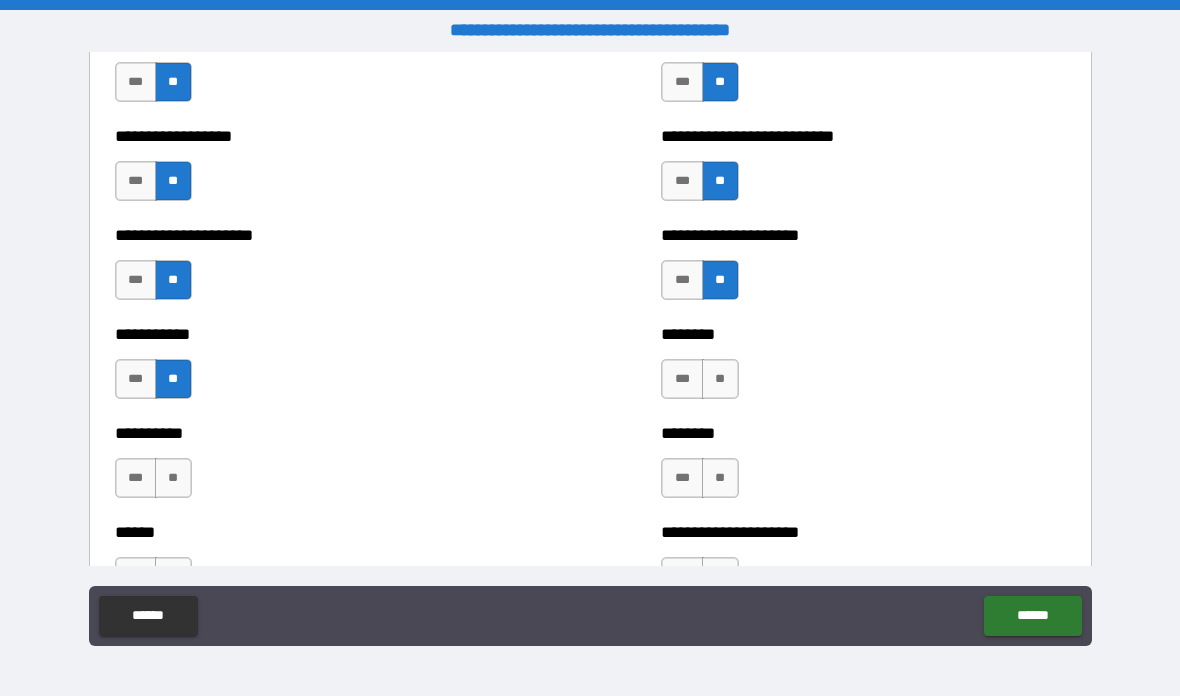 click on "**" at bounding box center [173, 478] 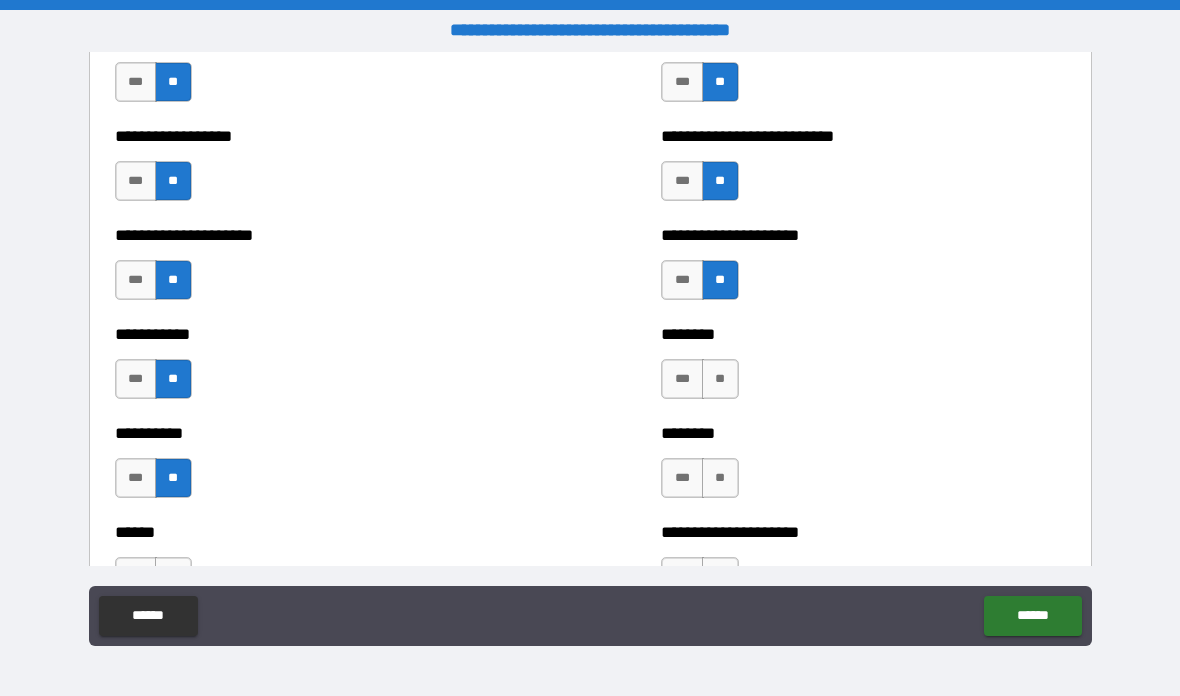click on "**" at bounding box center (720, 379) 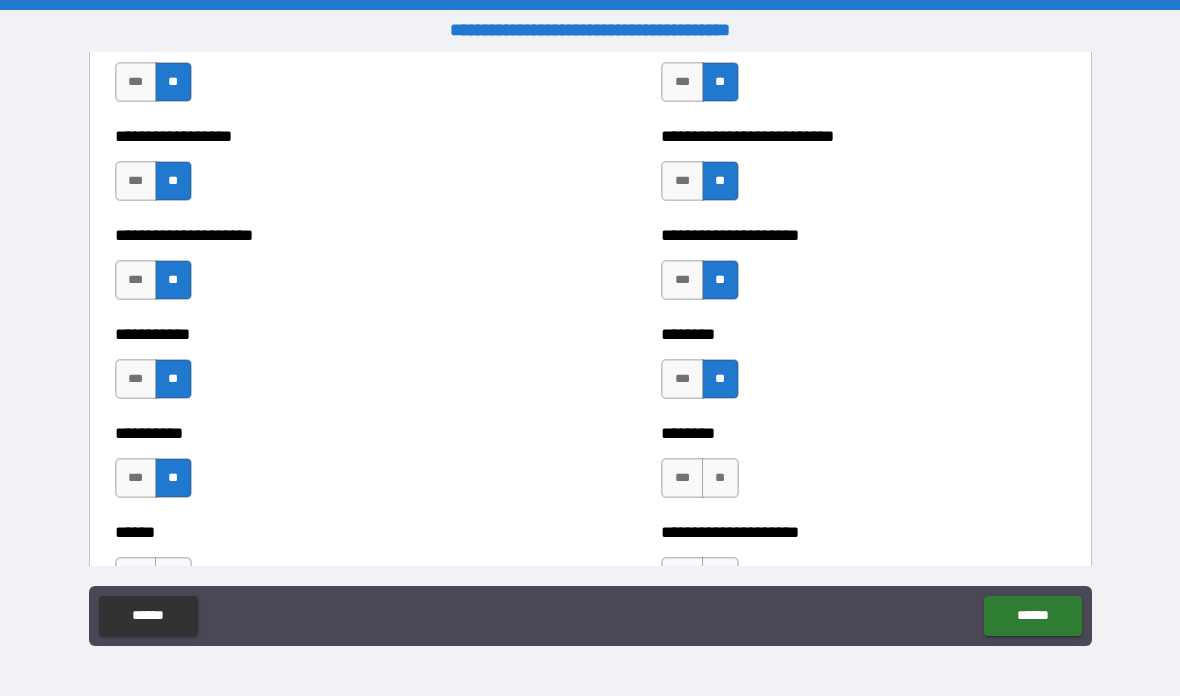 click on "**" at bounding box center [720, 478] 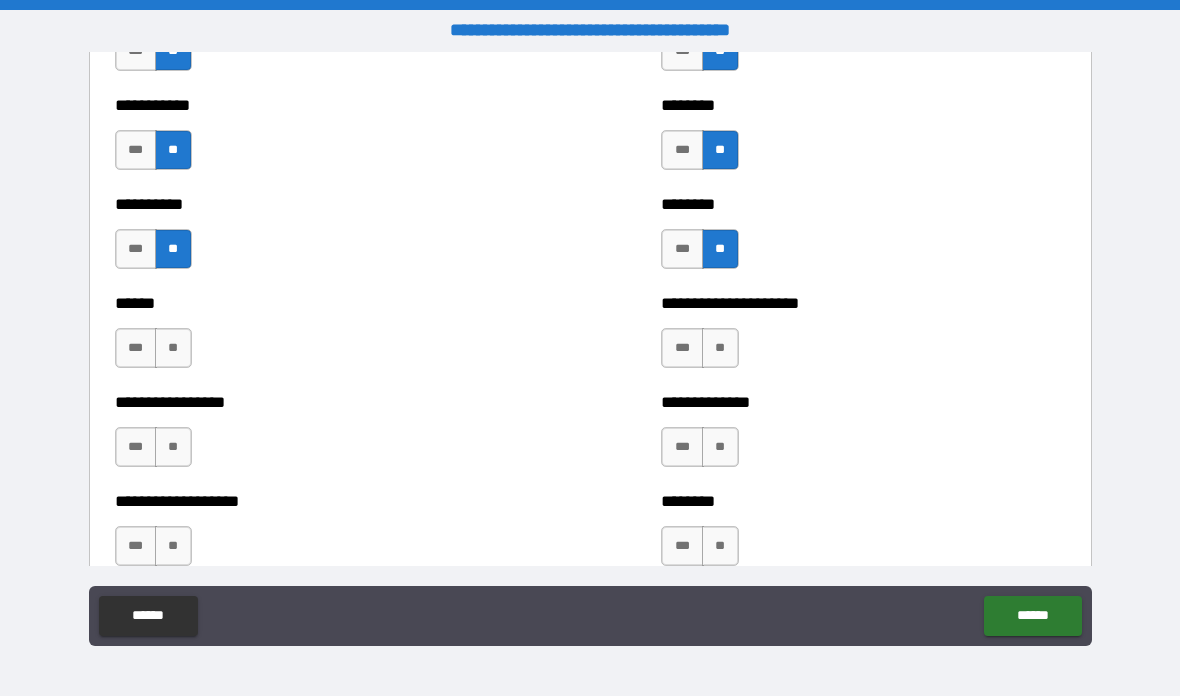 scroll, scrollTop: 3297, scrollLeft: 0, axis: vertical 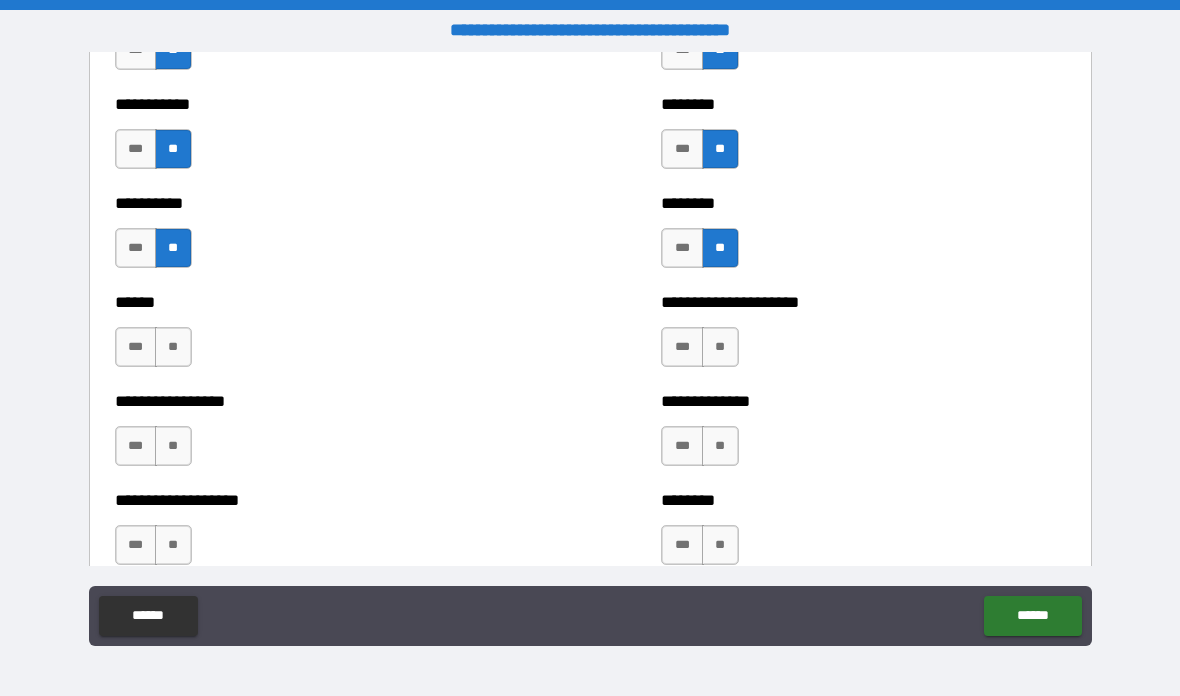 click on "**" at bounding box center [173, 347] 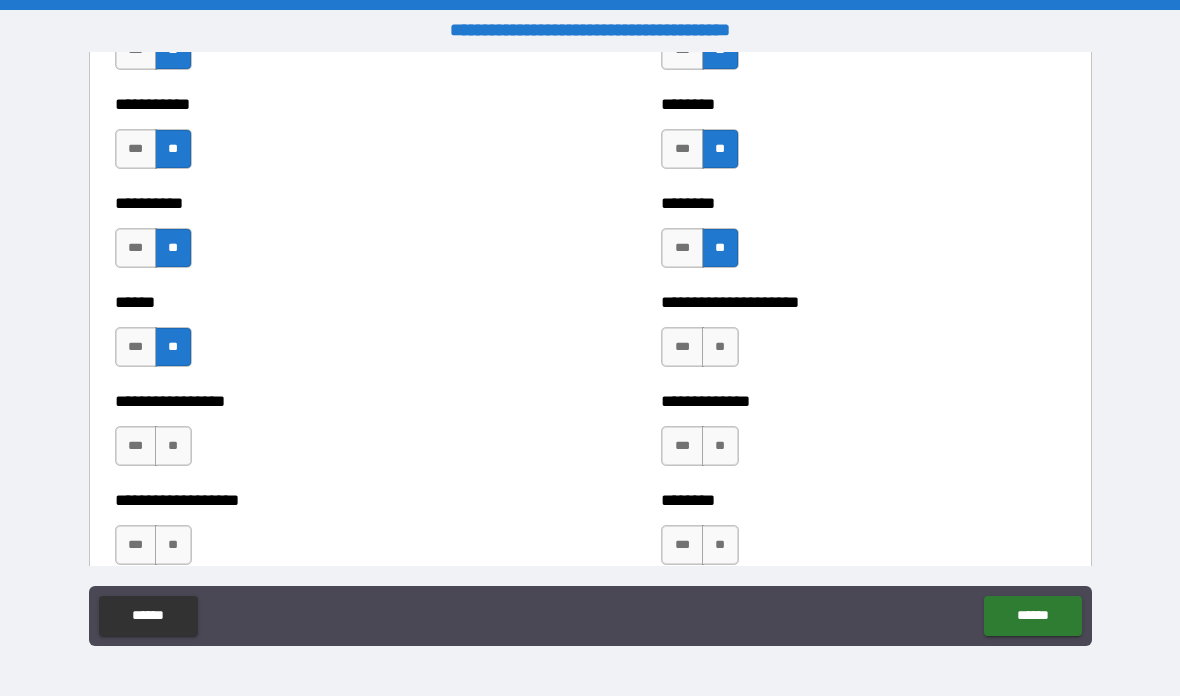 click on "**" at bounding box center (720, 347) 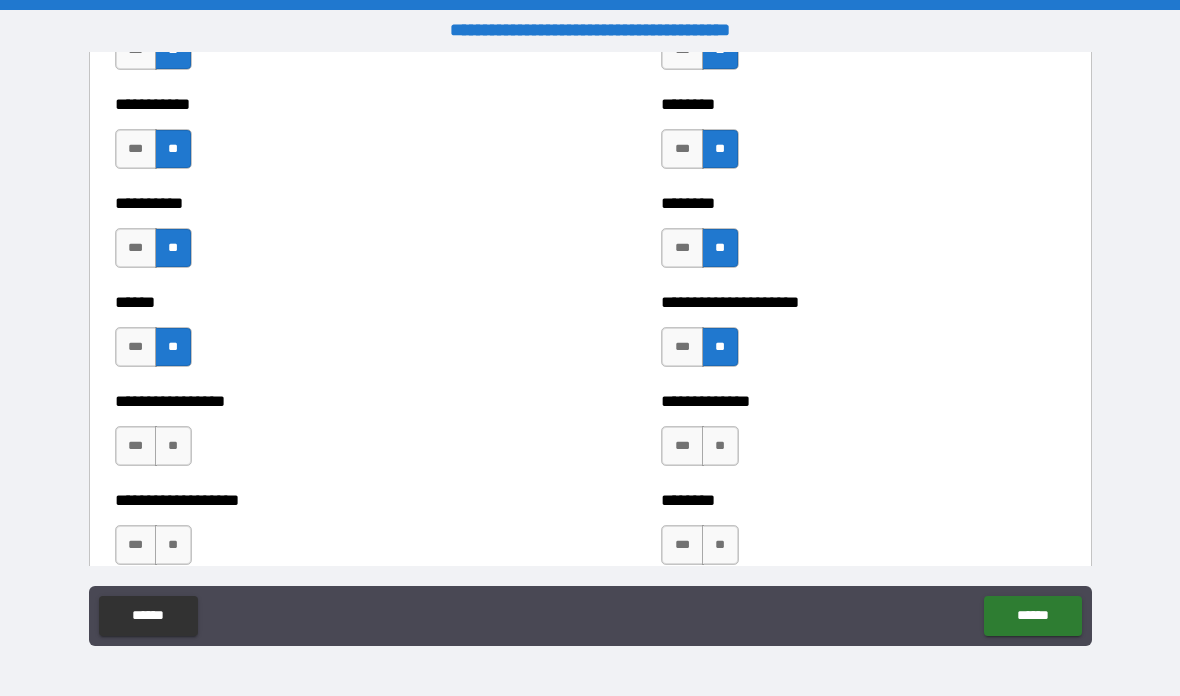 click on "**" at bounding box center [173, 446] 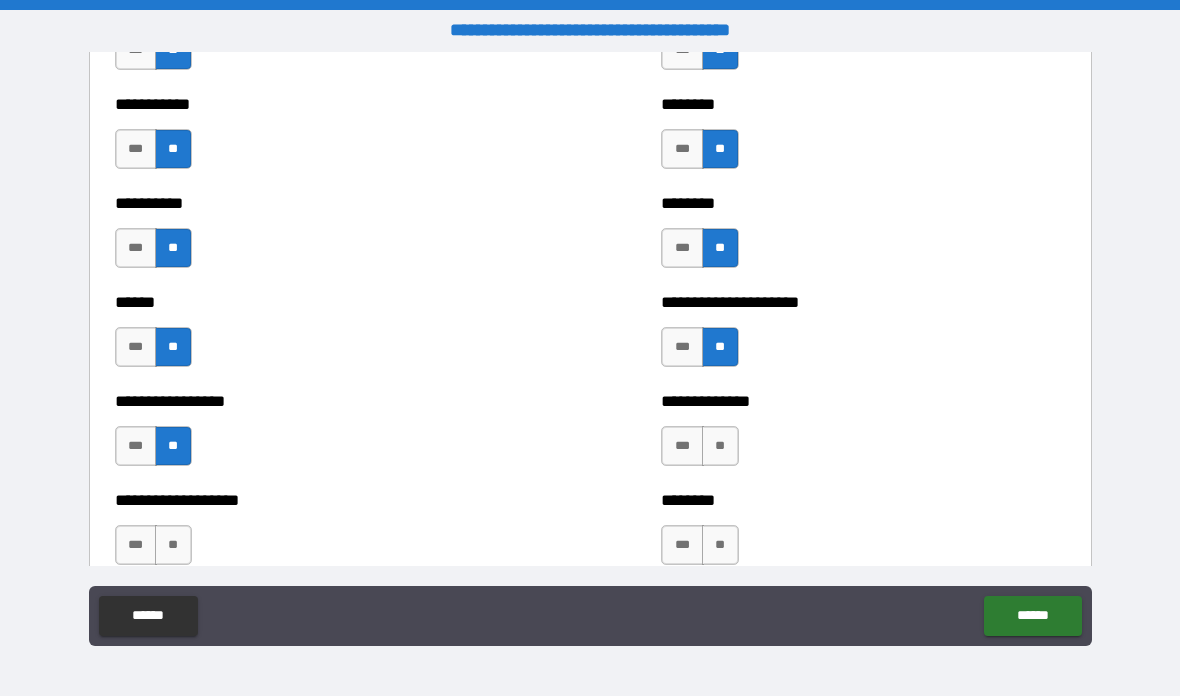 click on "**" at bounding box center (720, 446) 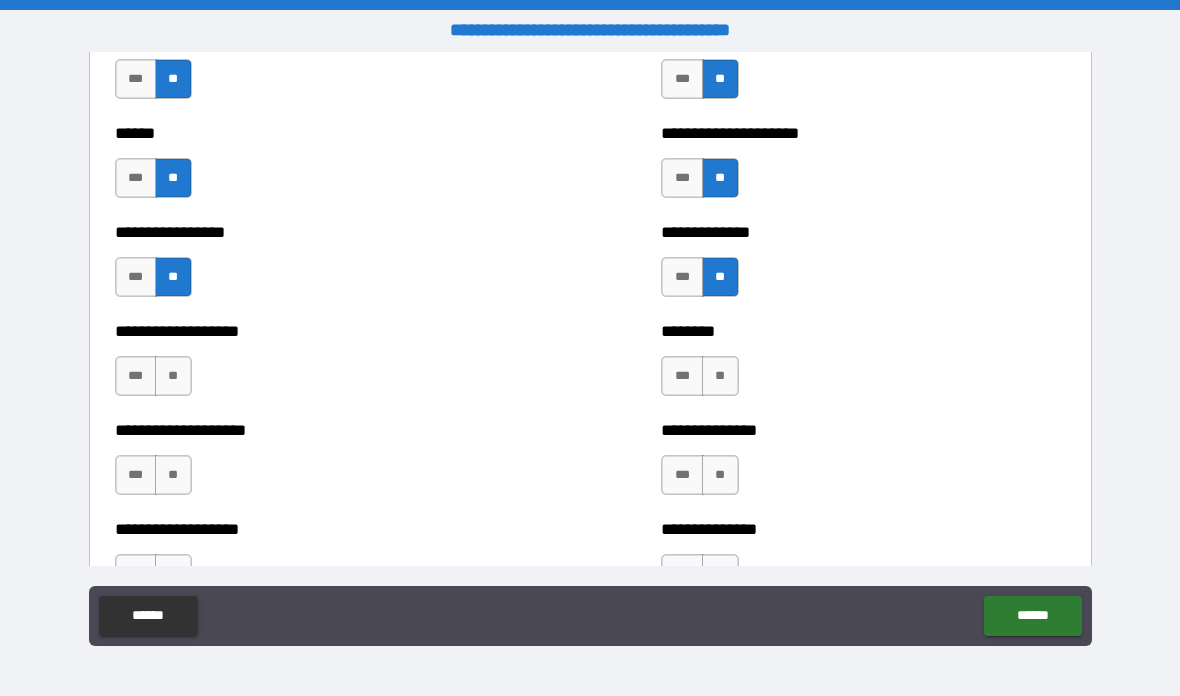 scroll, scrollTop: 3467, scrollLeft: 0, axis: vertical 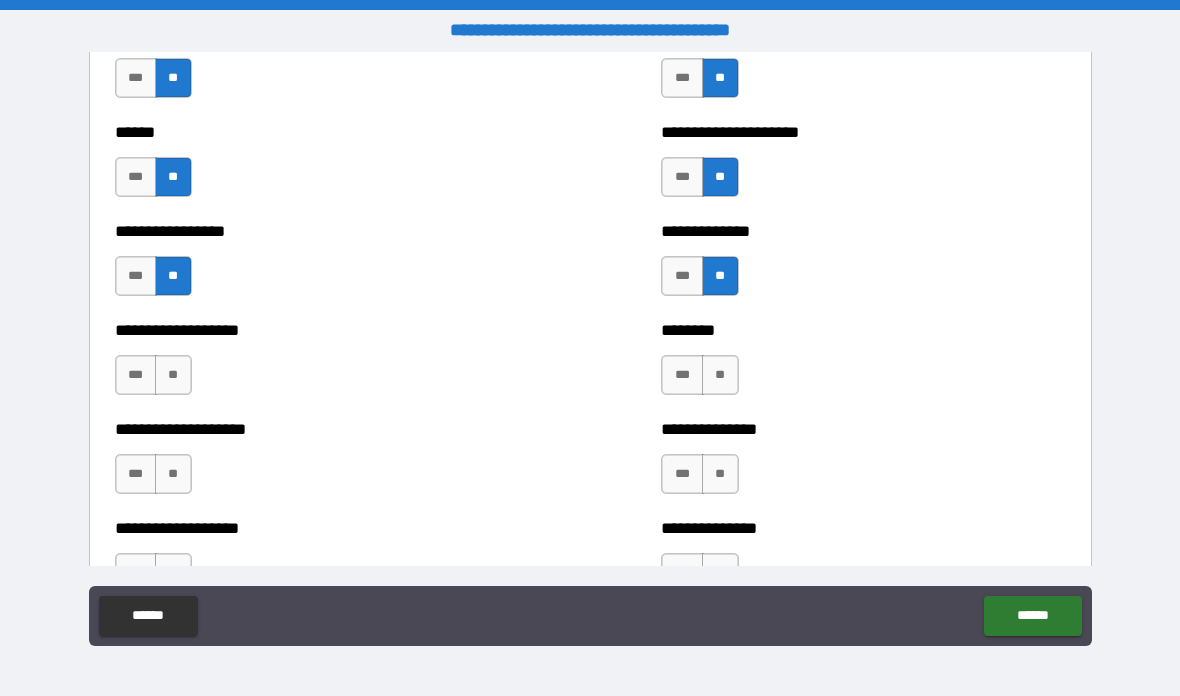 click on "**" at bounding box center (173, 375) 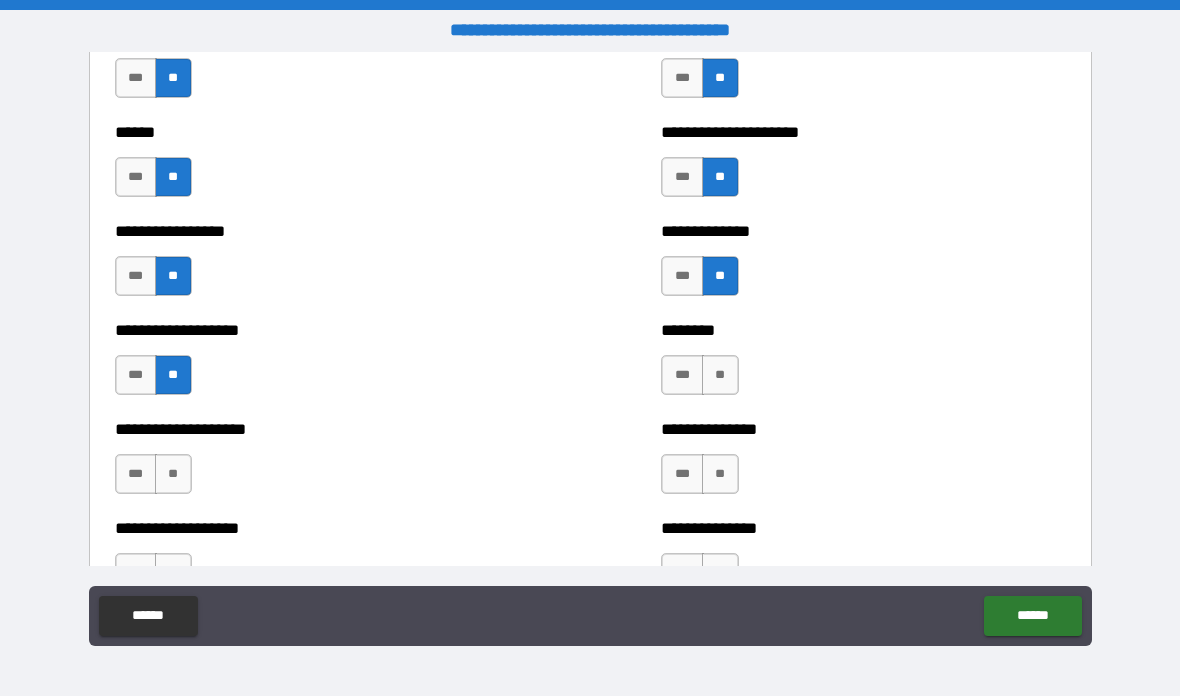click on "**" at bounding box center (720, 375) 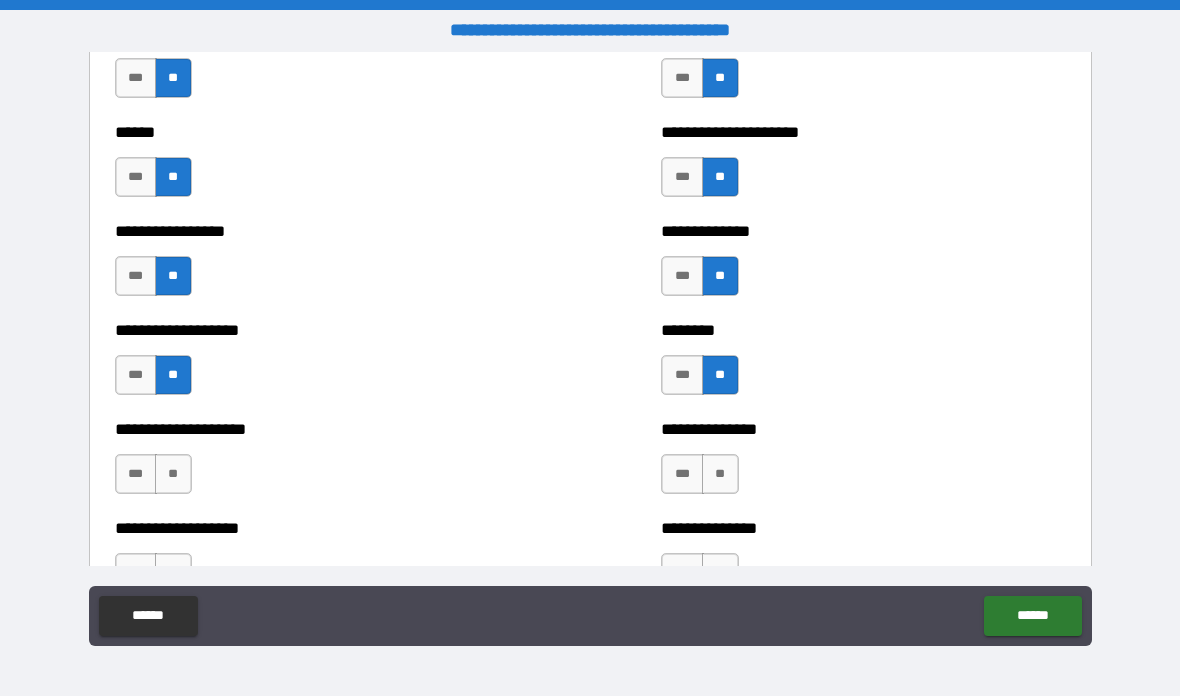 click on "**" at bounding box center [720, 474] 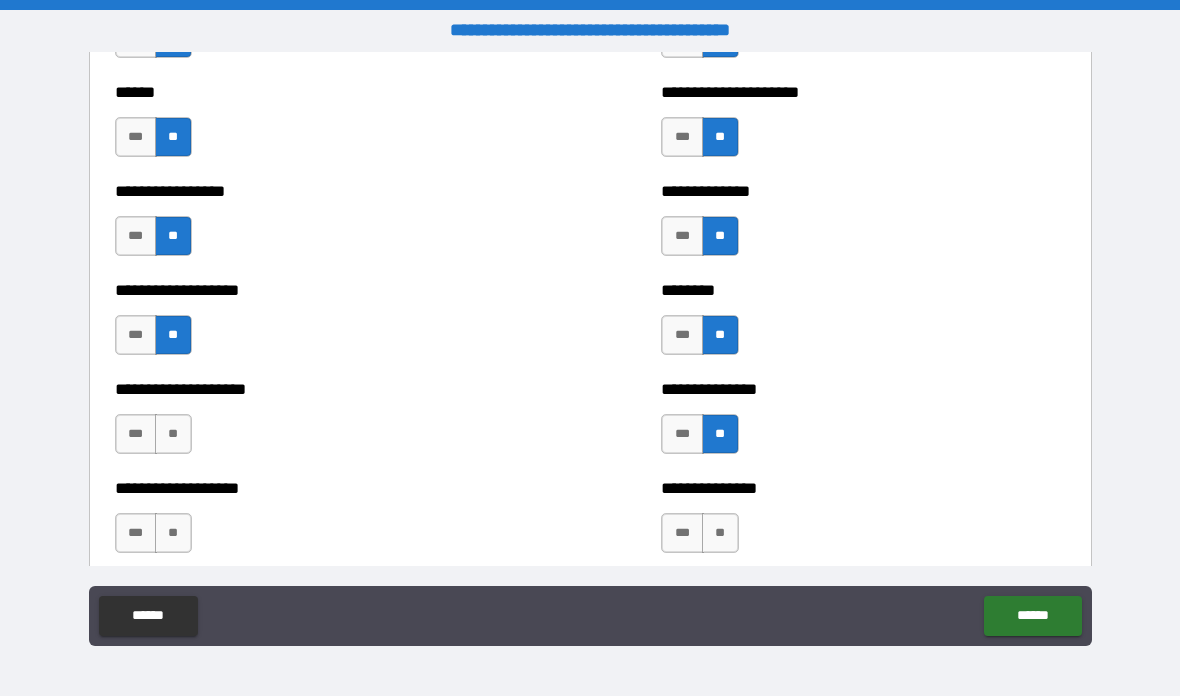 scroll, scrollTop: 3523, scrollLeft: 0, axis: vertical 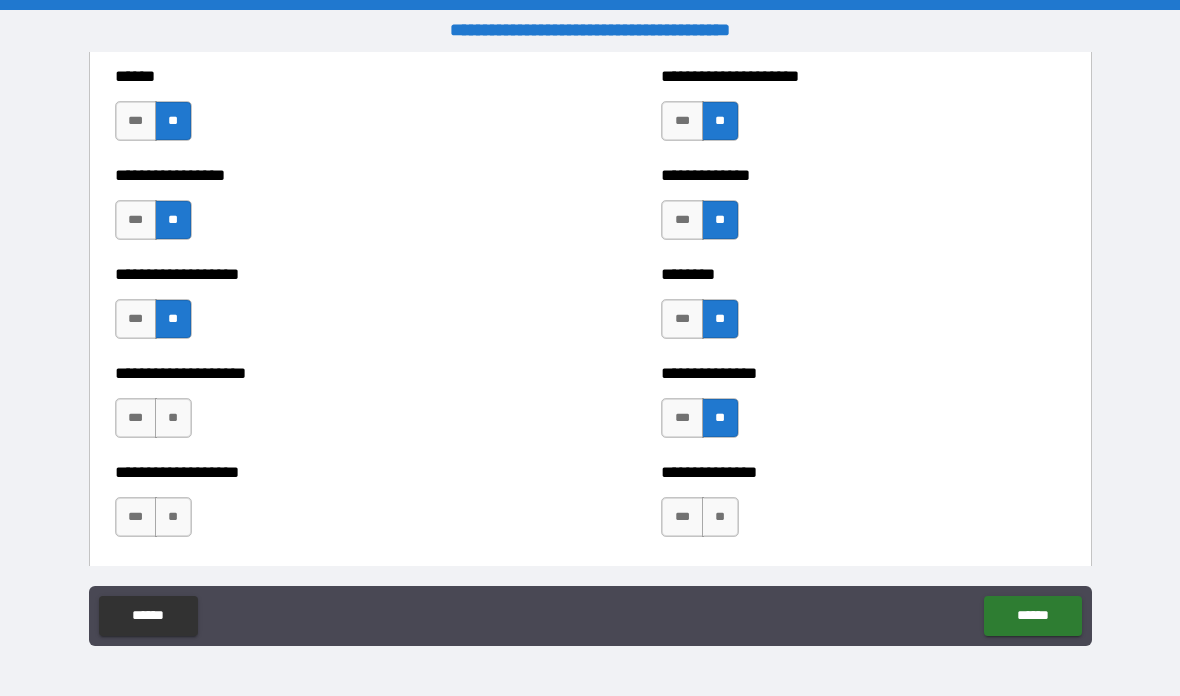 click on "**" at bounding box center (173, 418) 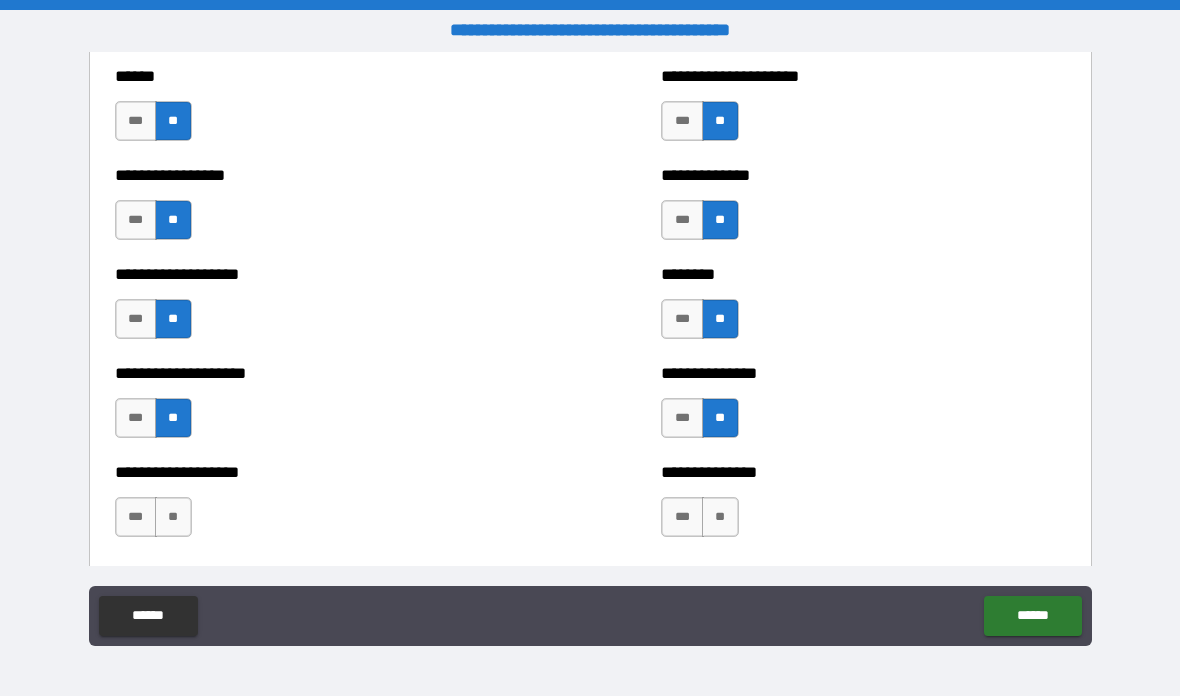 click on "**" at bounding box center (173, 517) 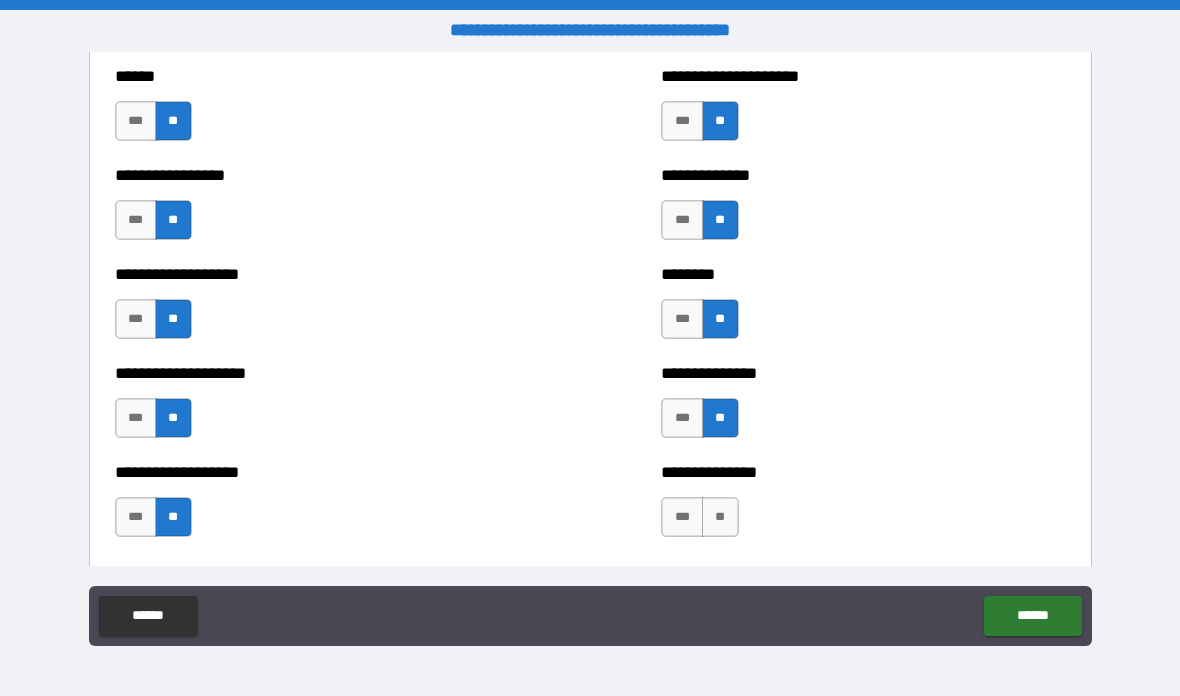 click on "**" at bounding box center (720, 517) 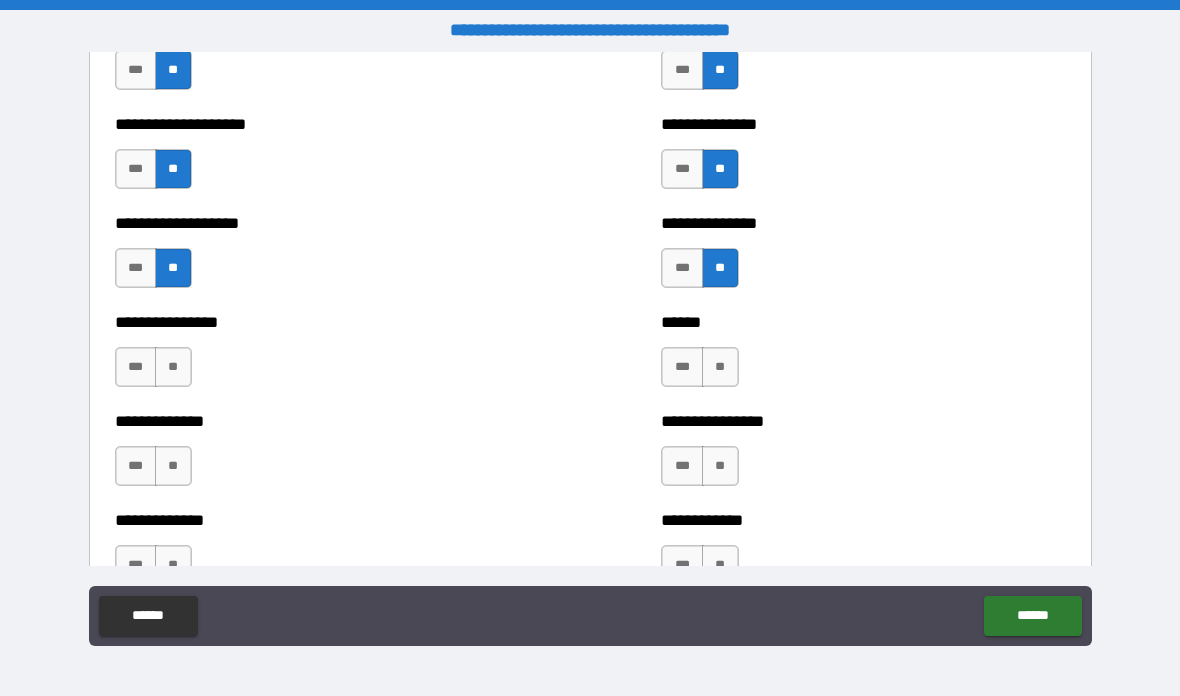 scroll, scrollTop: 3773, scrollLeft: 0, axis: vertical 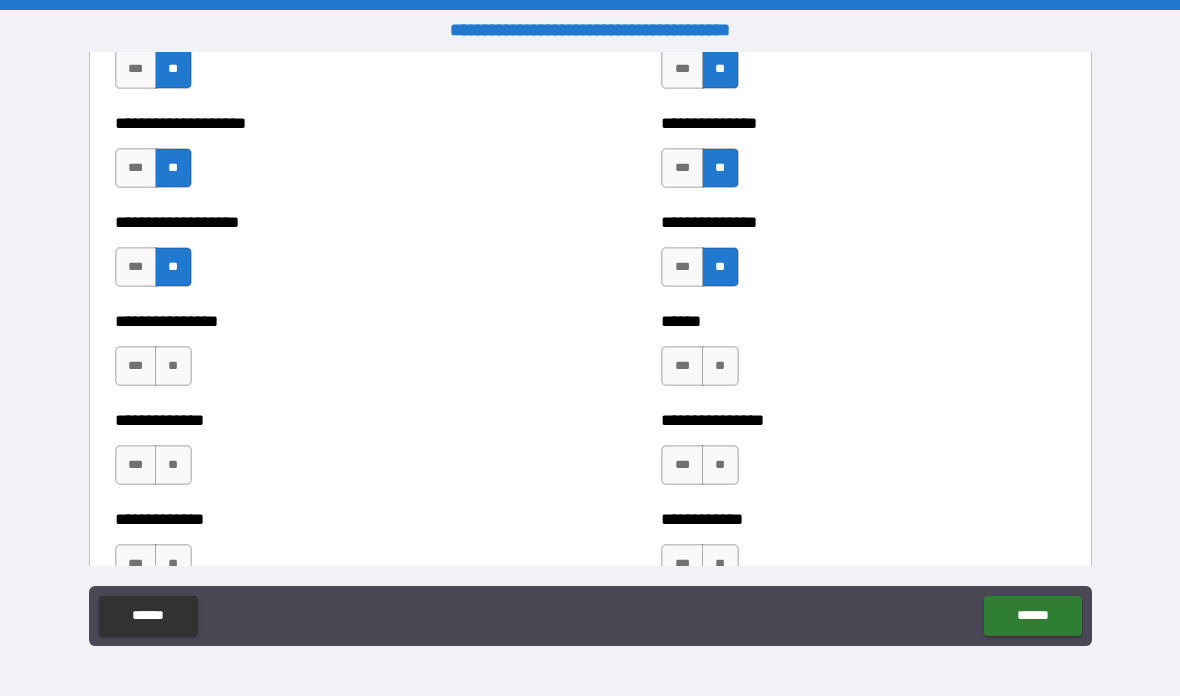 click on "**" at bounding box center (173, 366) 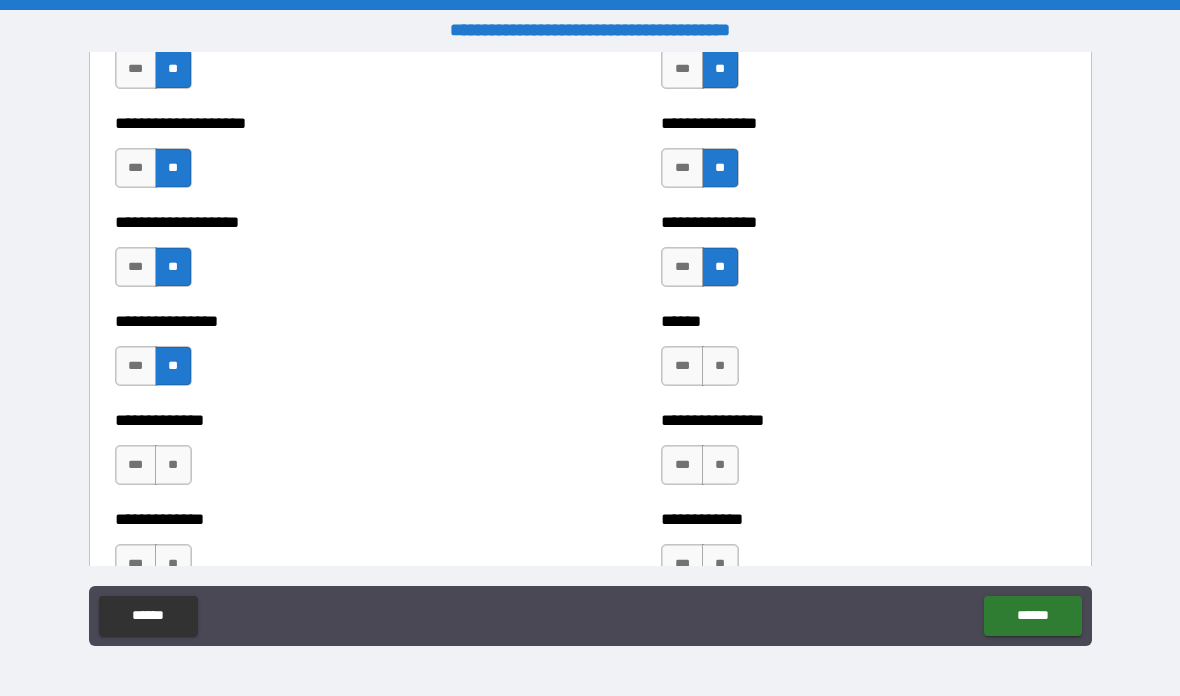 click on "**" at bounding box center [720, 366] 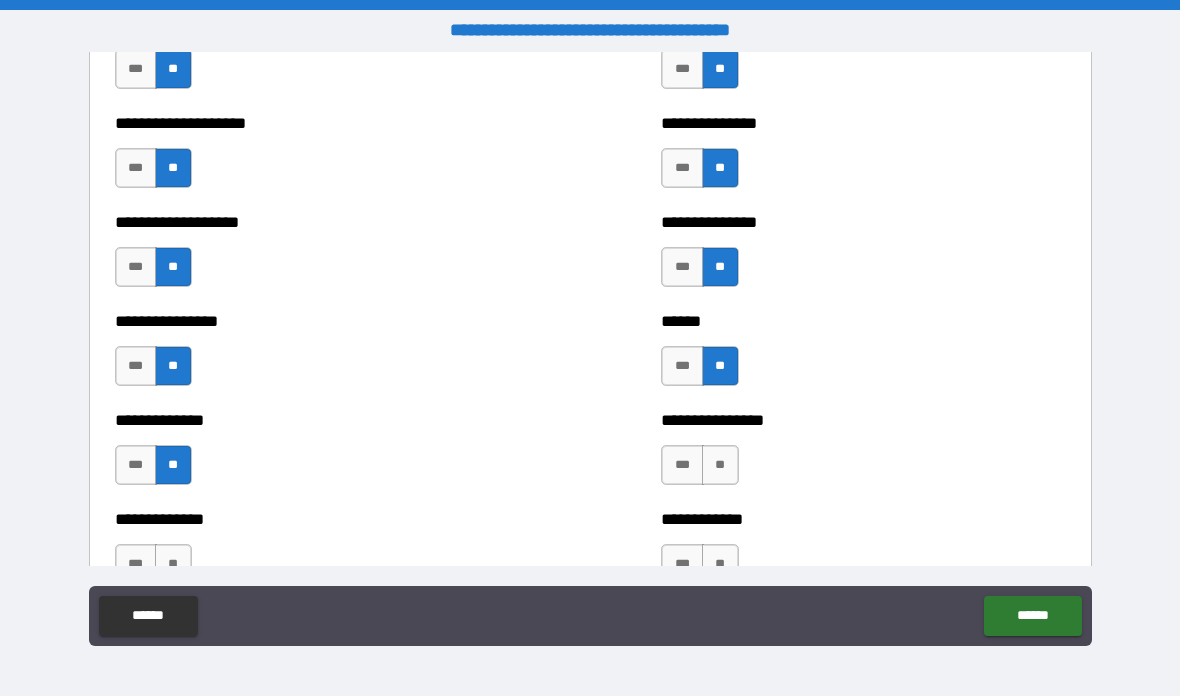 click on "**" at bounding box center [720, 465] 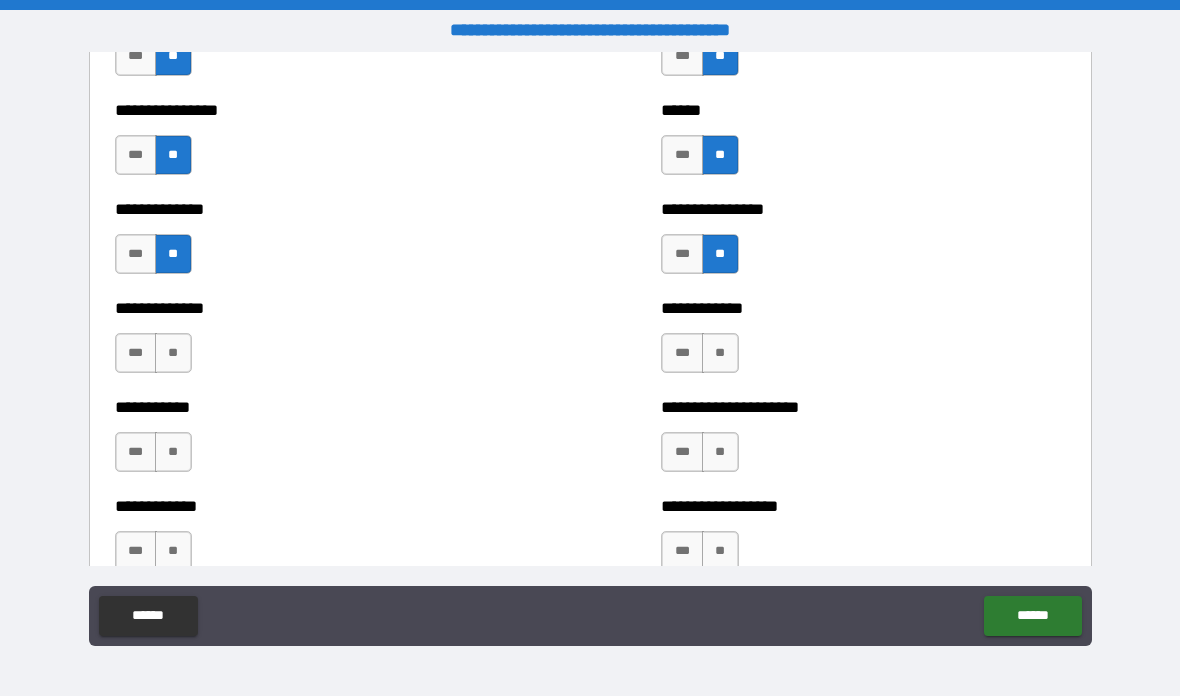 scroll, scrollTop: 3985, scrollLeft: 0, axis: vertical 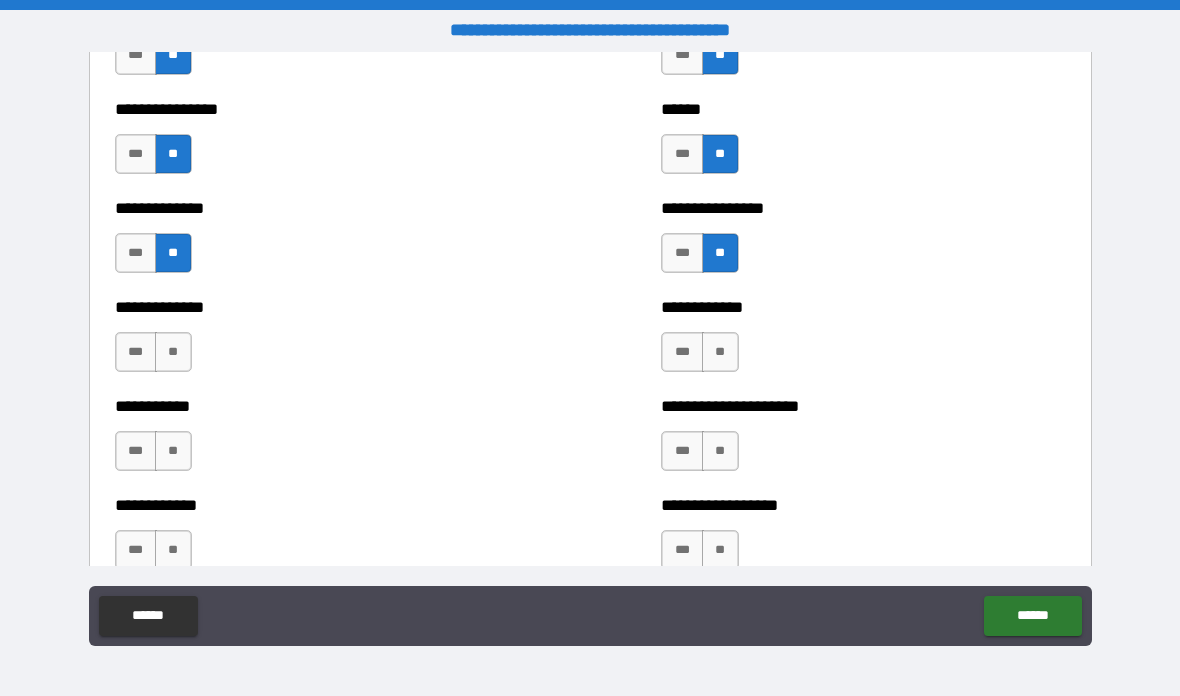 click on "**" at bounding box center [173, 352] 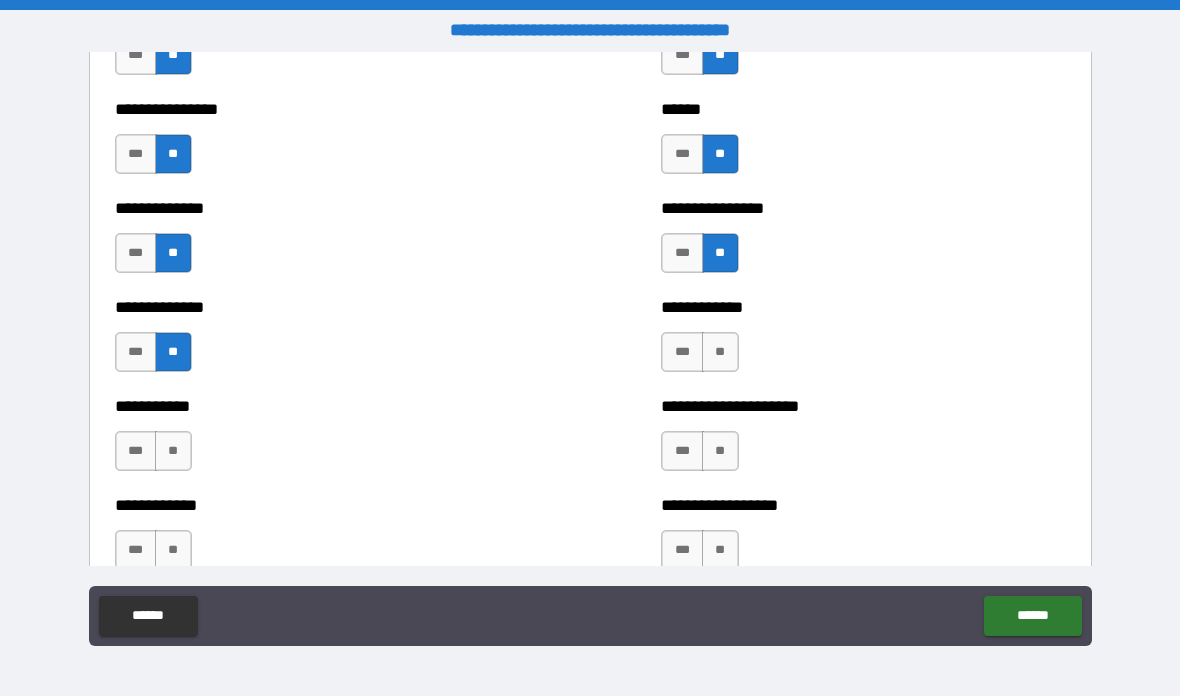 click on "**" at bounding box center [720, 352] 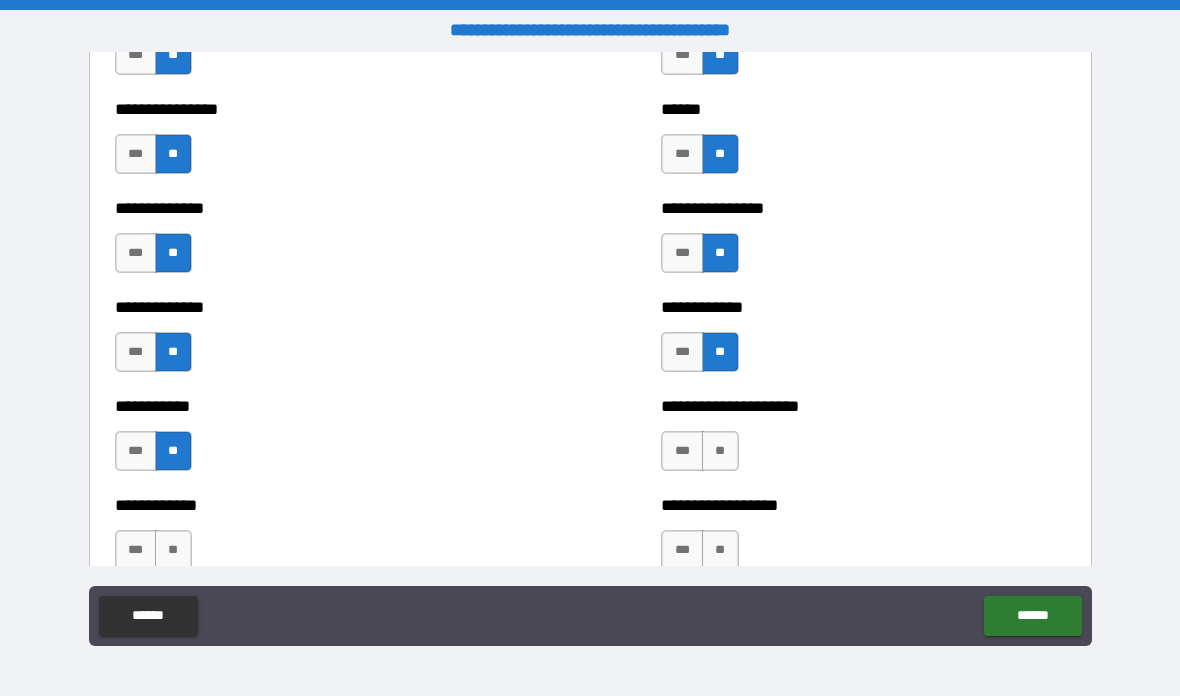 click on "**" at bounding box center (720, 451) 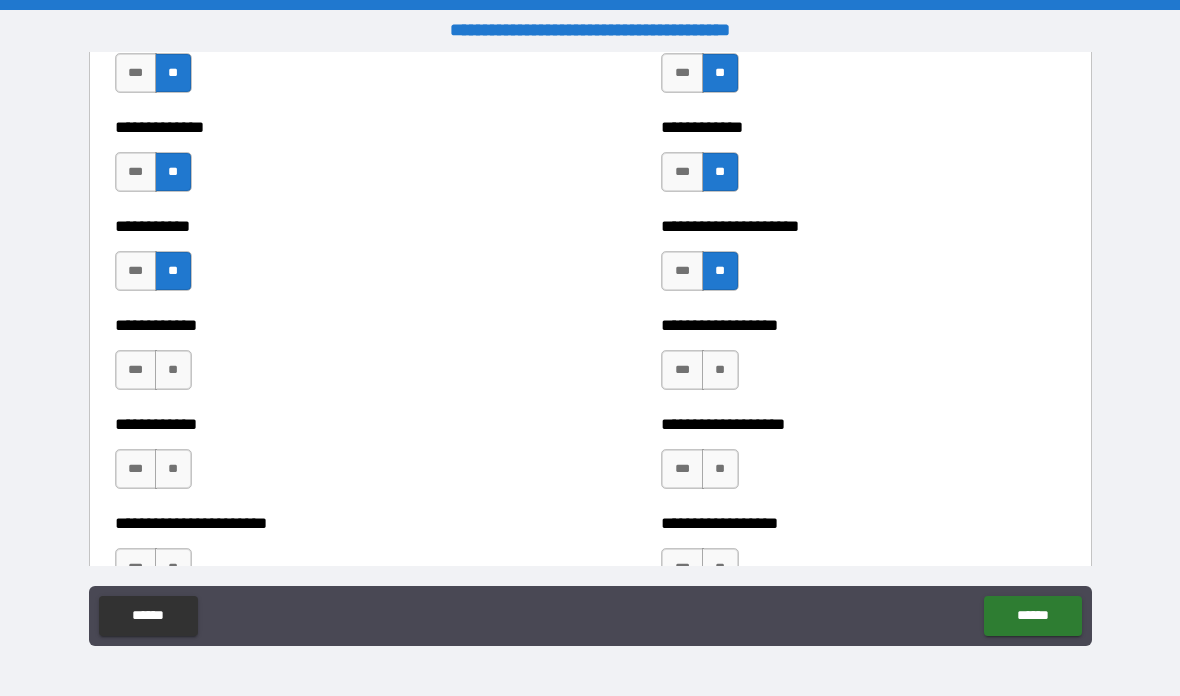 scroll, scrollTop: 4171, scrollLeft: 0, axis: vertical 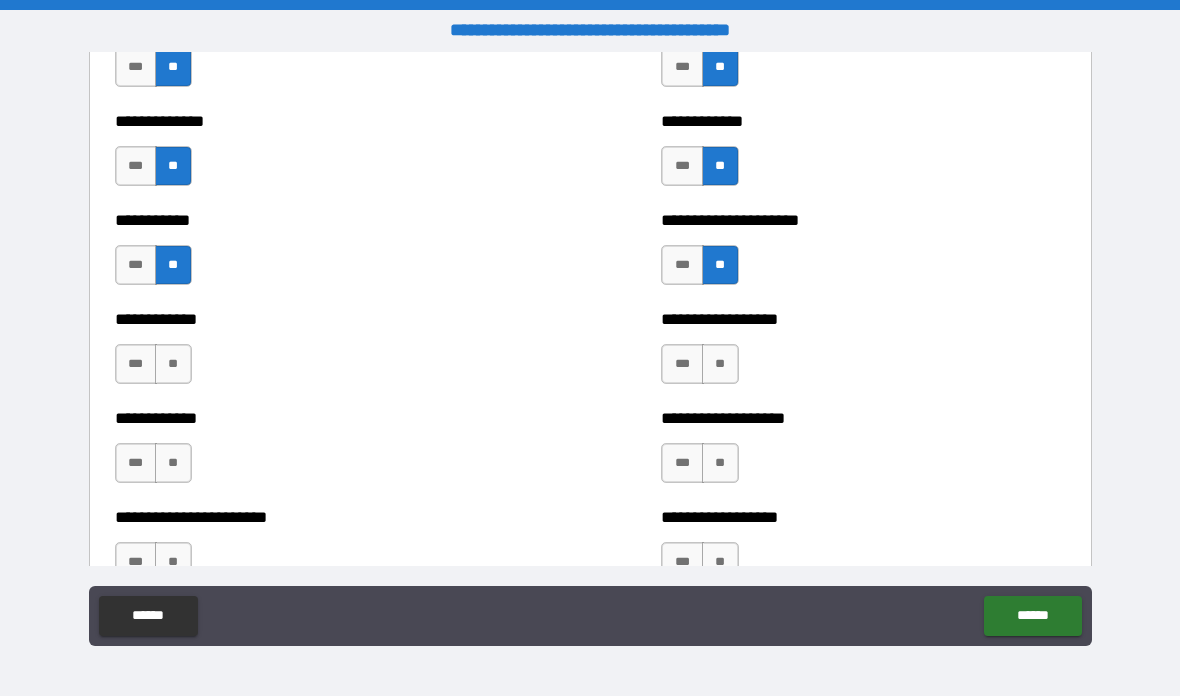 click on "**" at bounding box center [173, 364] 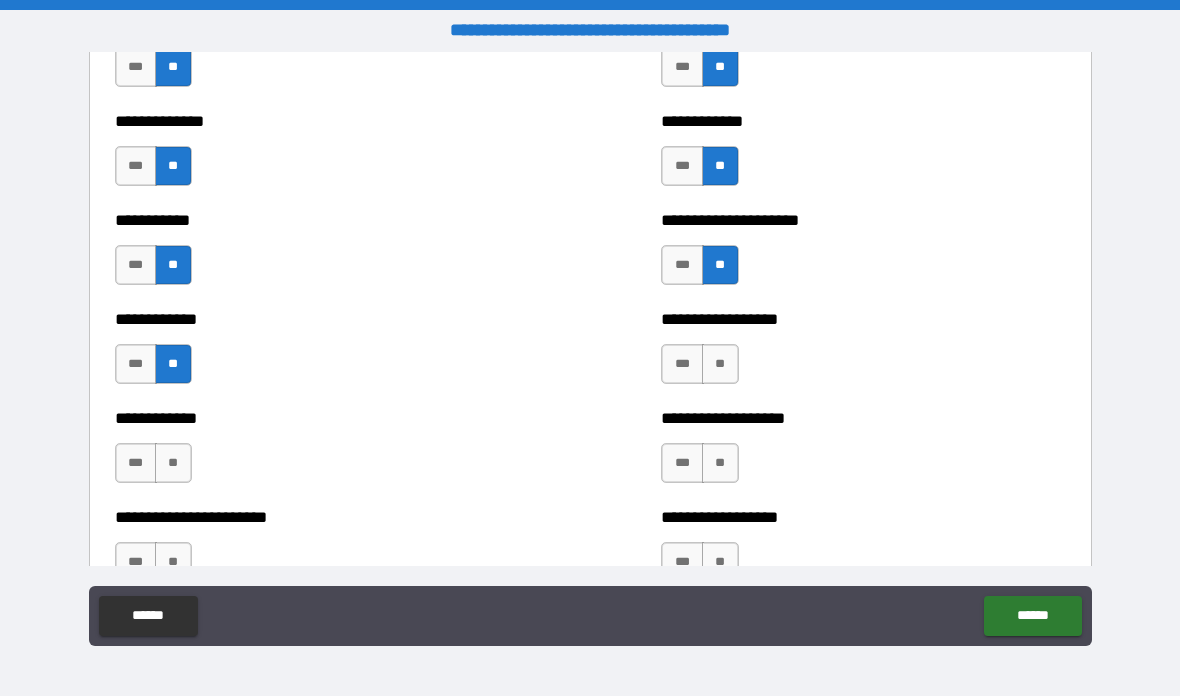 click on "**" at bounding box center [720, 364] 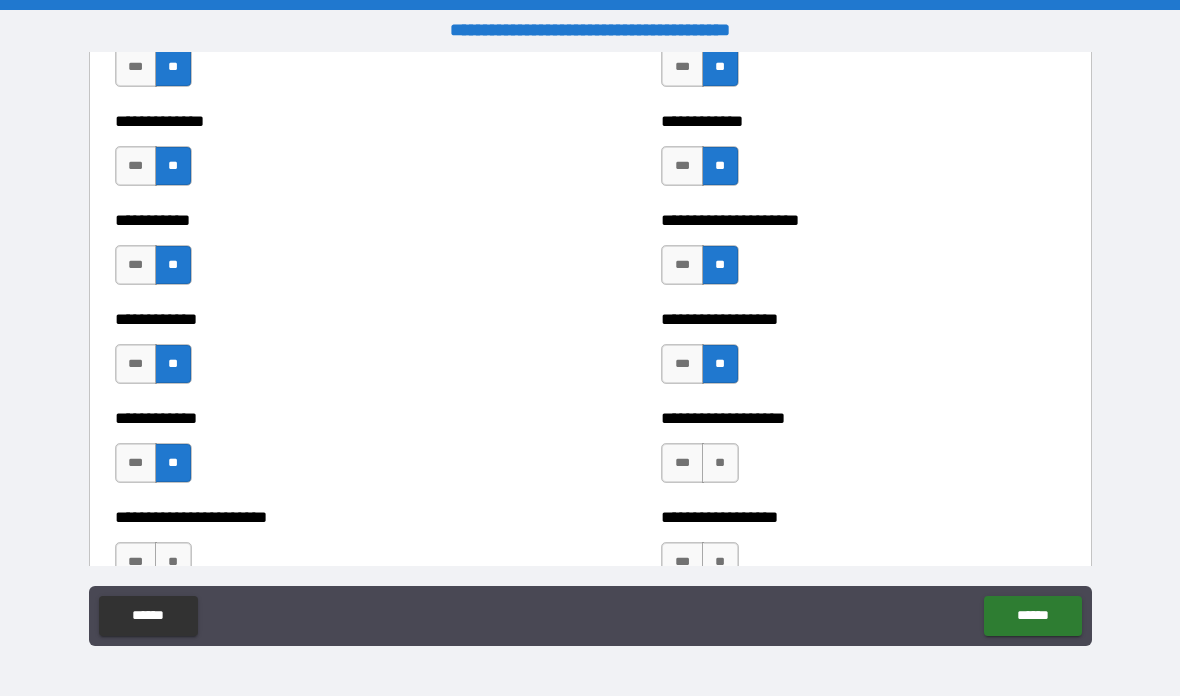 click on "**" at bounding box center (720, 463) 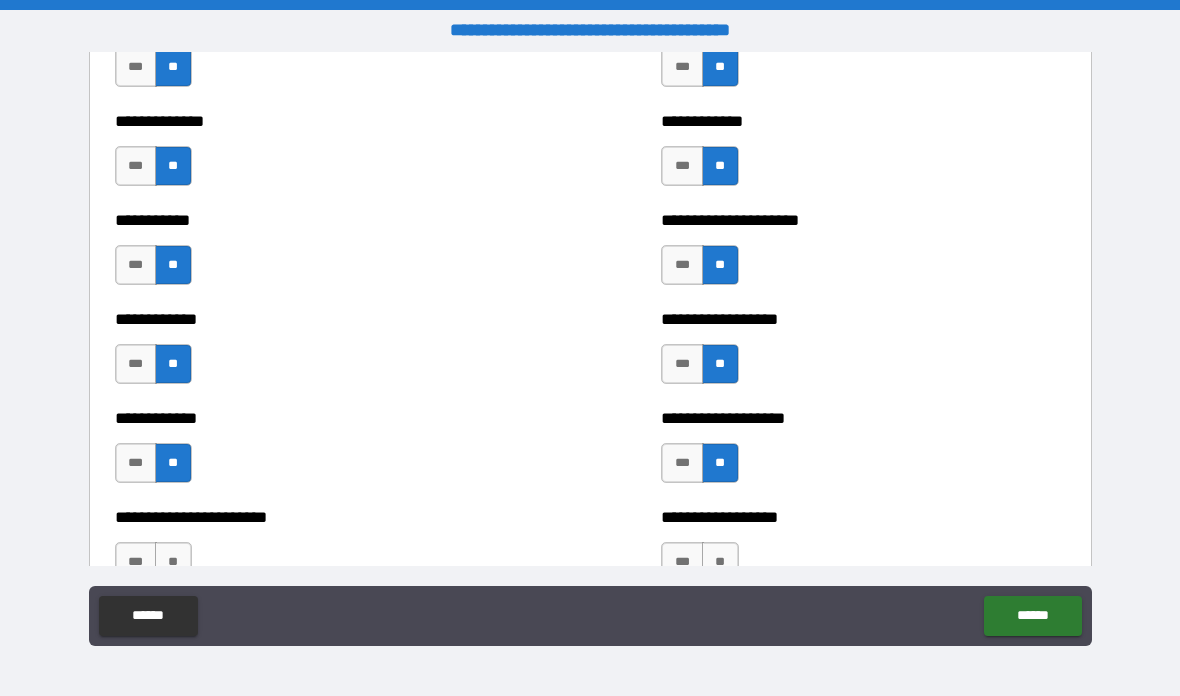 click on "**" at bounding box center [173, 562] 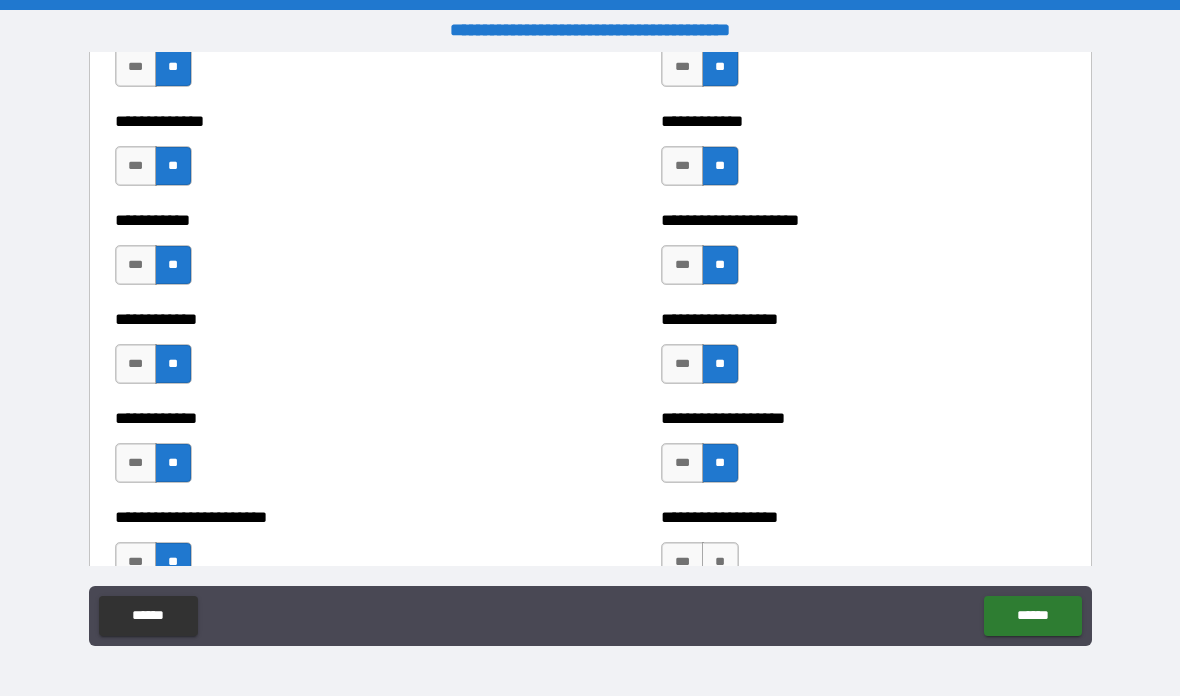 click on "**" at bounding box center (720, 562) 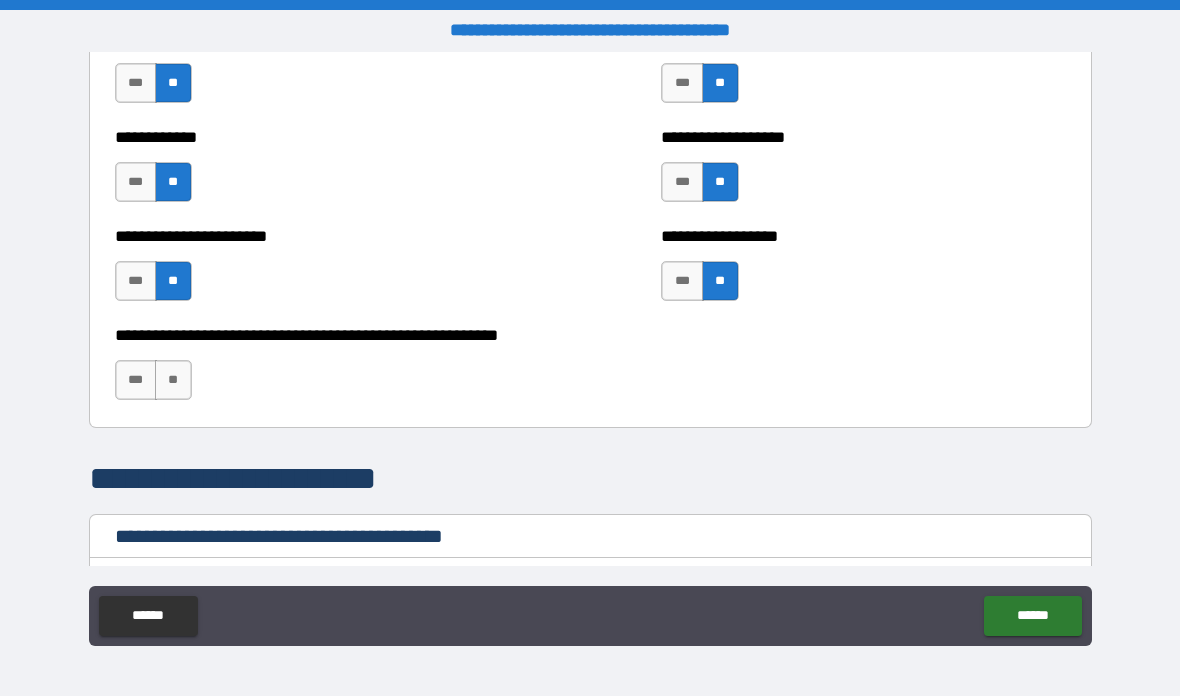 scroll, scrollTop: 4462, scrollLeft: 0, axis: vertical 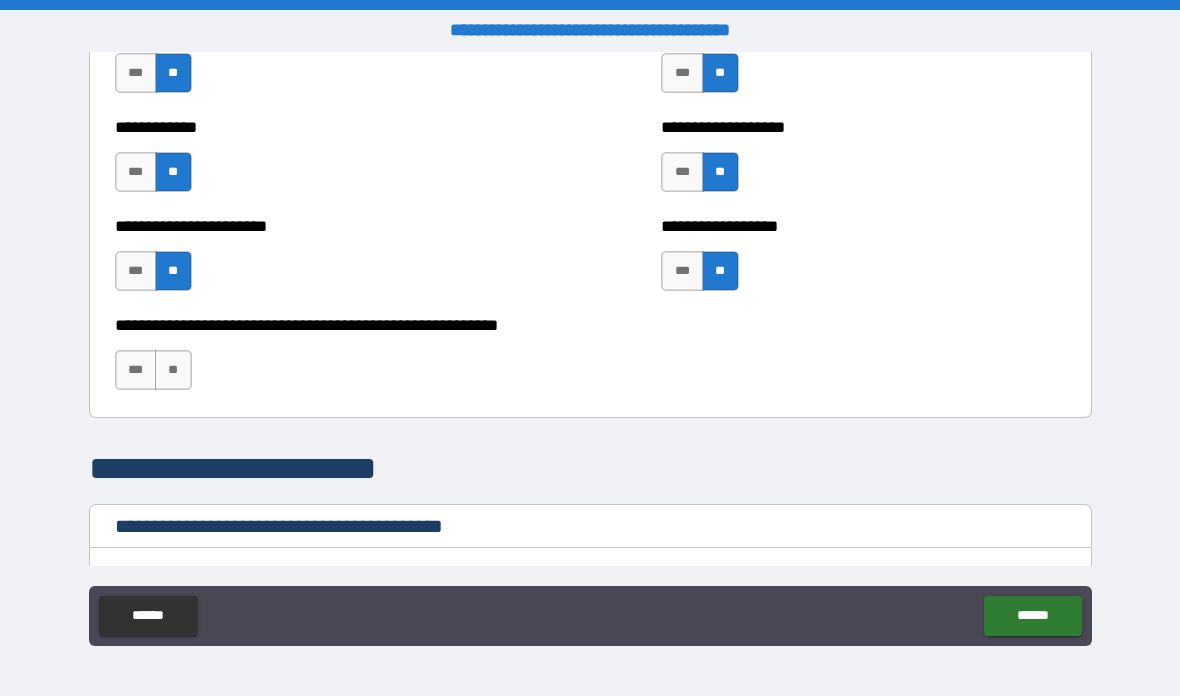click on "**" at bounding box center (173, 370) 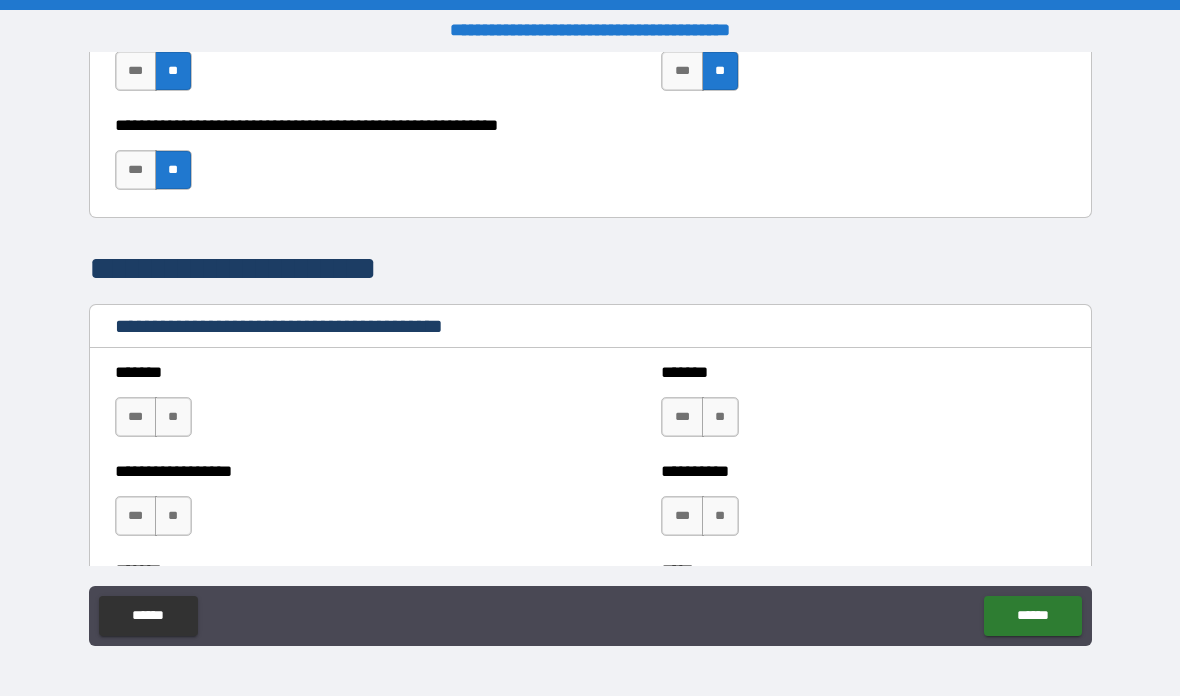scroll, scrollTop: 4666, scrollLeft: 0, axis: vertical 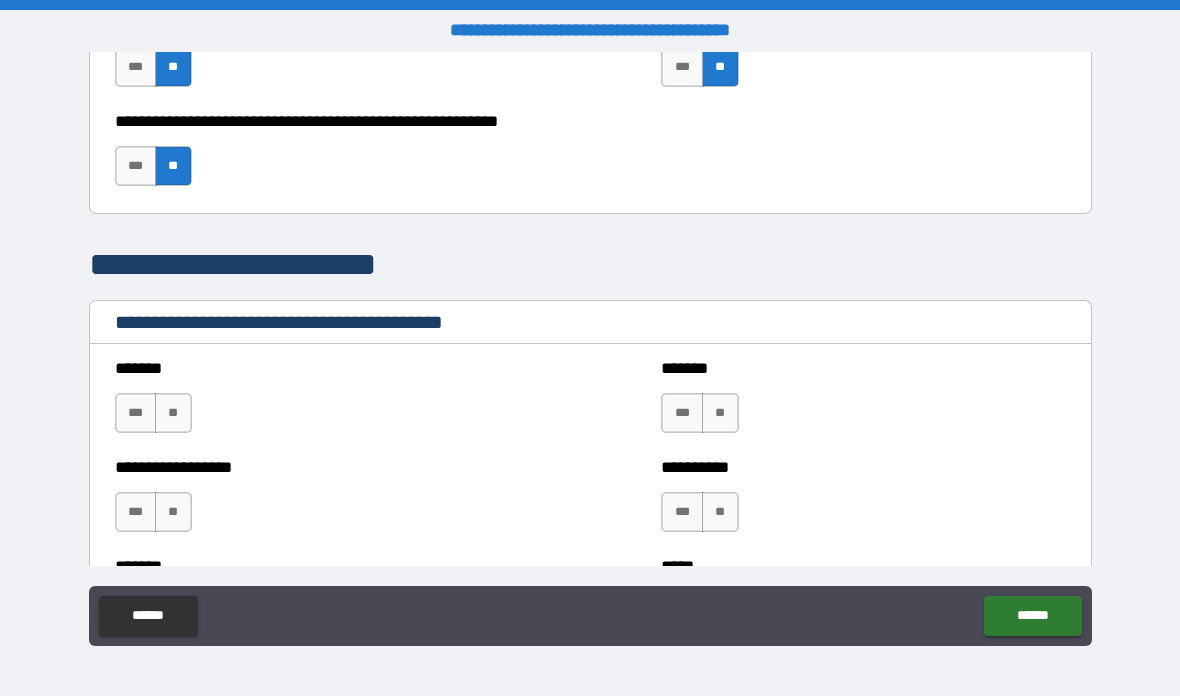 click on "**" at bounding box center [173, 413] 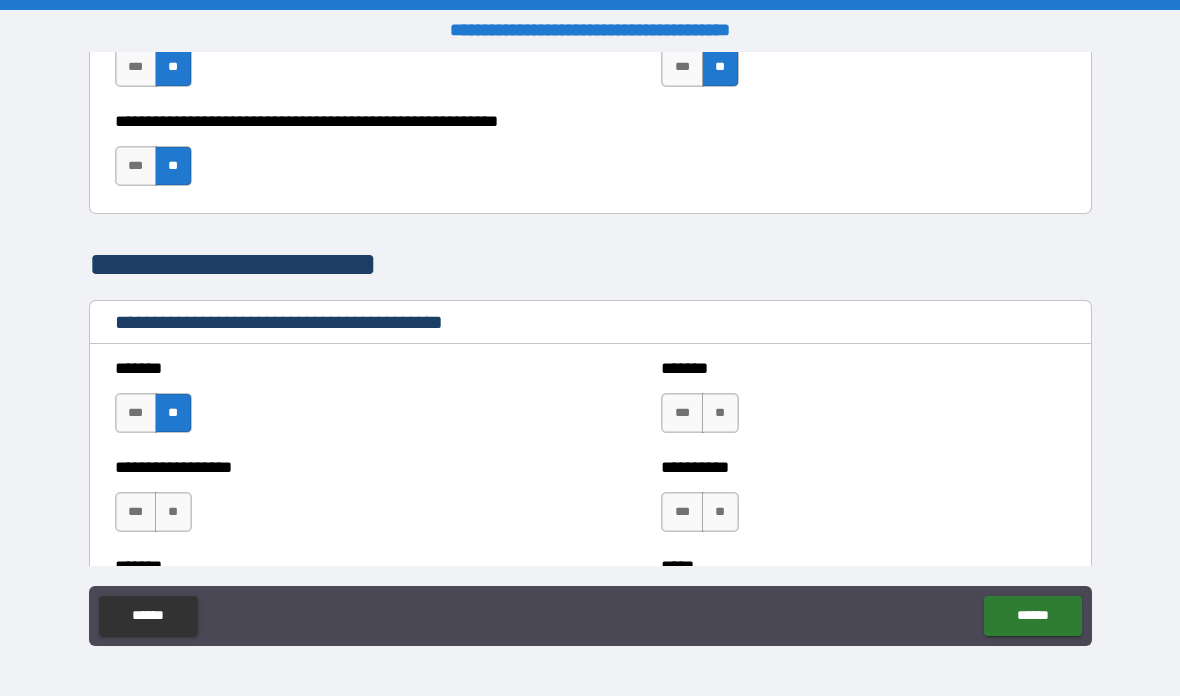 click on "**" at bounding box center (173, 512) 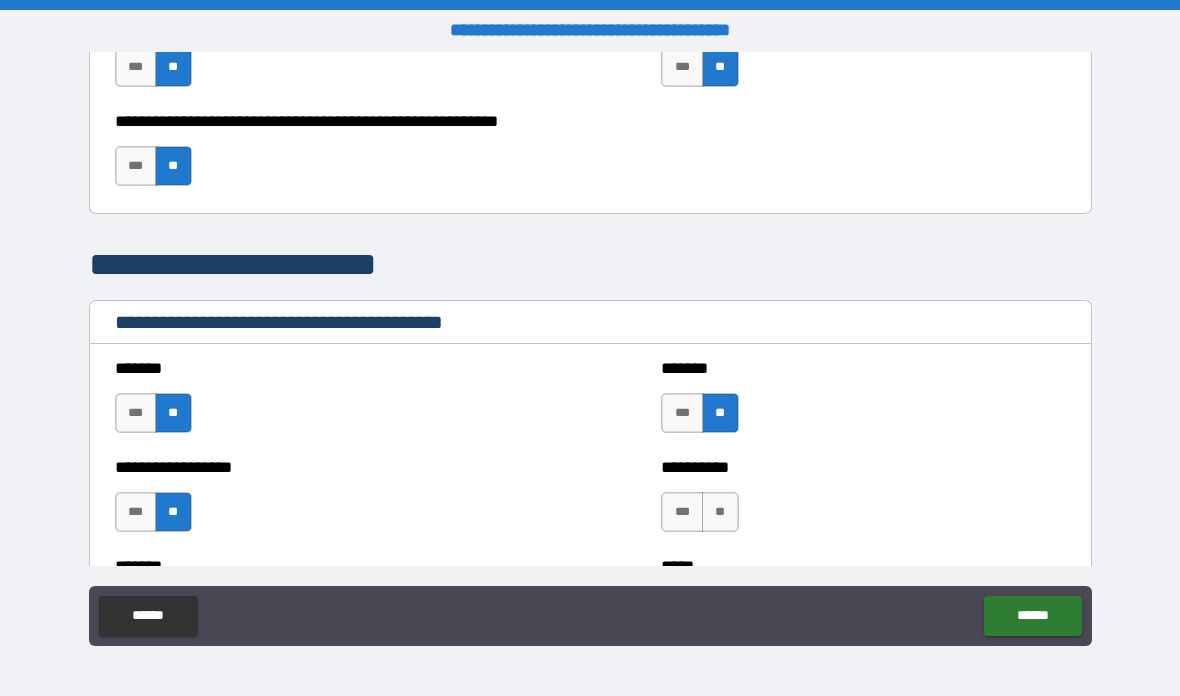 click on "**" at bounding box center (720, 512) 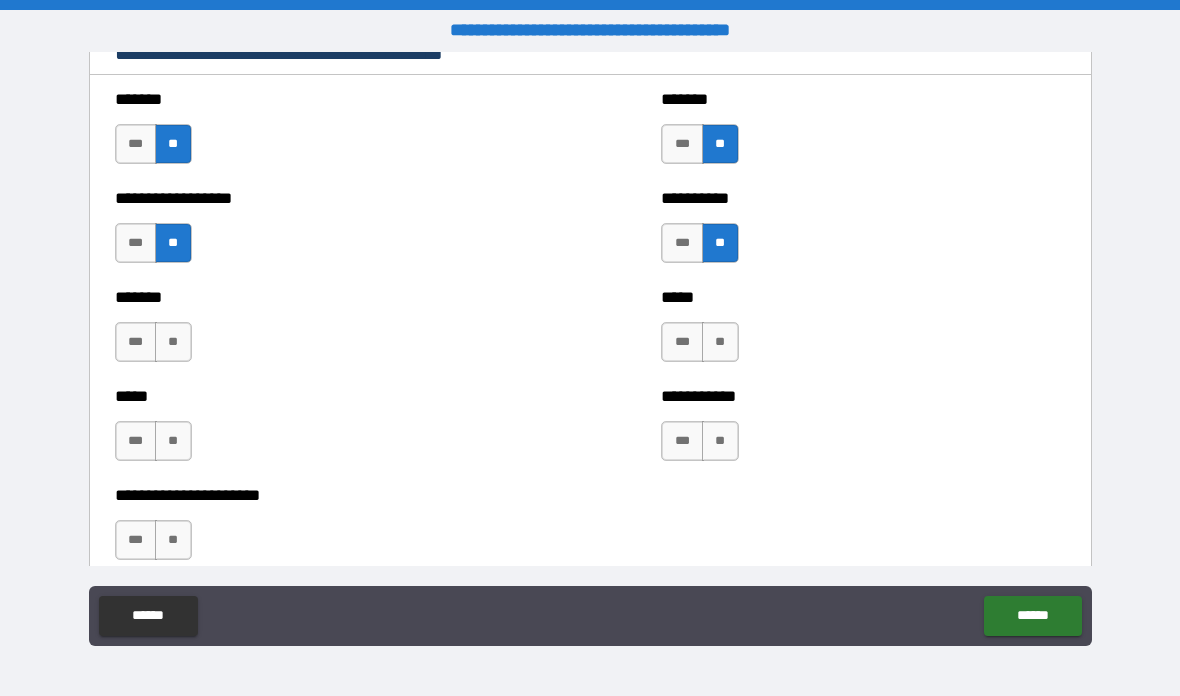 scroll, scrollTop: 4938, scrollLeft: 0, axis: vertical 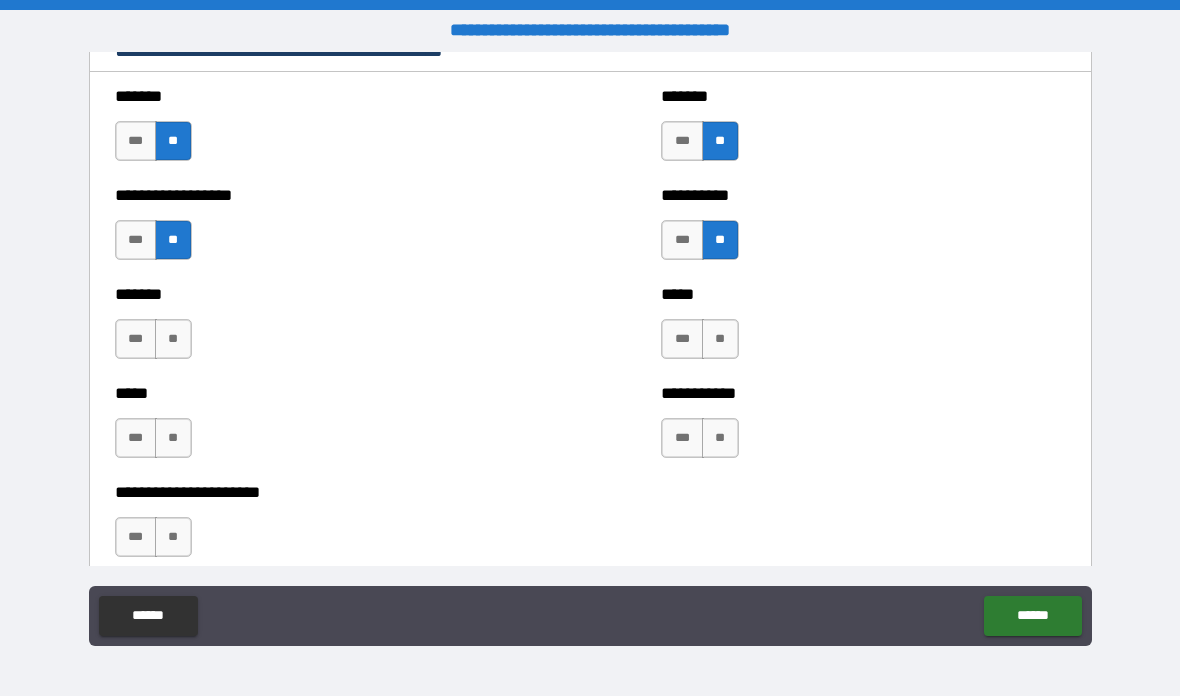 click on "**" at bounding box center (173, 339) 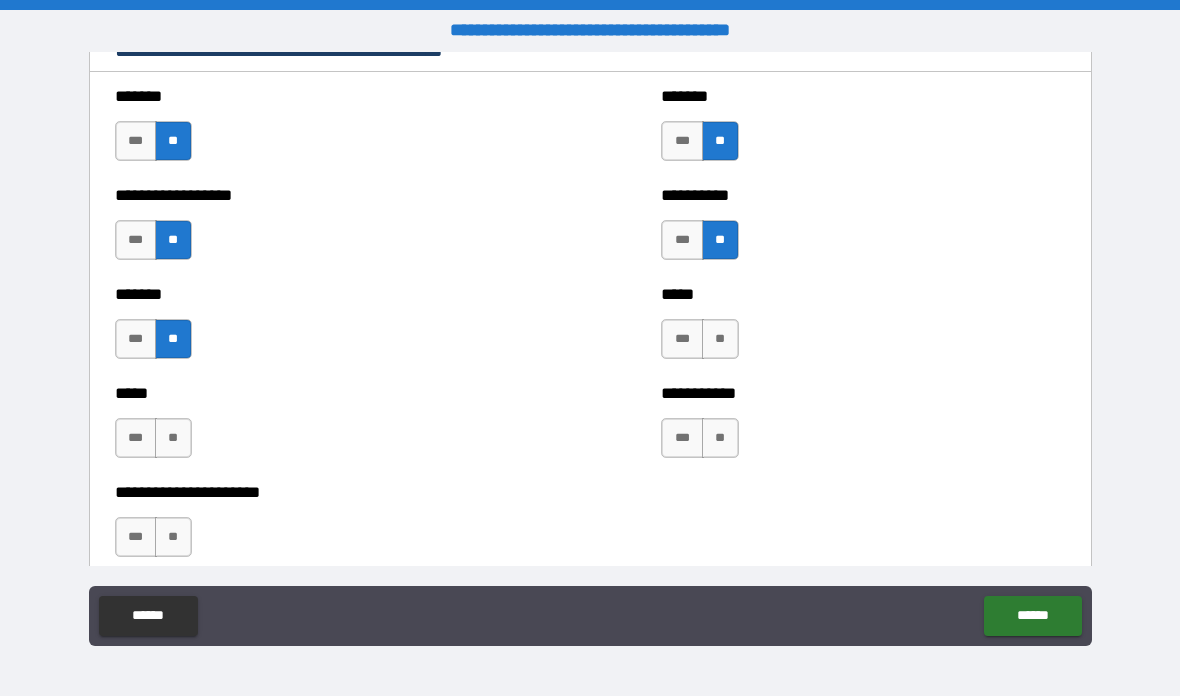 click on "**" at bounding box center [720, 339] 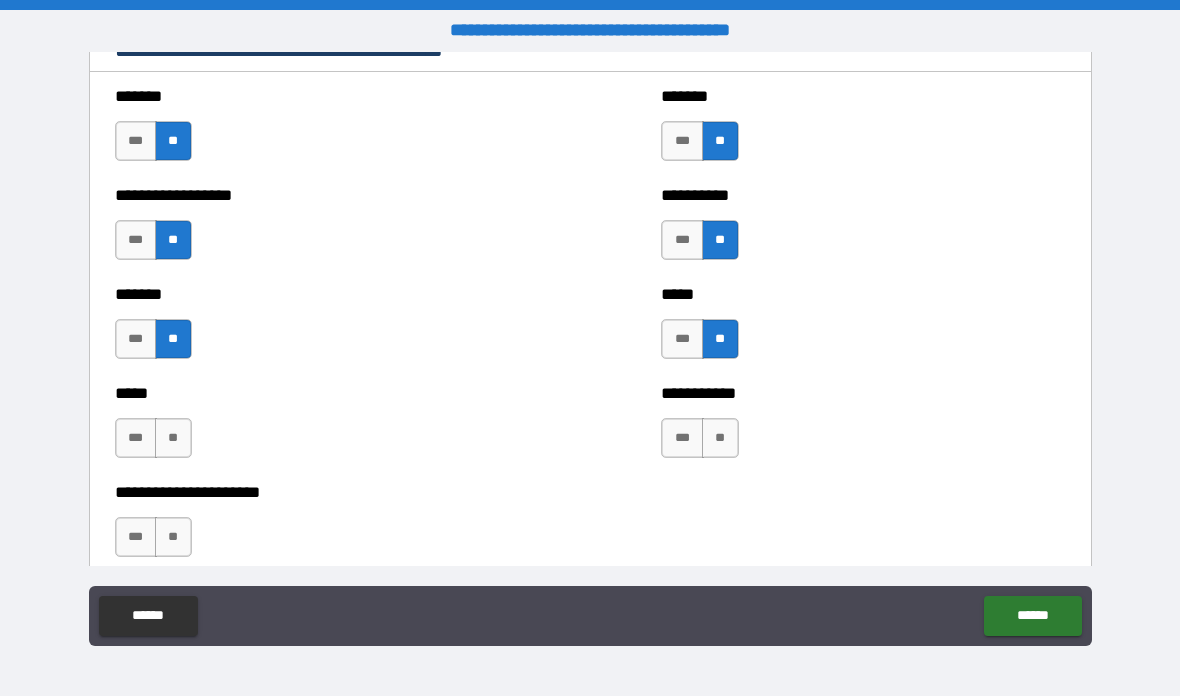 click on "**" at bounding box center [173, 438] 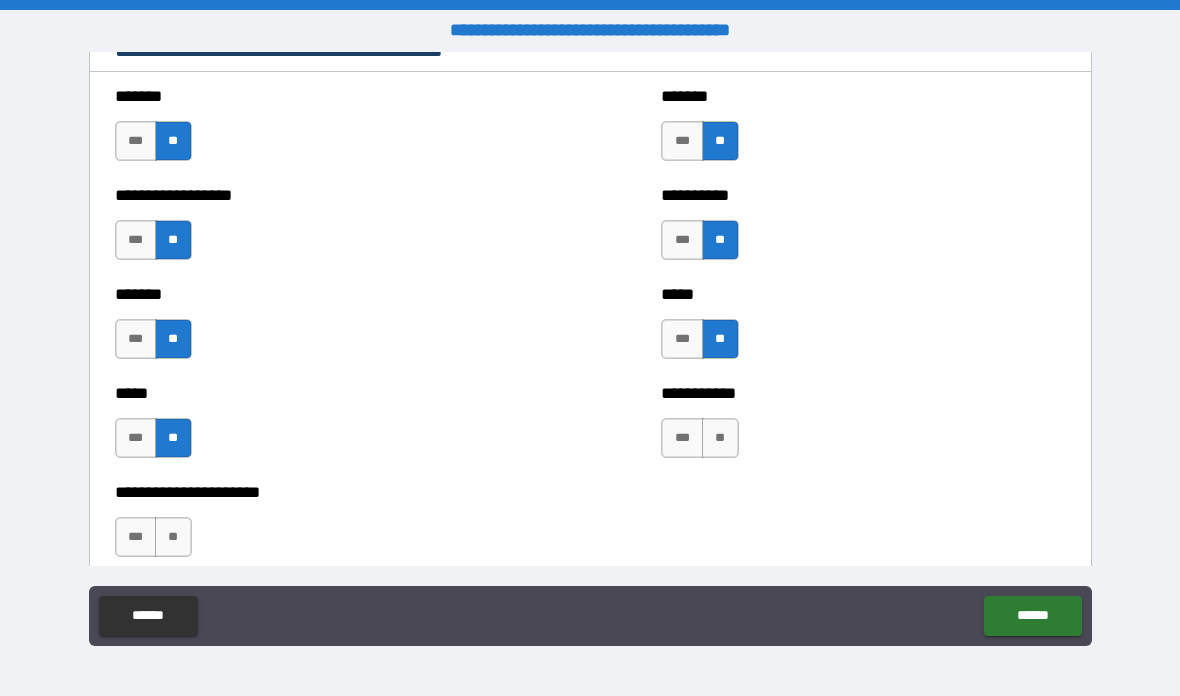 click on "**" at bounding box center [720, 438] 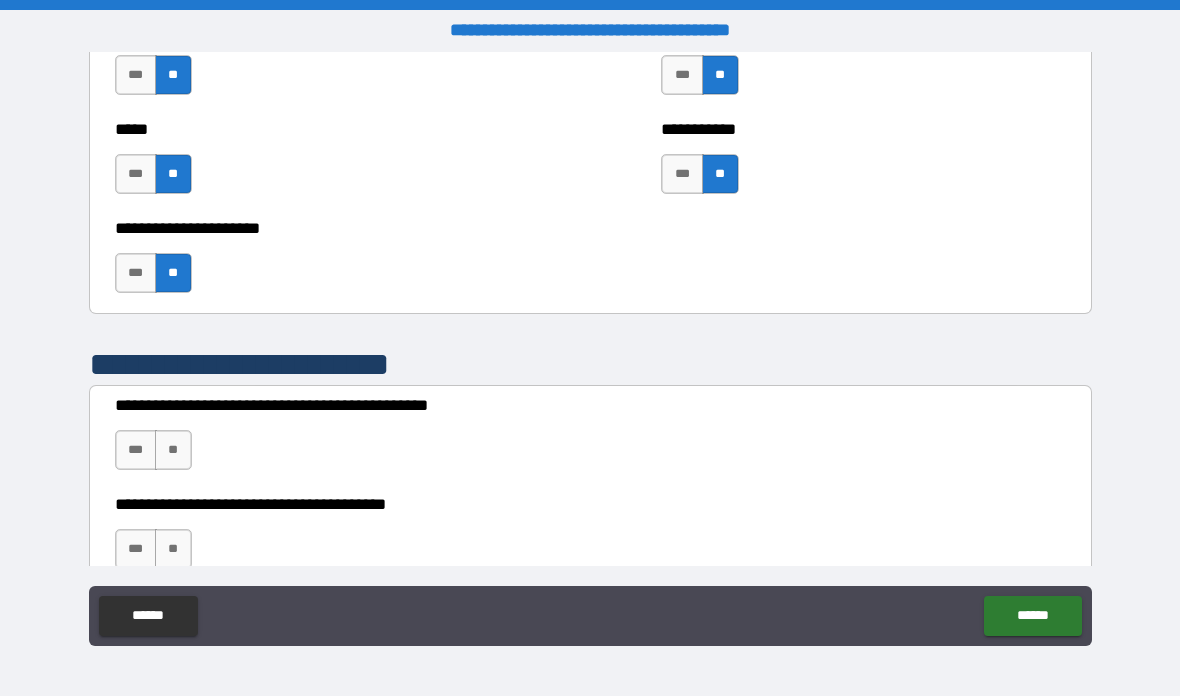 scroll, scrollTop: 5207, scrollLeft: 0, axis: vertical 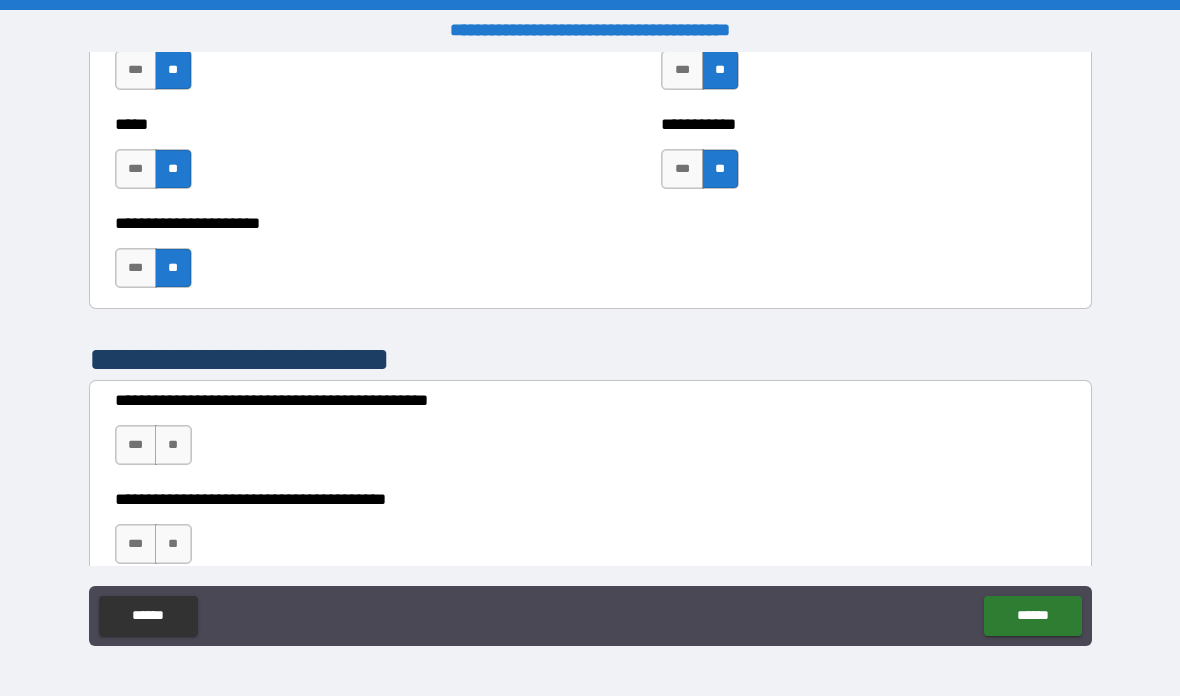 click on "**" at bounding box center (173, 445) 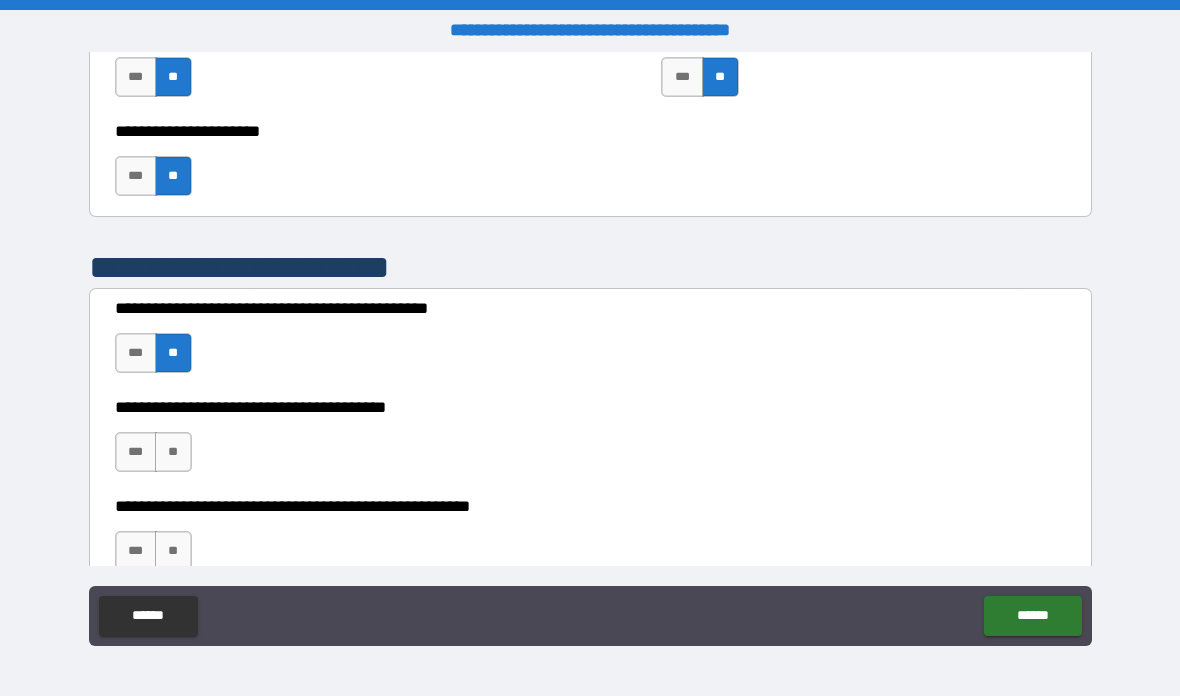 click on "**" at bounding box center (173, 452) 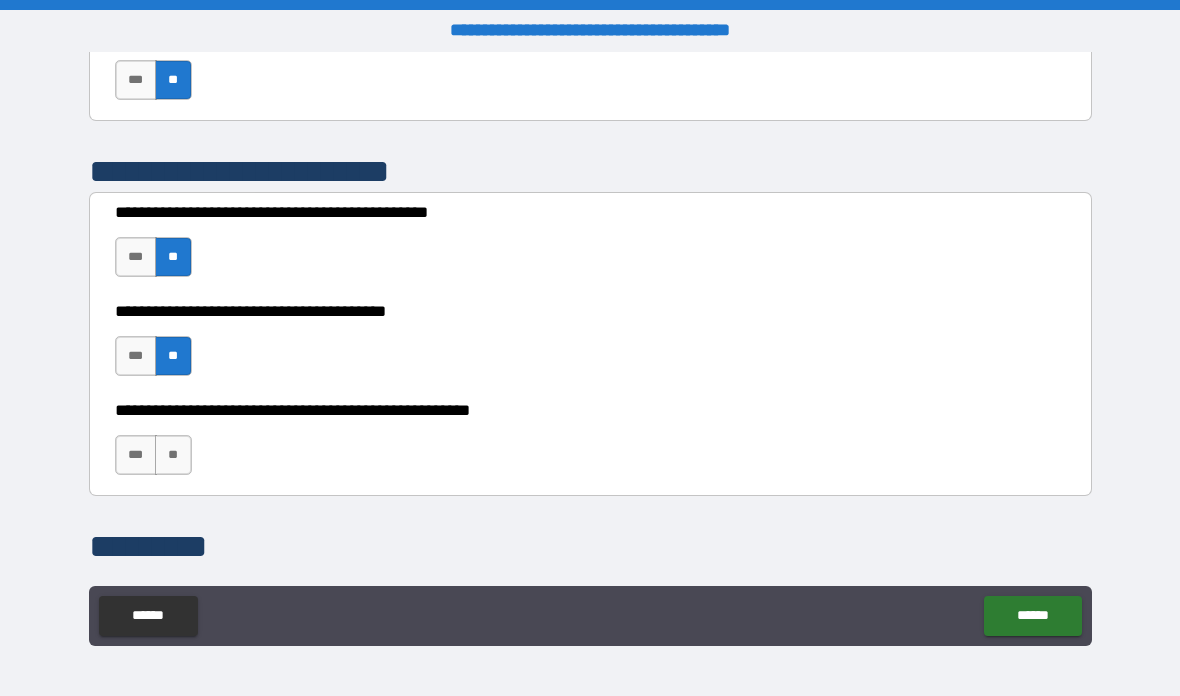 scroll, scrollTop: 5397, scrollLeft: 0, axis: vertical 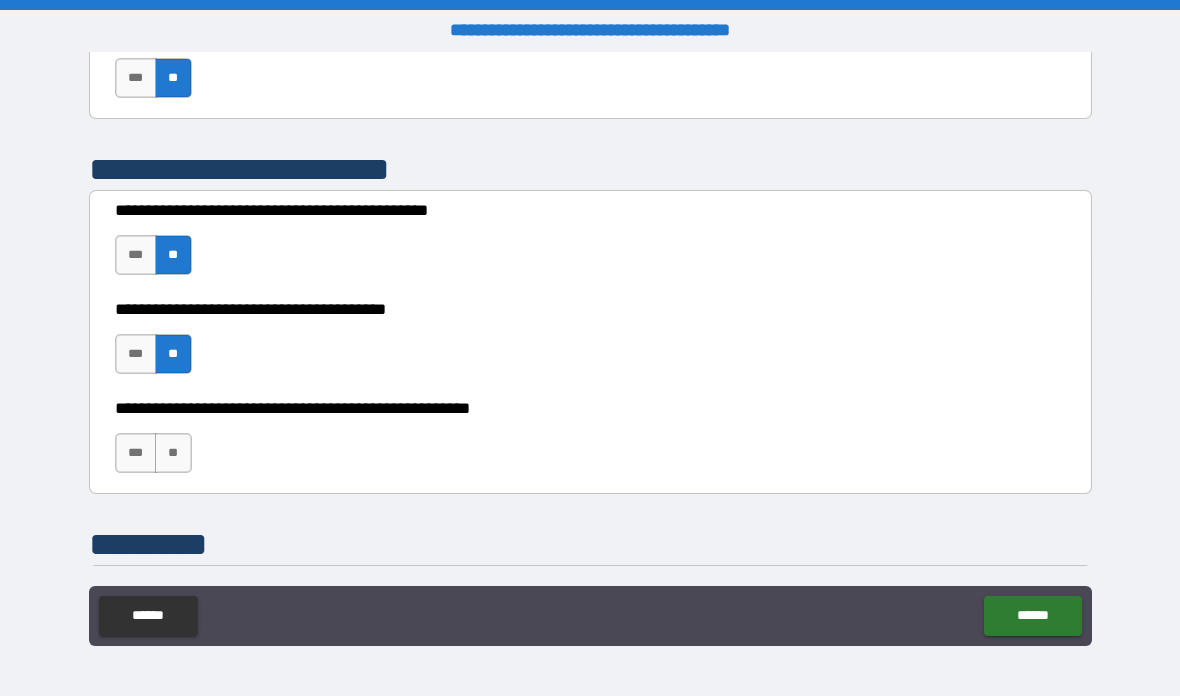 click on "**" at bounding box center (173, 453) 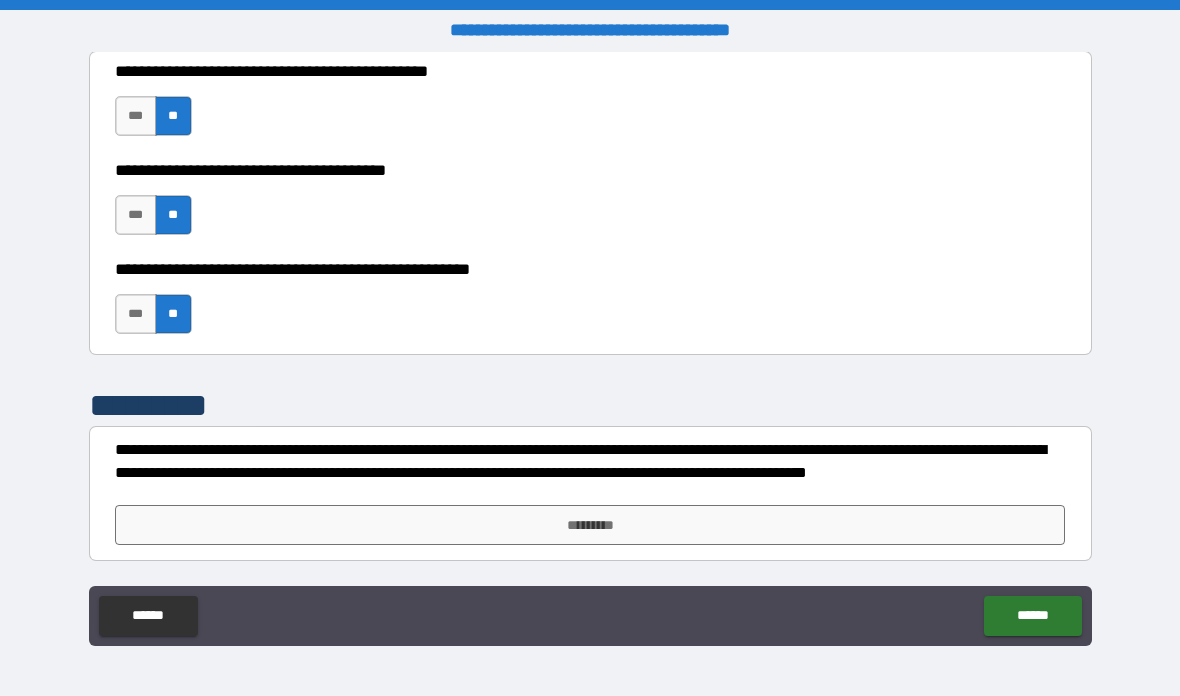 scroll, scrollTop: 5536, scrollLeft: 0, axis: vertical 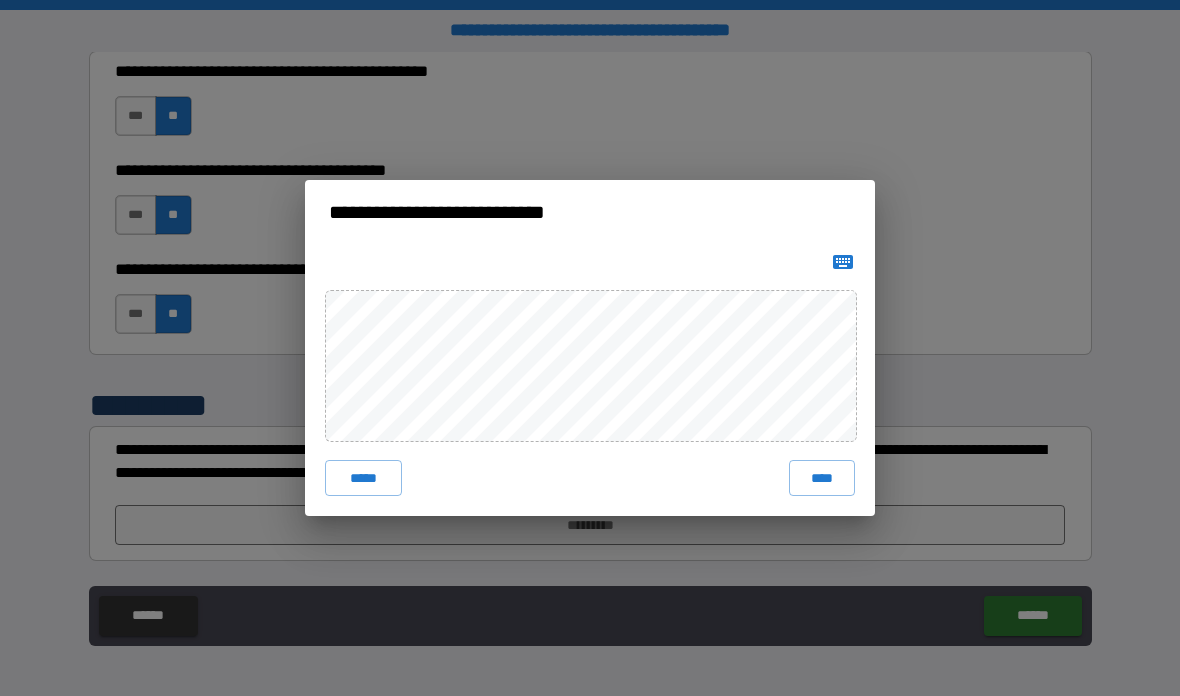 click on "****" at bounding box center [822, 478] 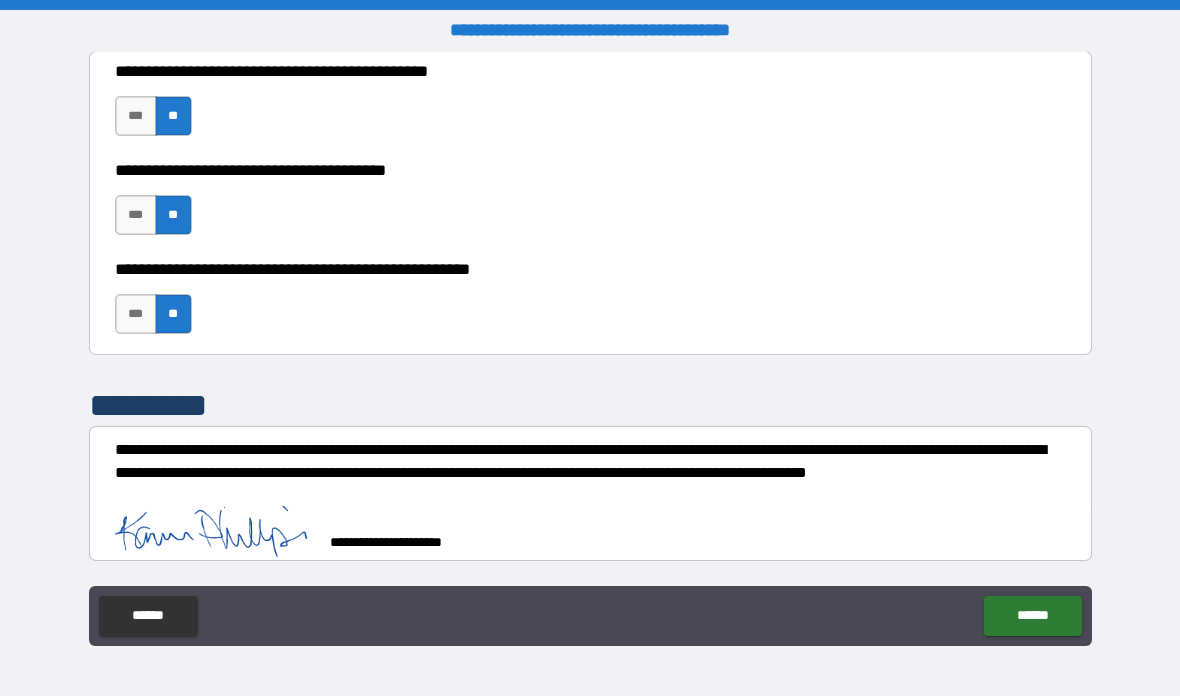 scroll, scrollTop: 5526, scrollLeft: 0, axis: vertical 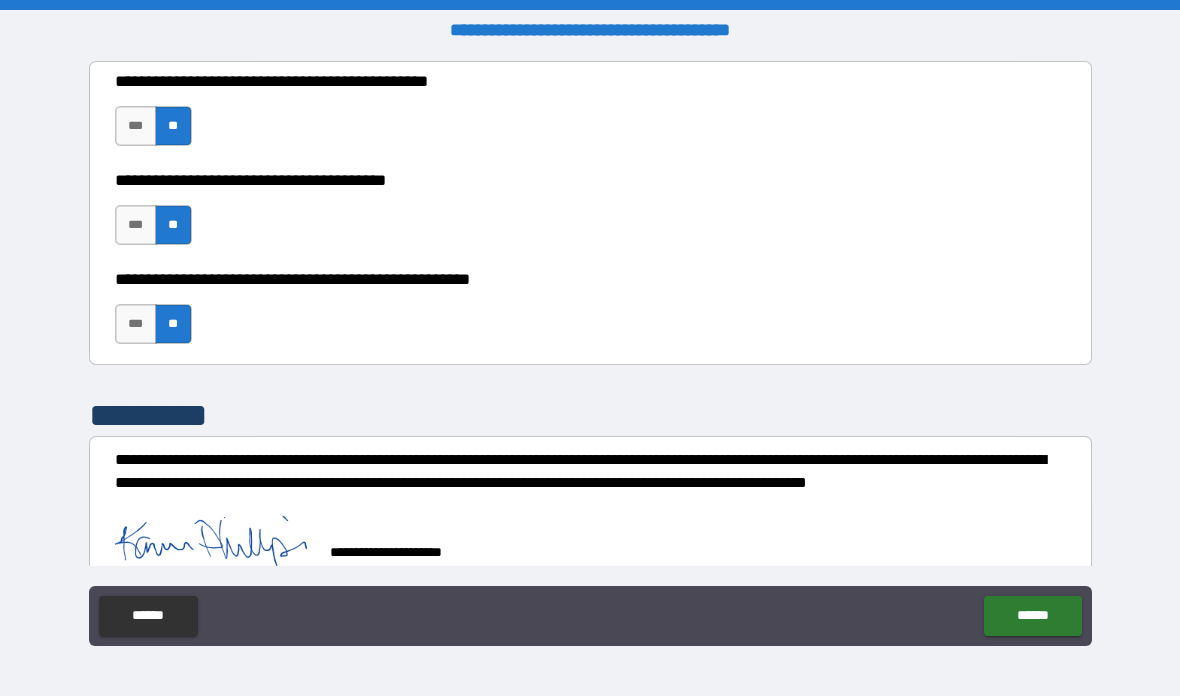 click on "******" at bounding box center (1032, 616) 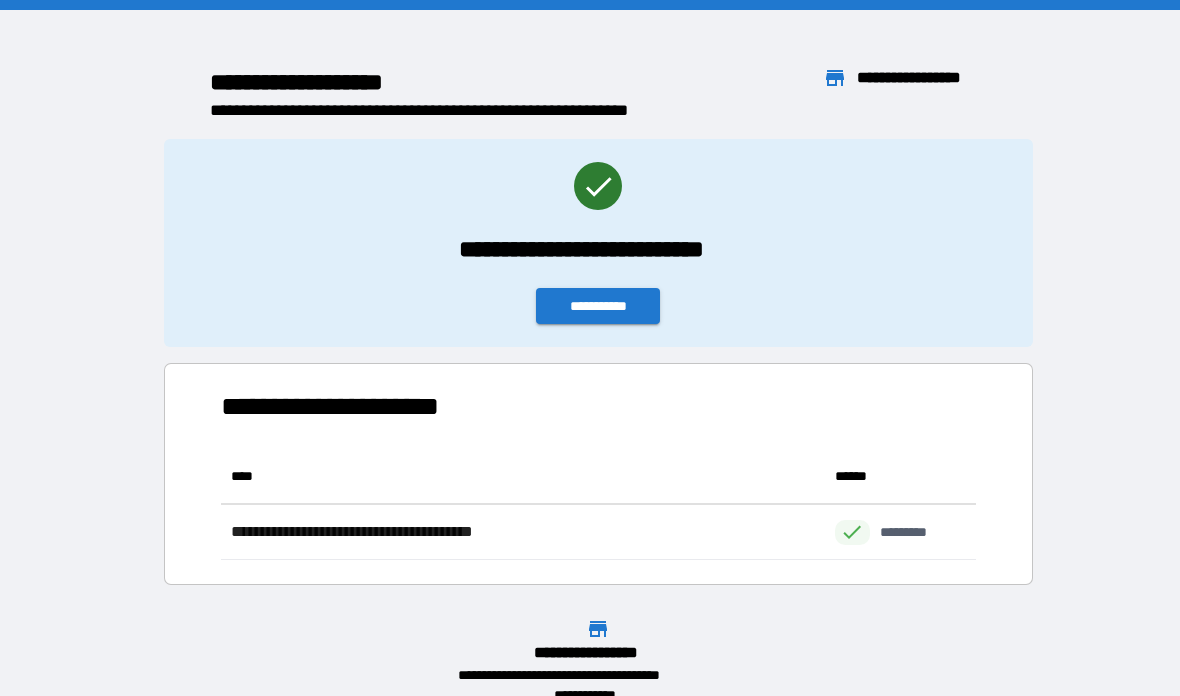 scroll, scrollTop: 1, scrollLeft: 1, axis: both 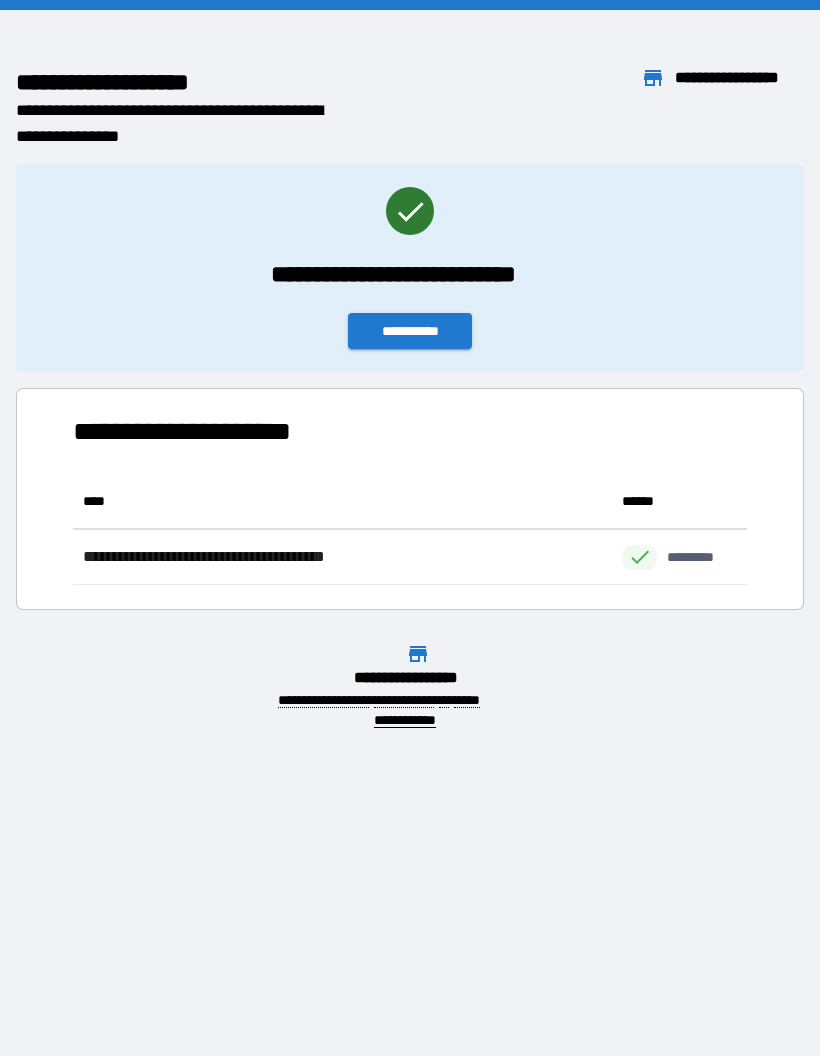 click on "**********" at bounding box center [410, 331] 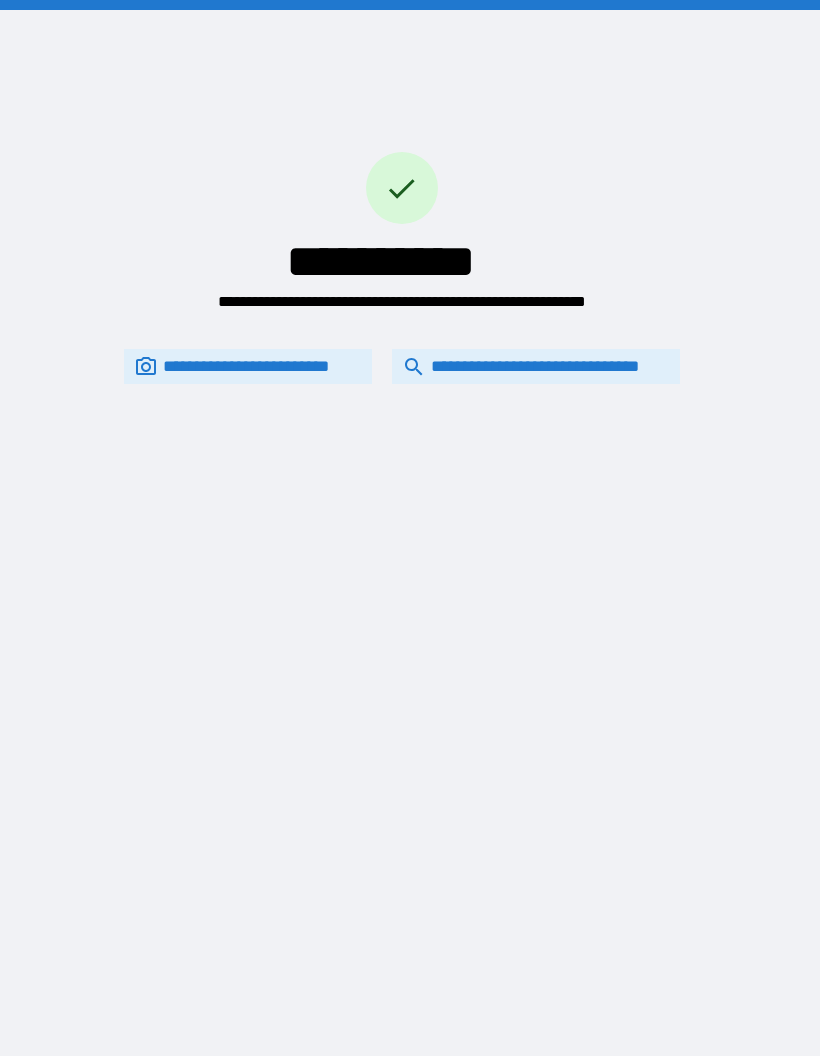 click on "**********" at bounding box center [536, 366] 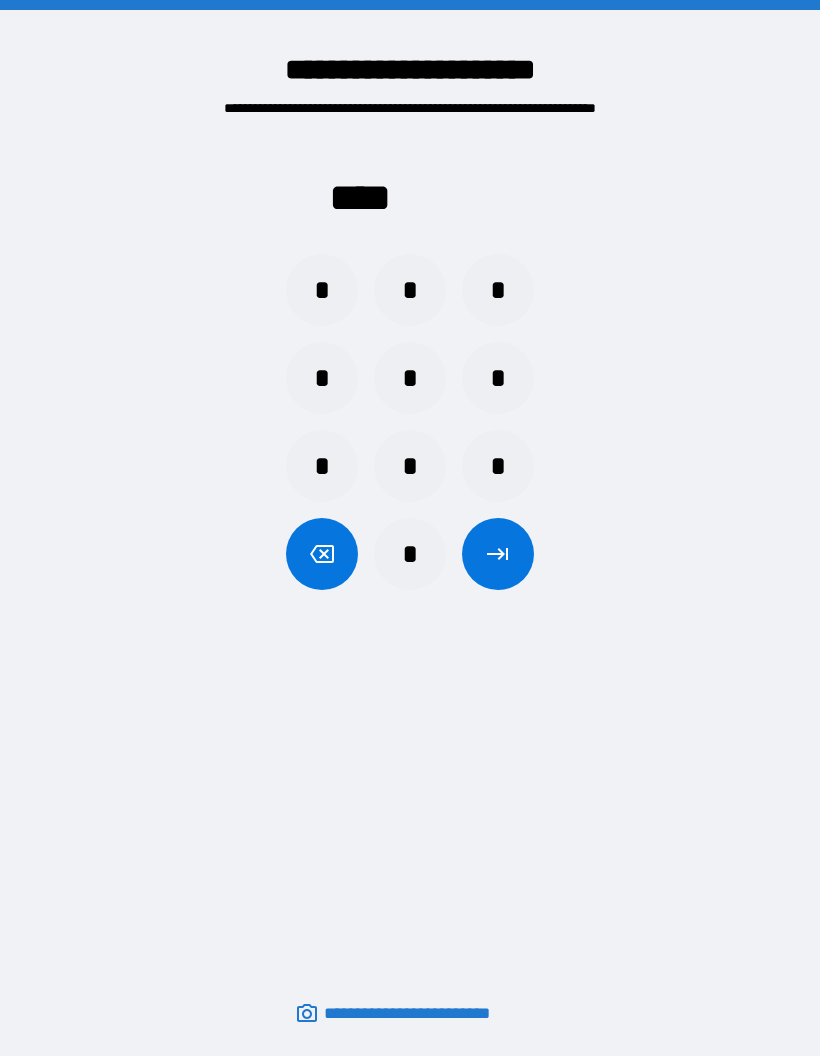 click on "*" at bounding box center (410, 290) 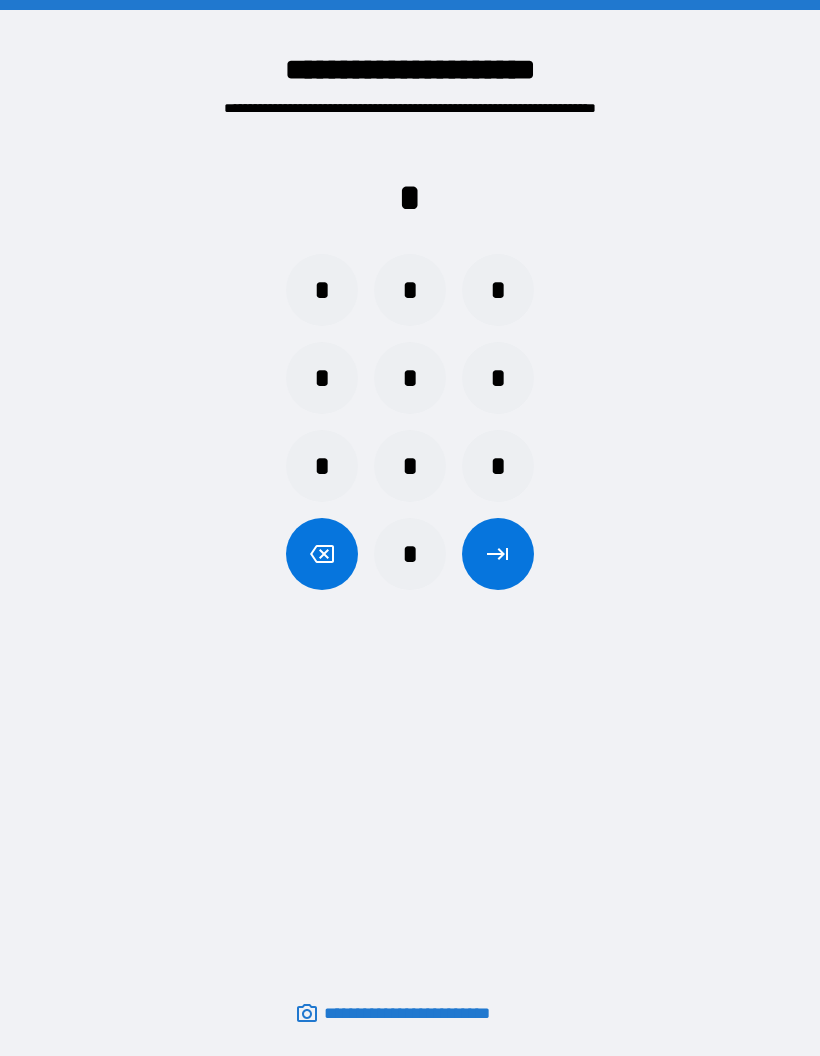 click on "*" at bounding box center (410, 554) 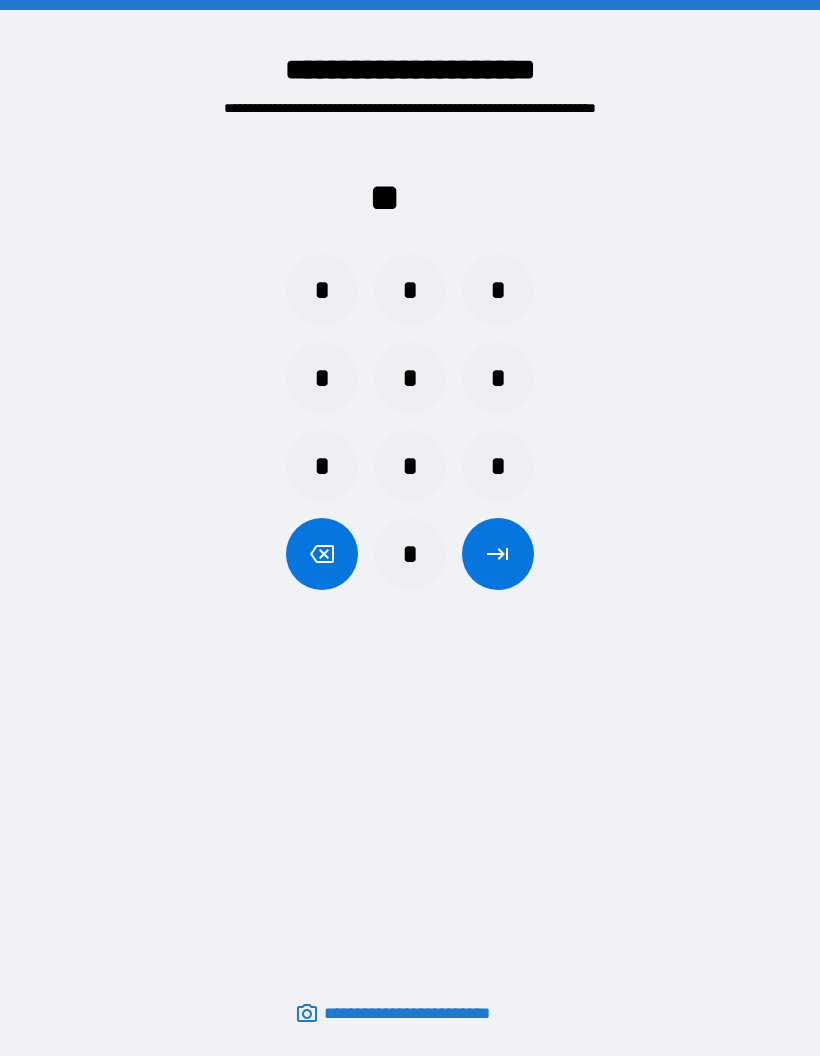 click on "*" at bounding box center (498, 290) 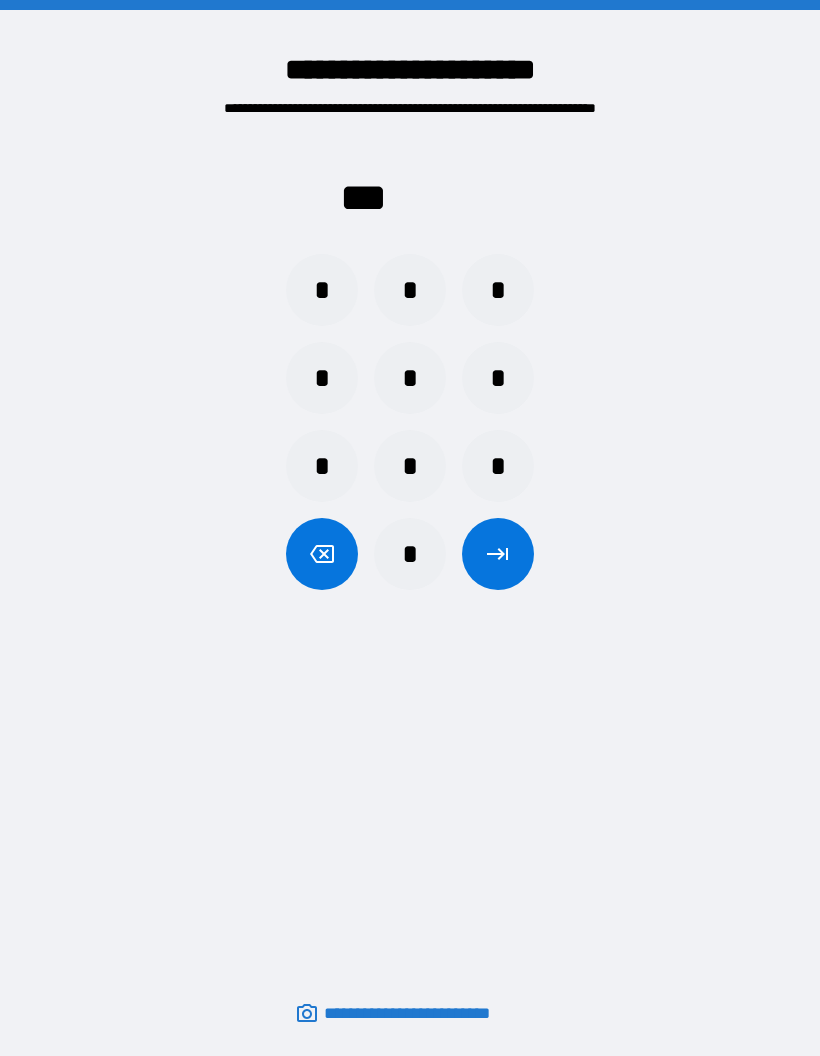 click on "*" at bounding box center [498, 466] 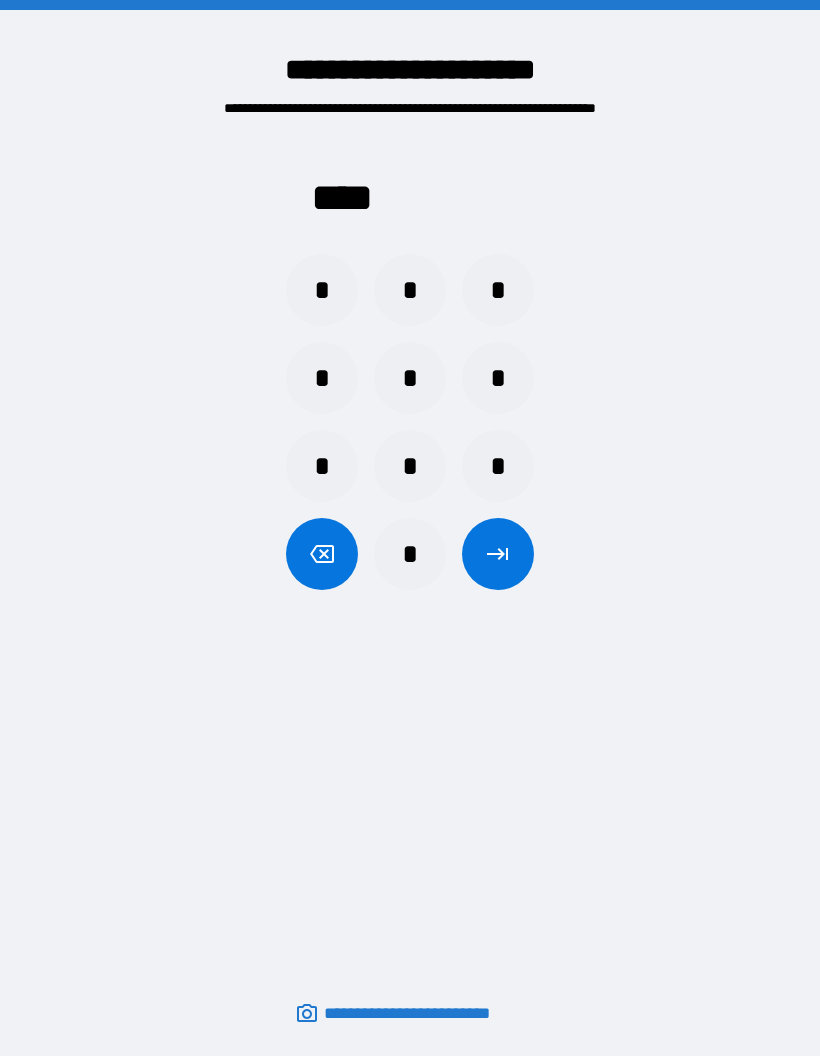 click at bounding box center [498, 554] 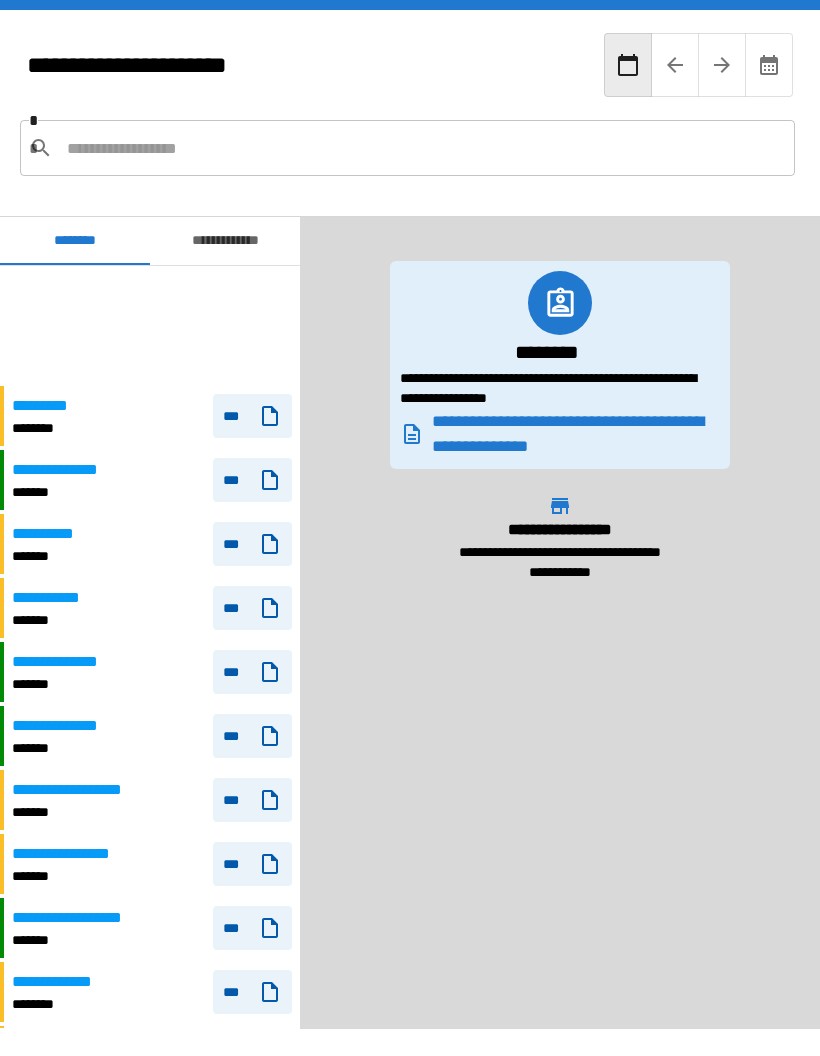 scroll, scrollTop: 120, scrollLeft: 0, axis: vertical 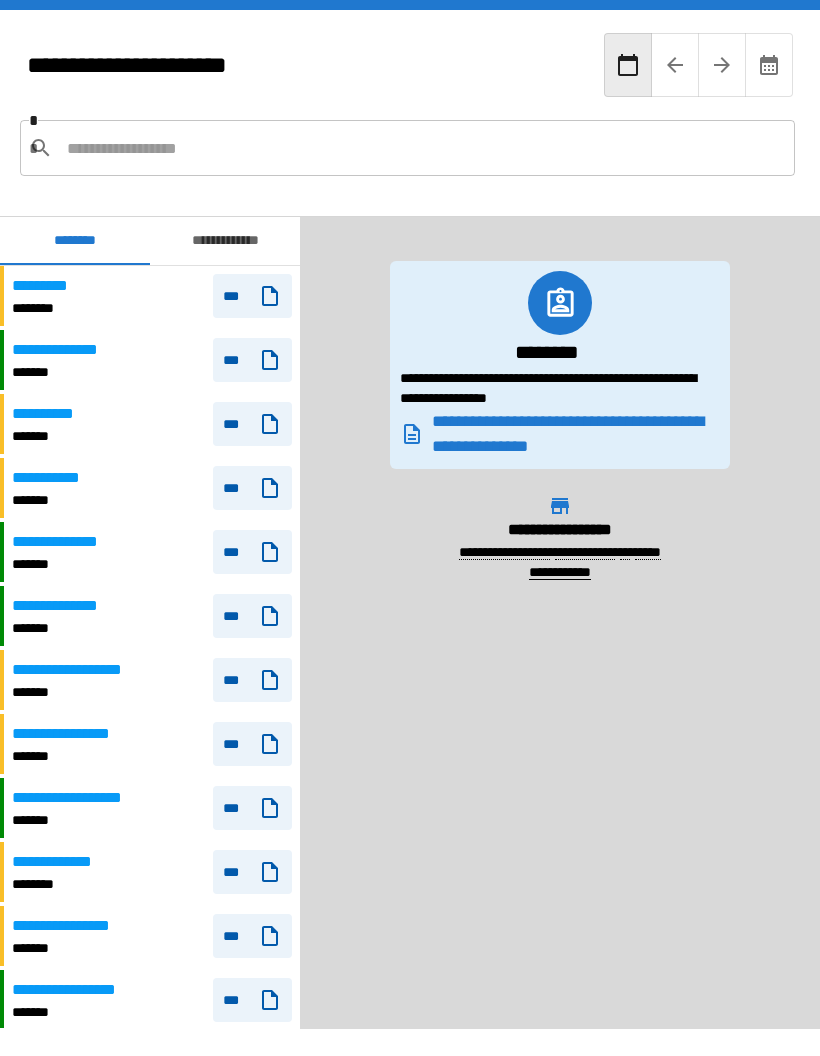 click at bounding box center [423, 148] 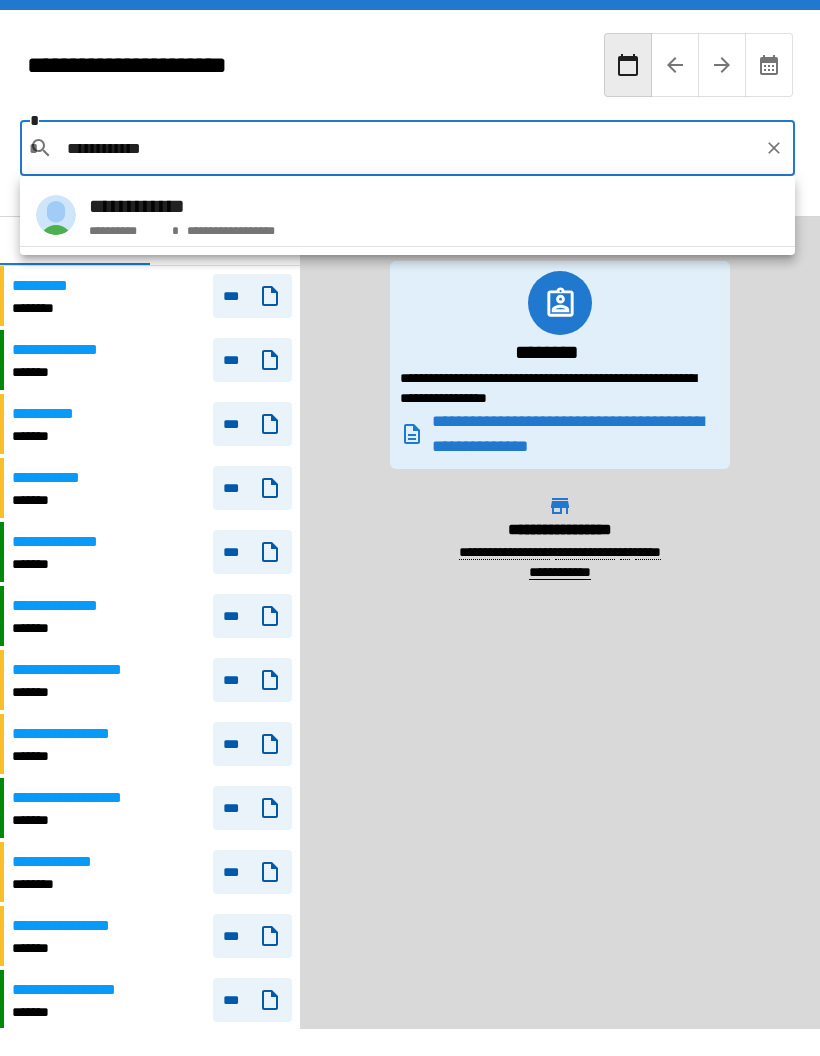 click at bounding box center [56, 215] 